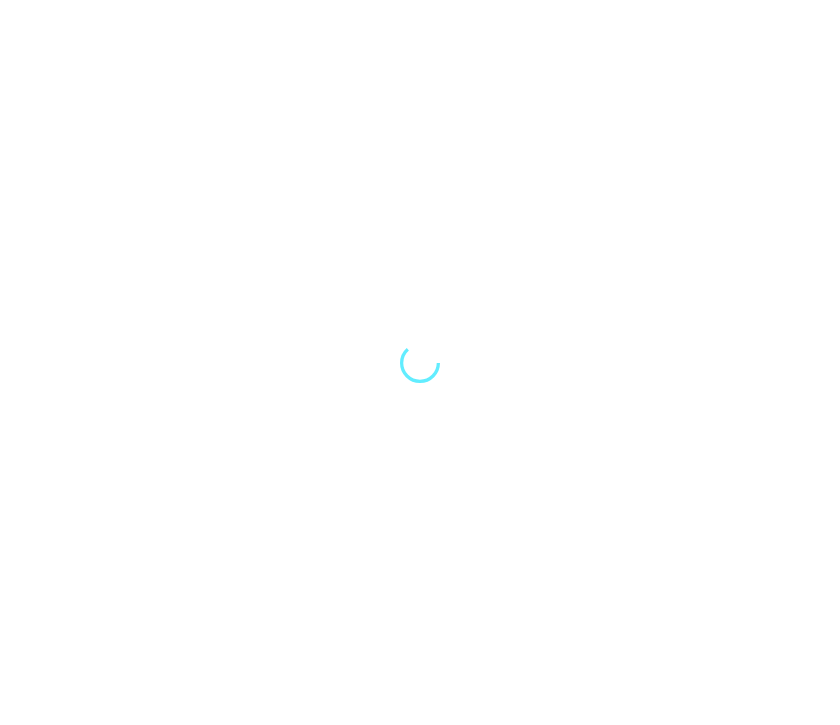 scroll, scrollTop: 0, scrollLeft: 0, axis: both 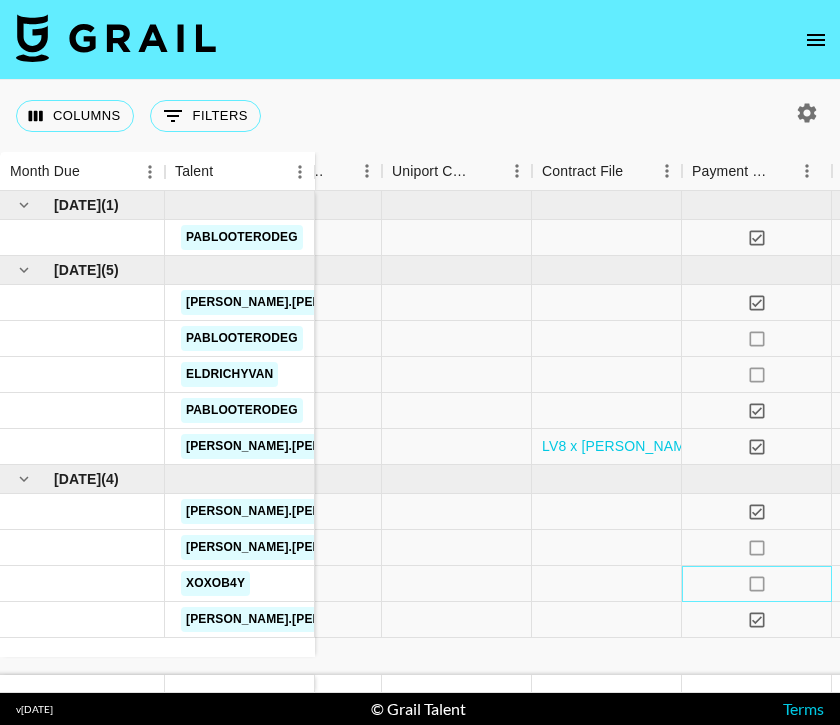 click on "no" 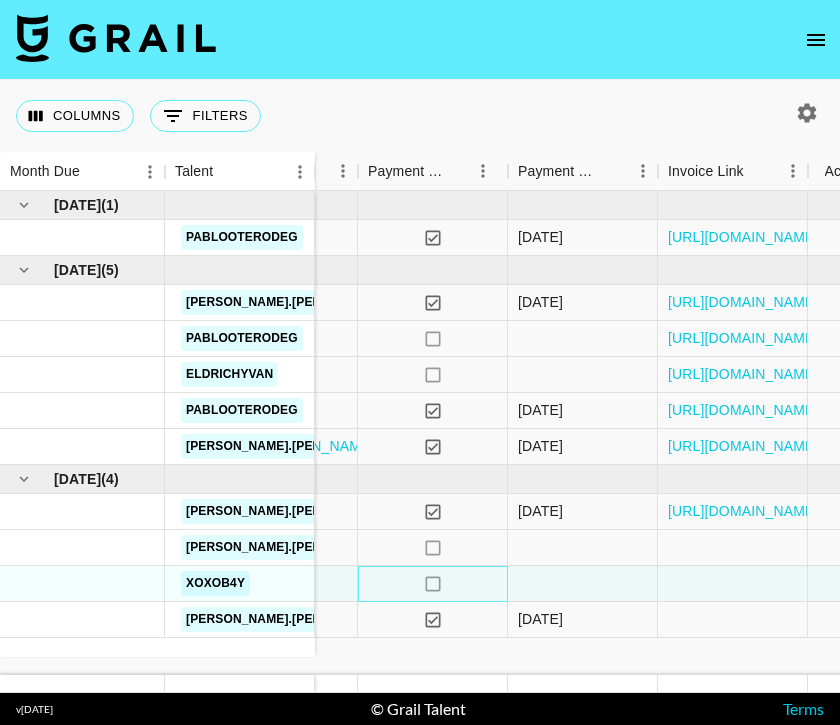 scroll, scrollTop: 0, scrollLeft: 2480, axis: horizontal 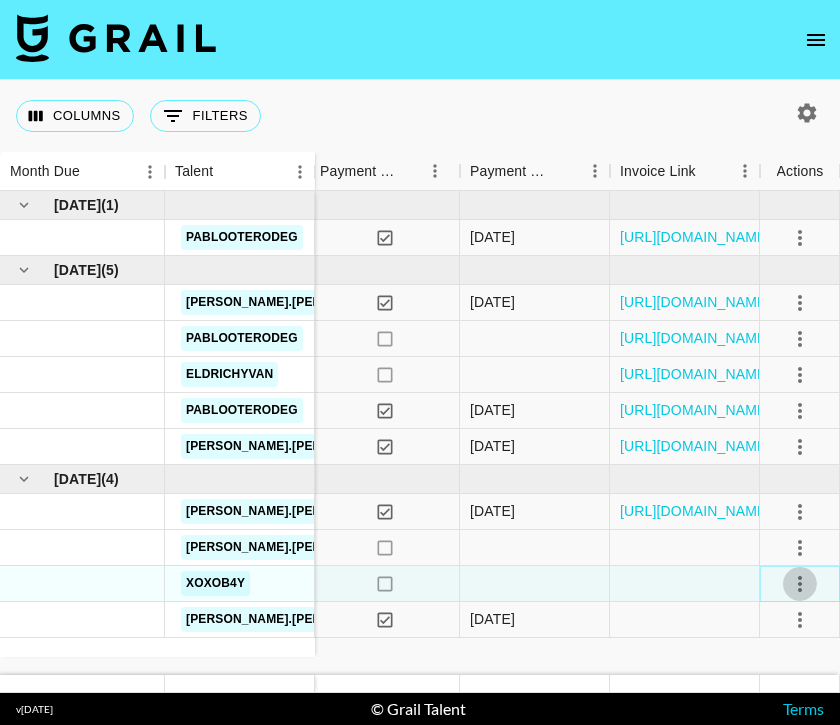 click 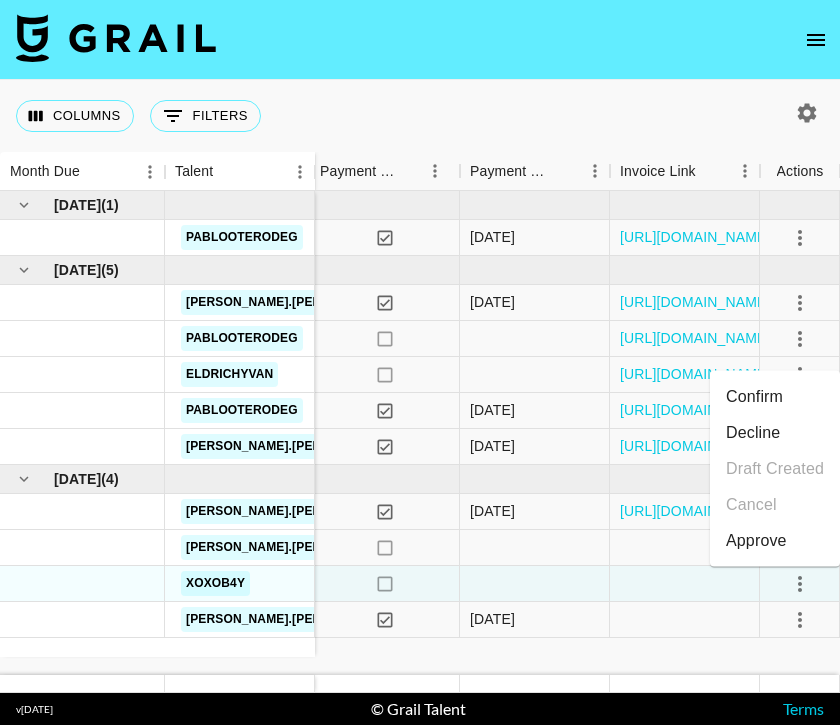 click on "Approve" at bounding box center [756, 541] 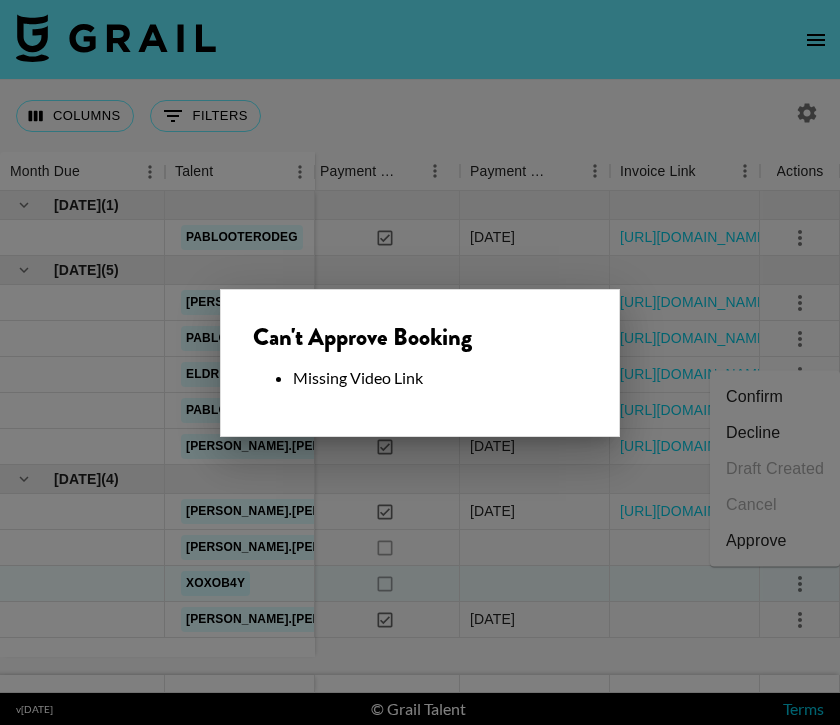 click at bounding box center [420, 362] 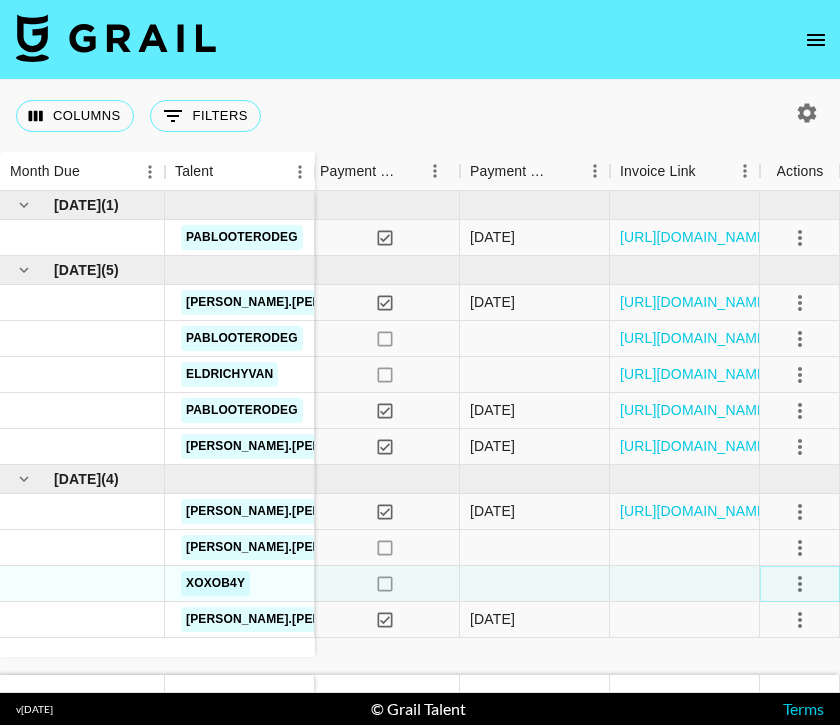 click 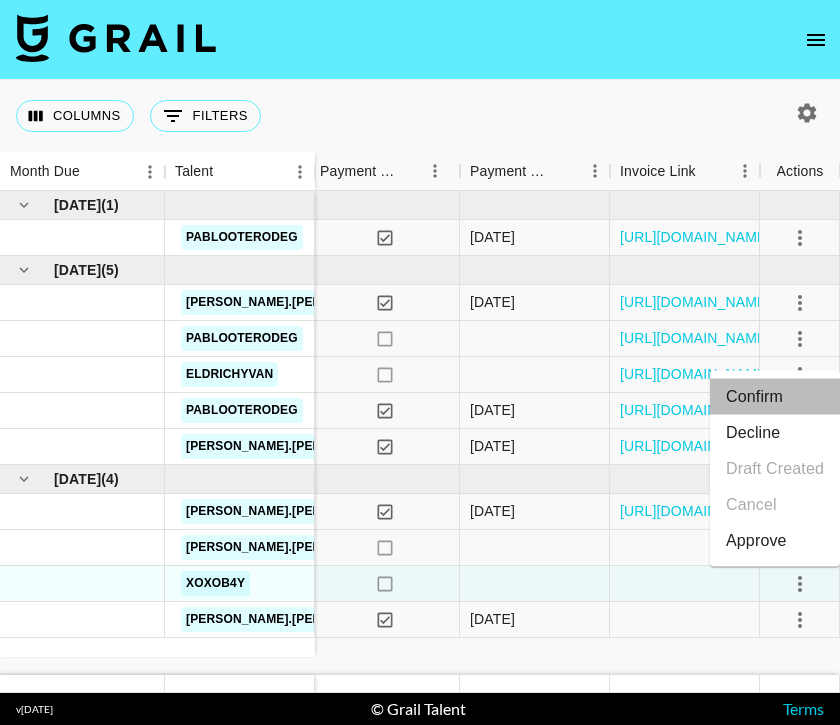 click on "Confirm" at bounding box center (775, 397) 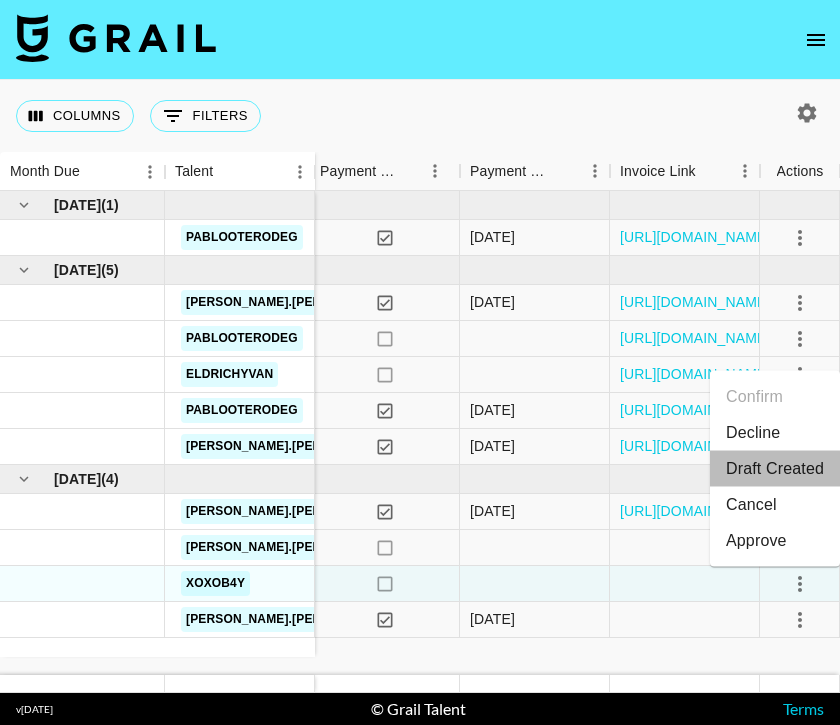 click on "Draft Created" at bounding box center [775, 469] 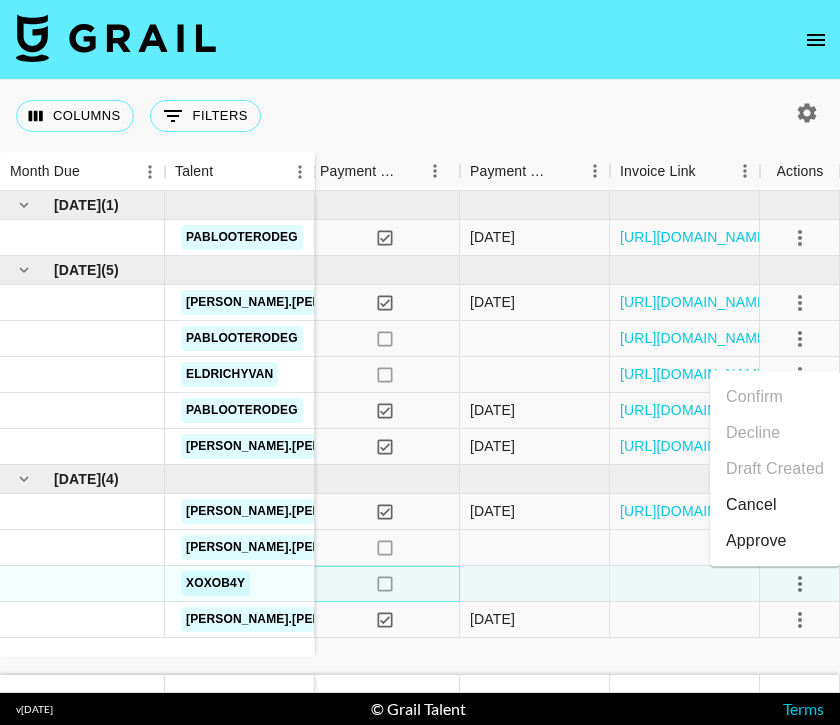 click on "no" at bounding box center (385, 584) 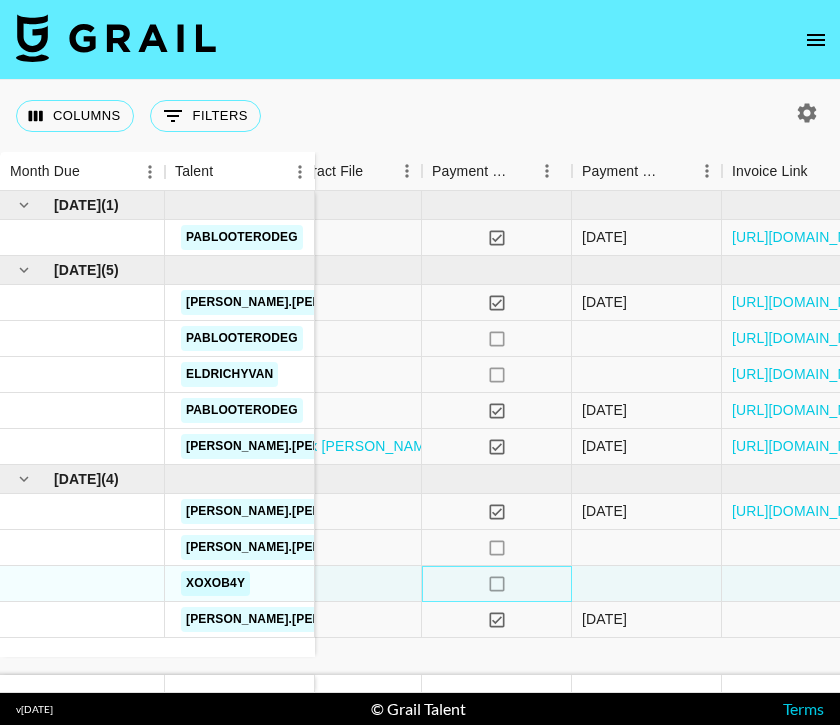 scroll, scrollTop: 0, scrollLeft: 2480, axis: horizontal 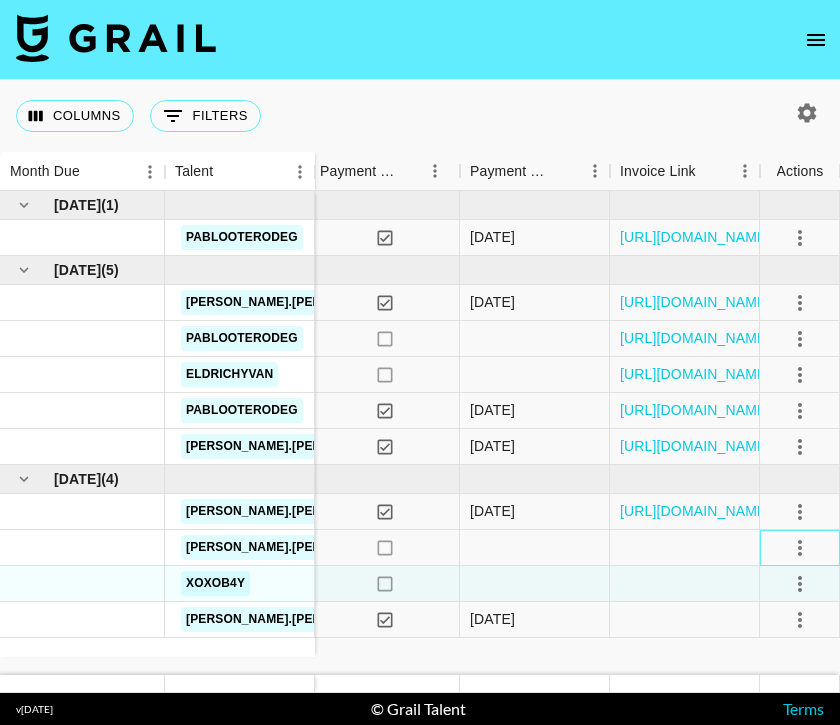 click at bounding box center (800, 548) 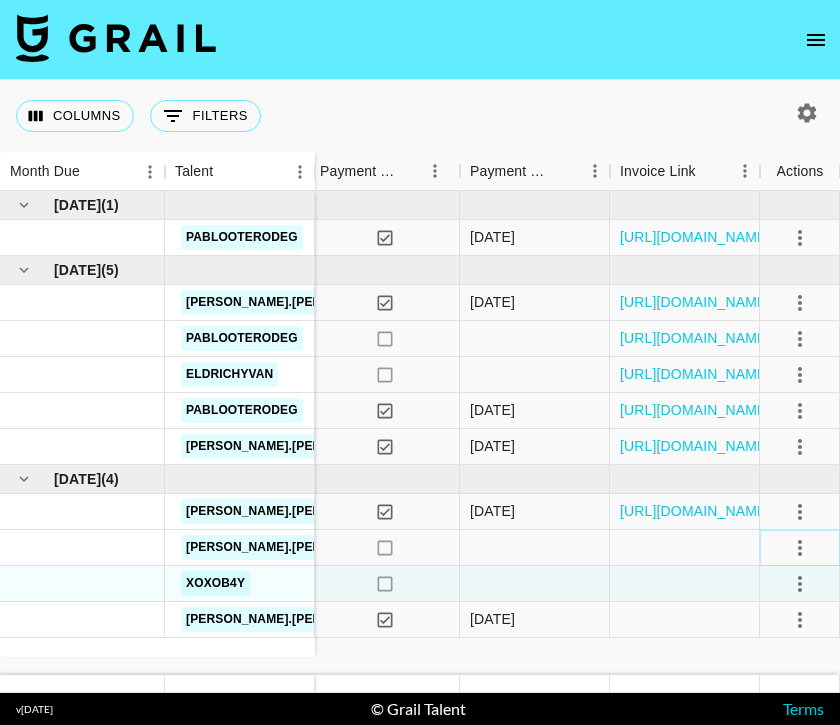 click 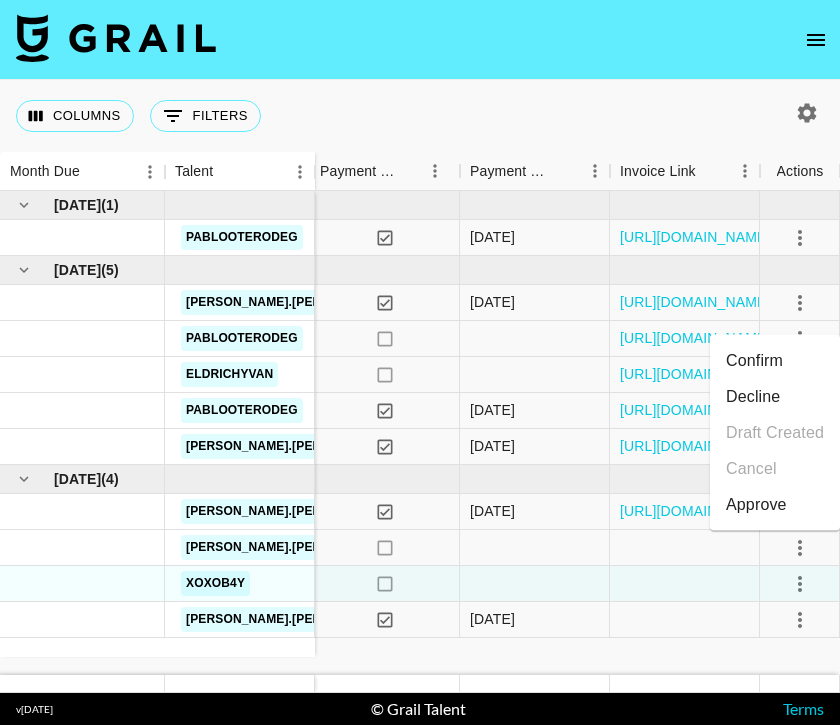 click on "Confirm" at bounding box center [775, 361] 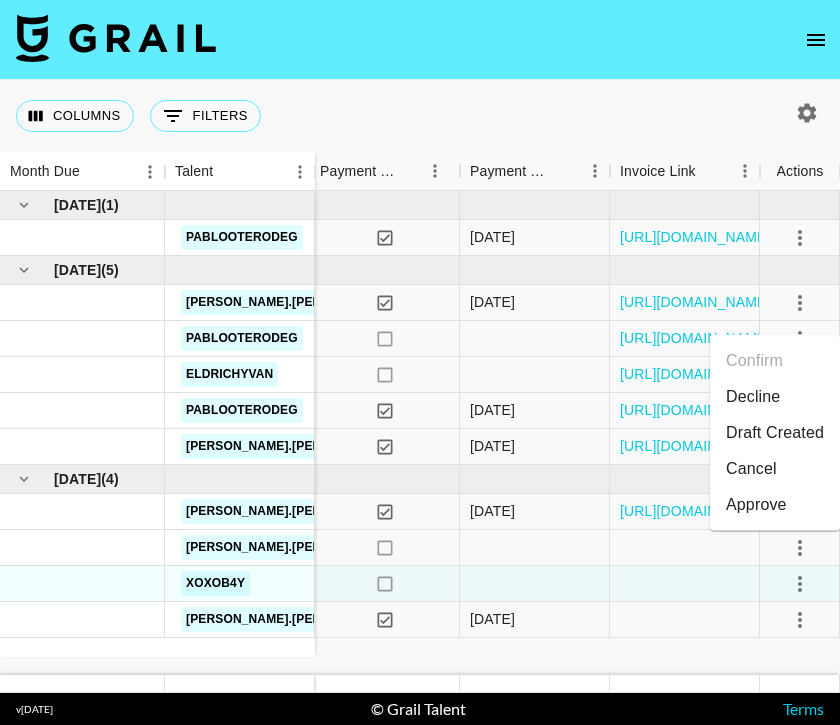 click on "Draft Created" at bounding box center [775, 433] 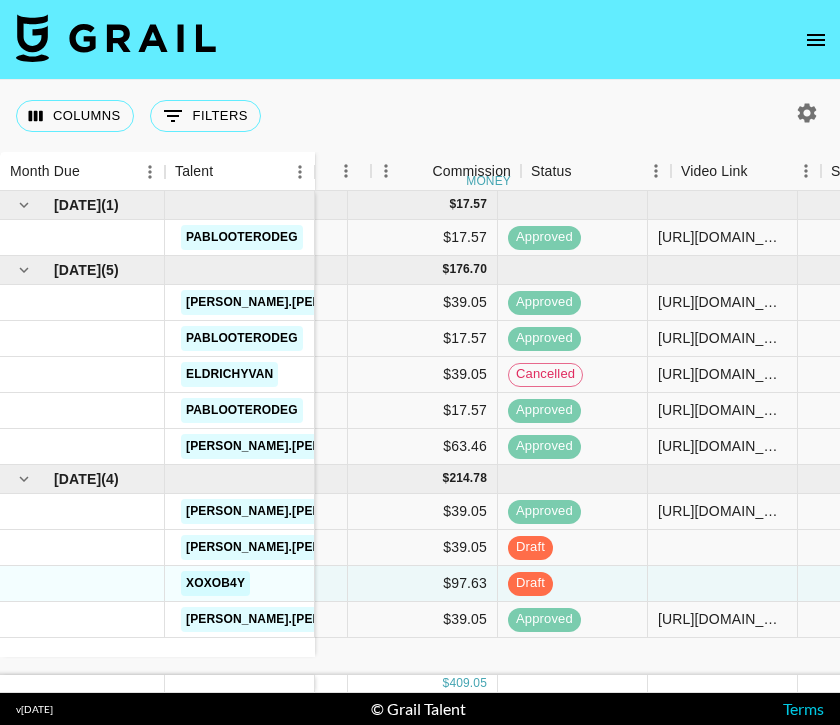 scroll, scrollTop: 0, scrollLeft: 1213, axis: horizontal 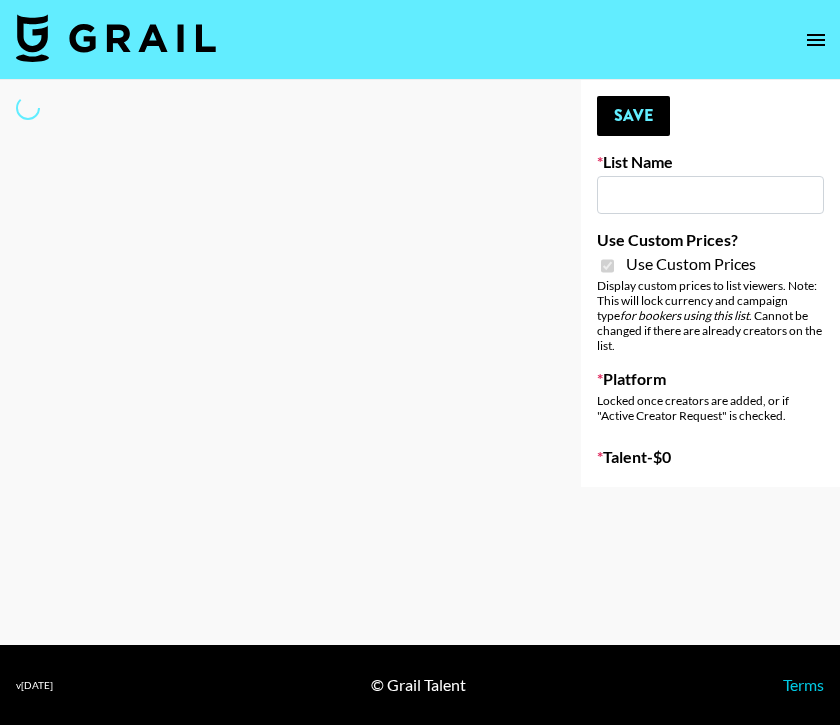 type on "Riize Up Ambassador" 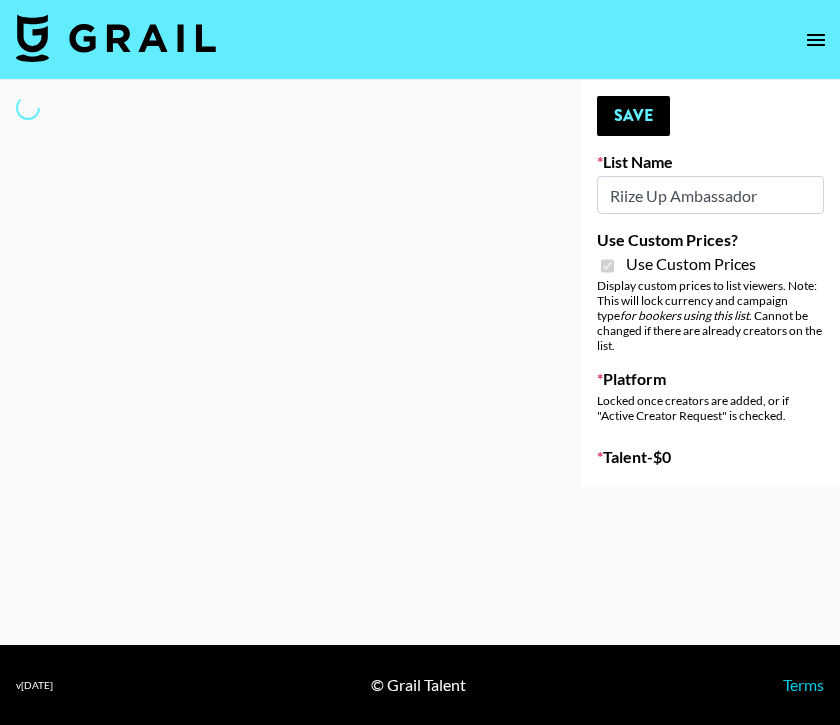 select on "Brand" 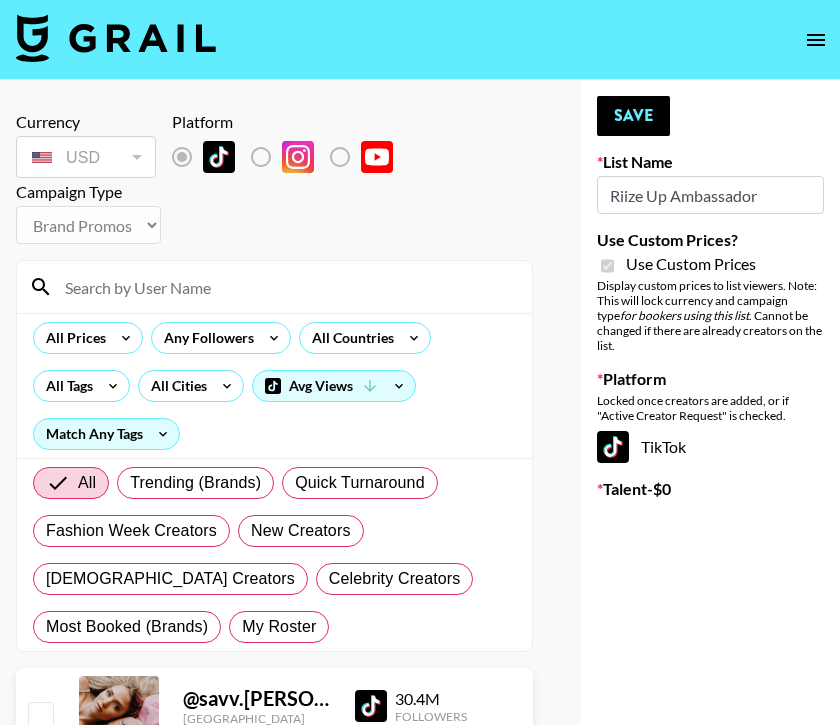 click at bounding box center (286, 287) 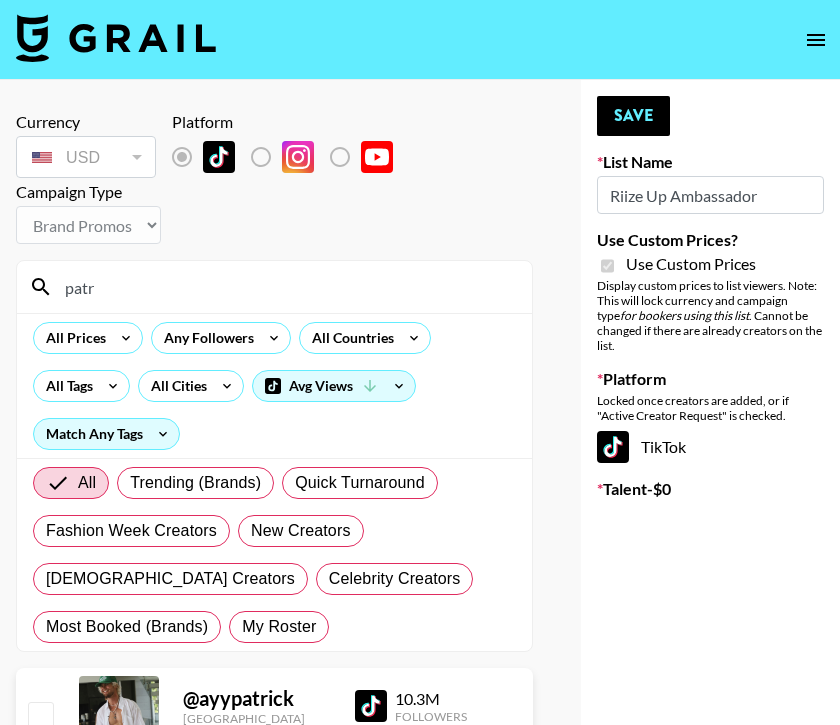 type on "patricia" 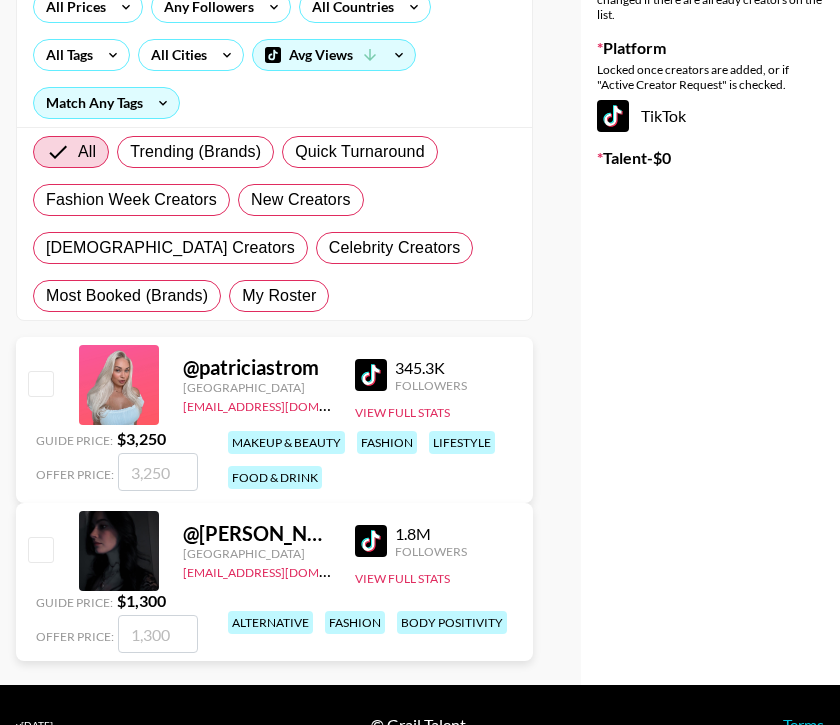 scroll, scrollTop: 371, scrollLeft: 0, axis: vertical 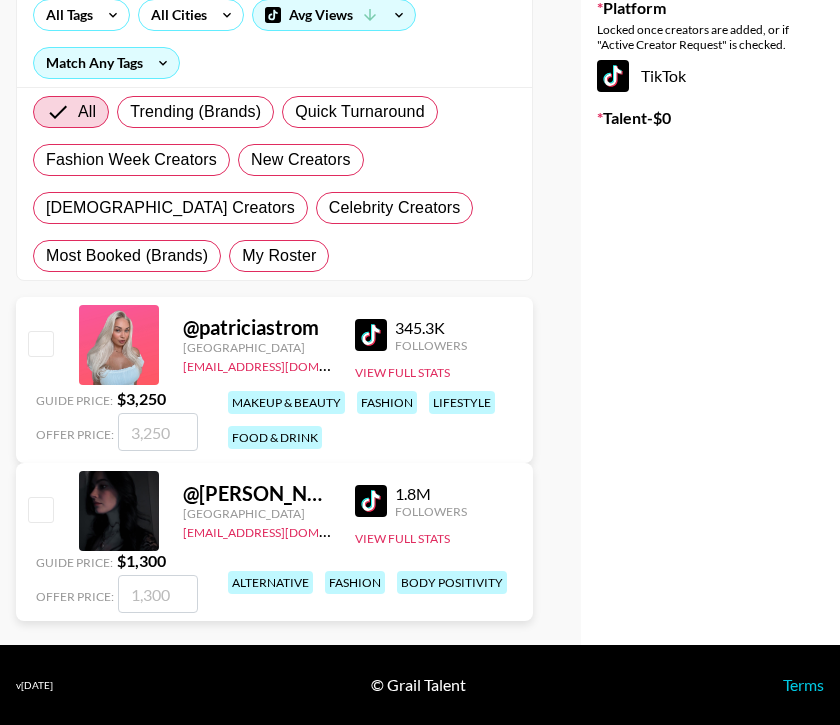 click on "@ patricia.braham United States akvile.kiezaite@grail-talent.com 1.8M Followers View Full Stats Guide Price: $ 1,300 Offer Price: alternative fashion body positivity" at bounding box center (274, 542) 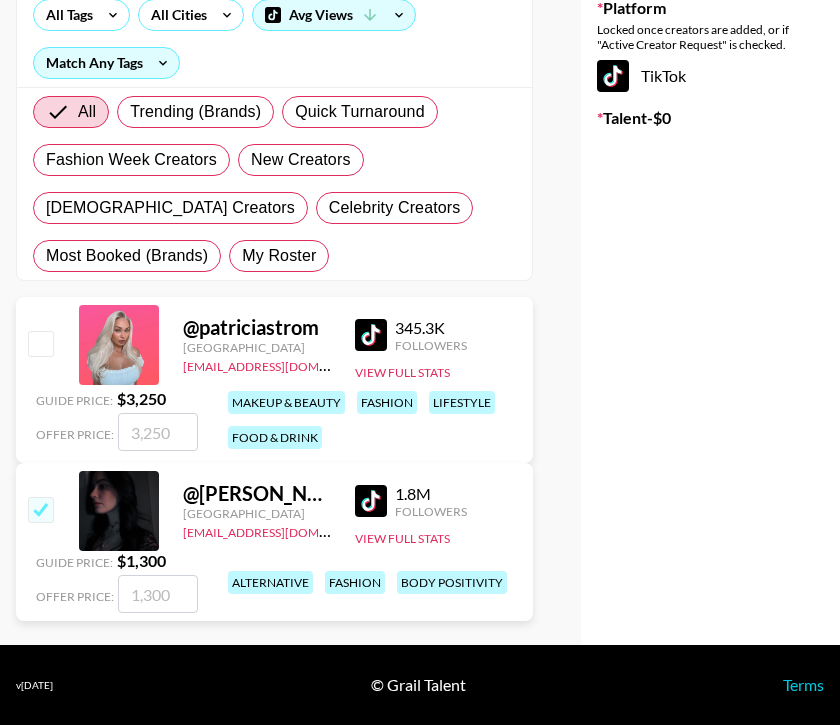 checkbox on "true" 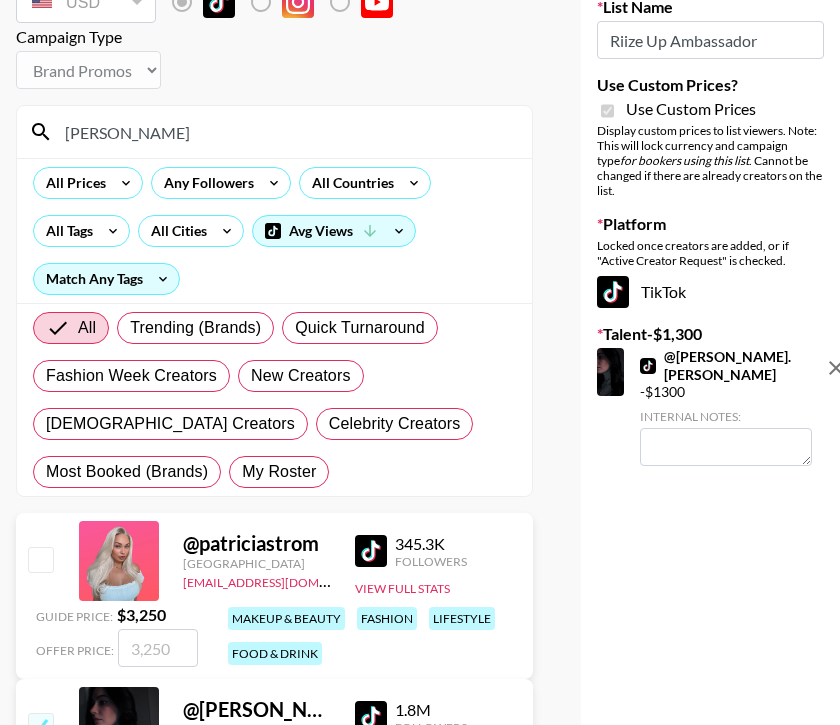 scroll, scrollTop: 0, scrollLeft: 0, axis: both 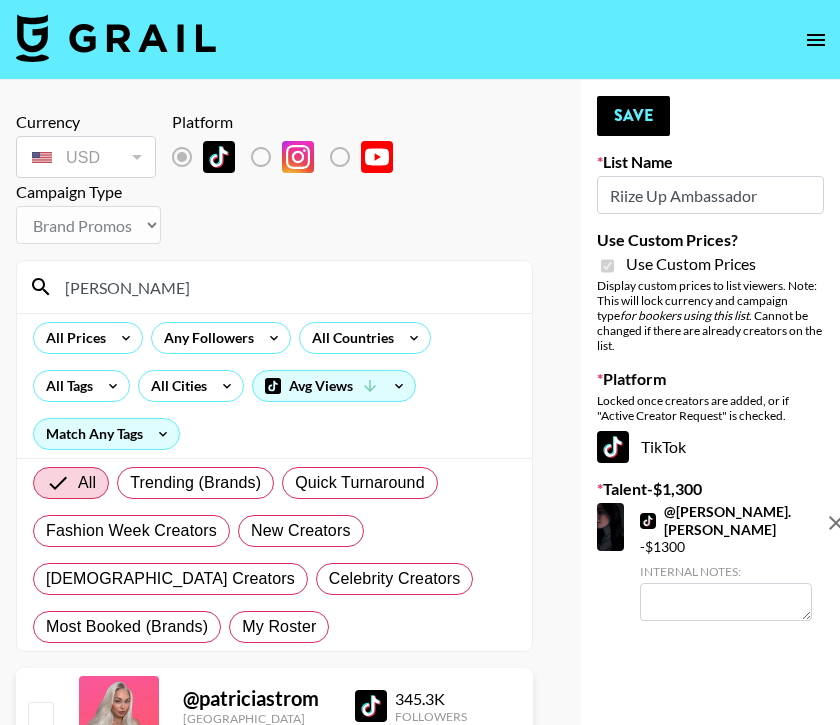 click on "patricia" at bounding box center [286, 287] 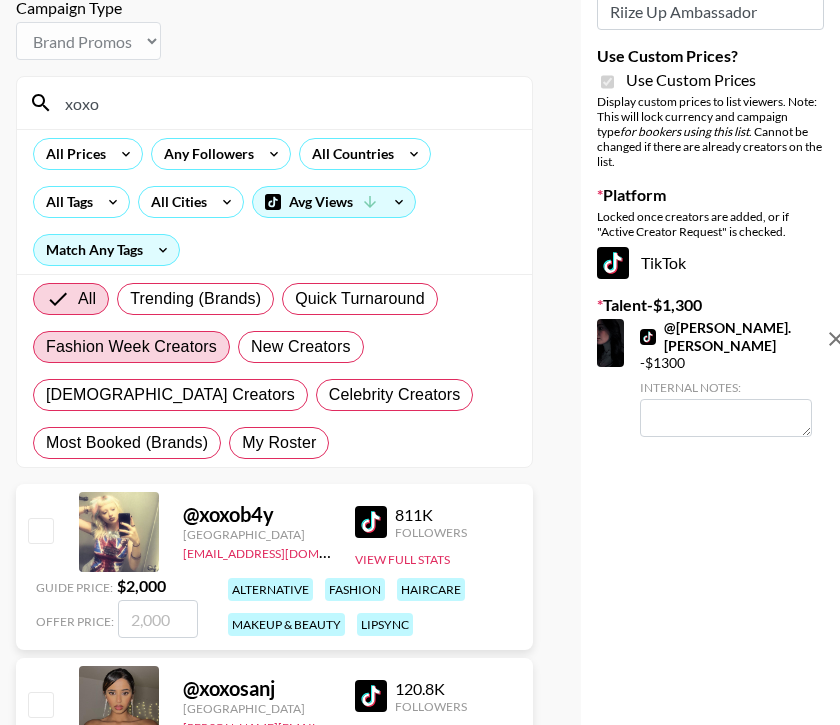 scroll, scrollTop: 208, scrollLeft: 0, axis: vertical 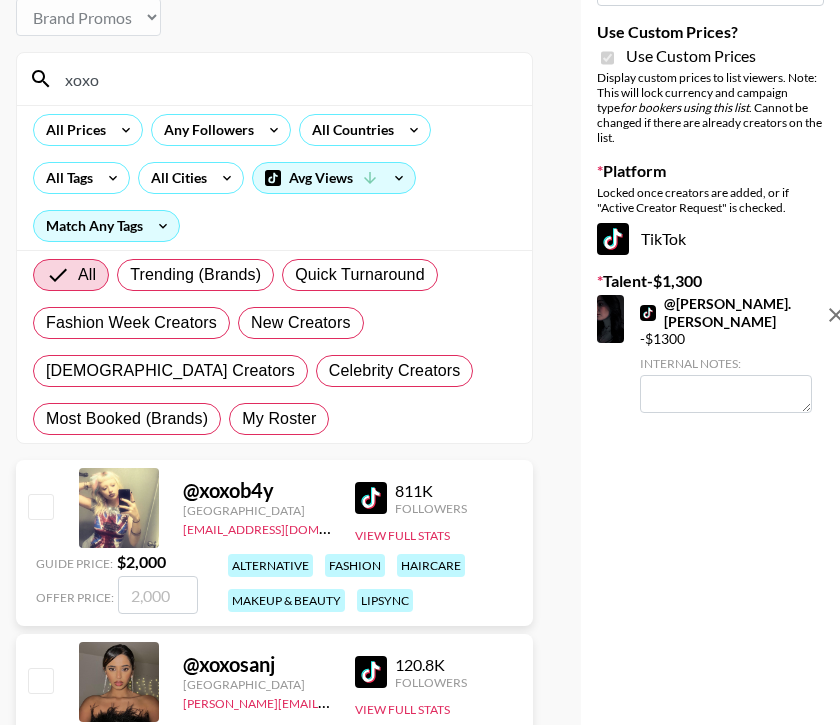 type on "xoxo" 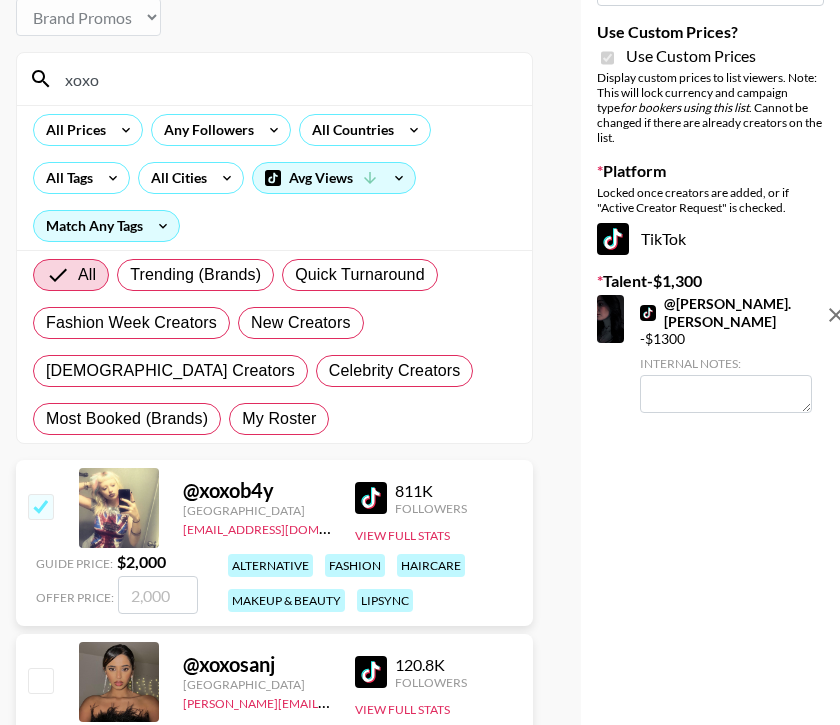 checkbox on "true" 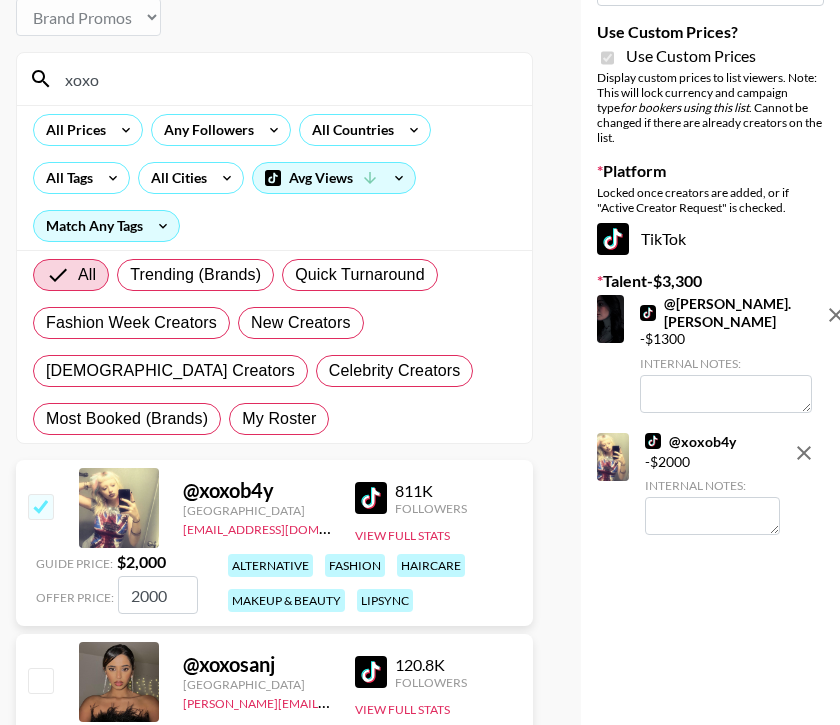 scroll, scrollTop: 0, scrollLeft: 0, axis: both 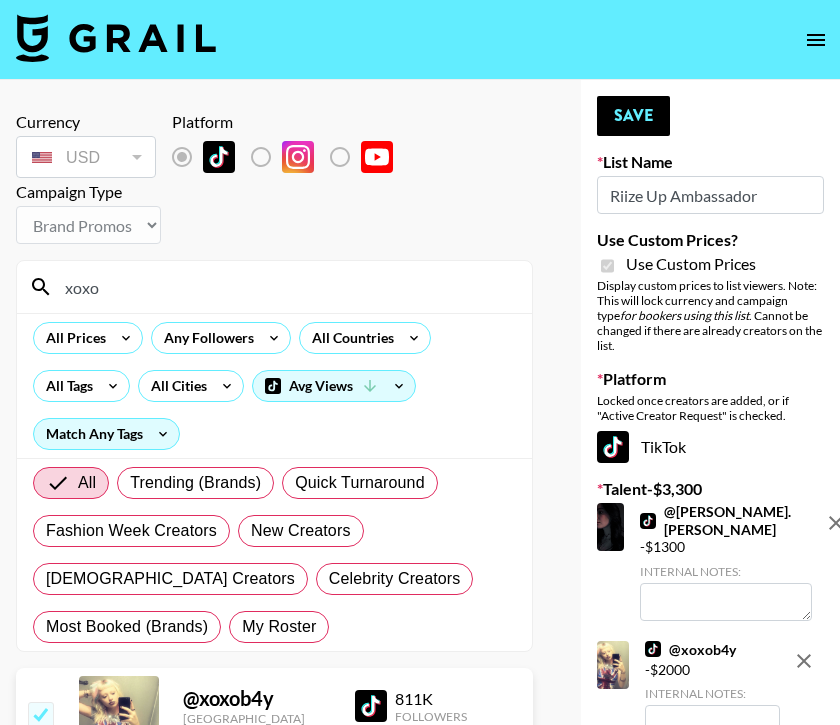 click on "xoxo" at bounding box center (286, 287) 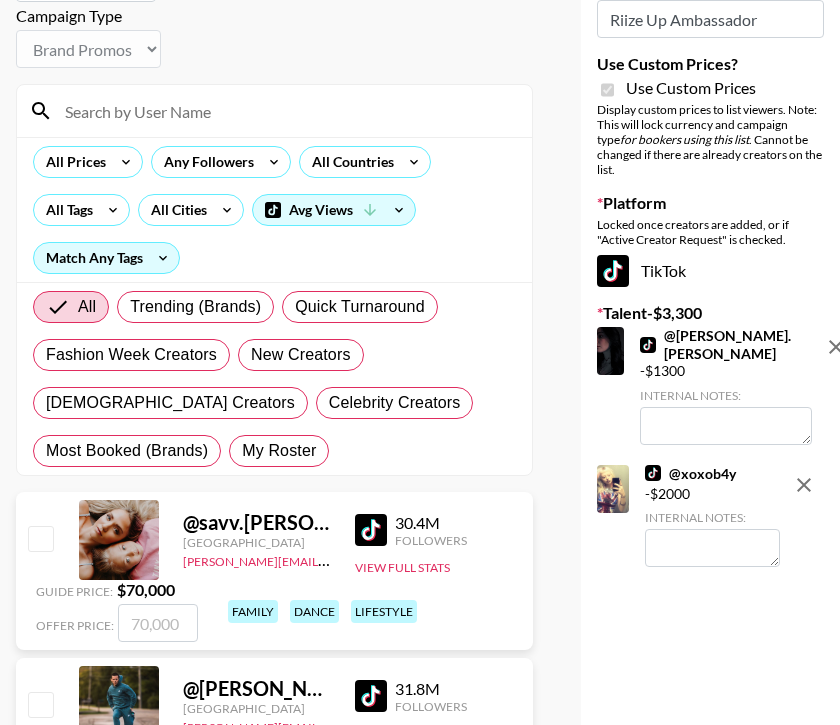 scroll, scrollTop: 235, scrollLeft: 0, axis: vertical 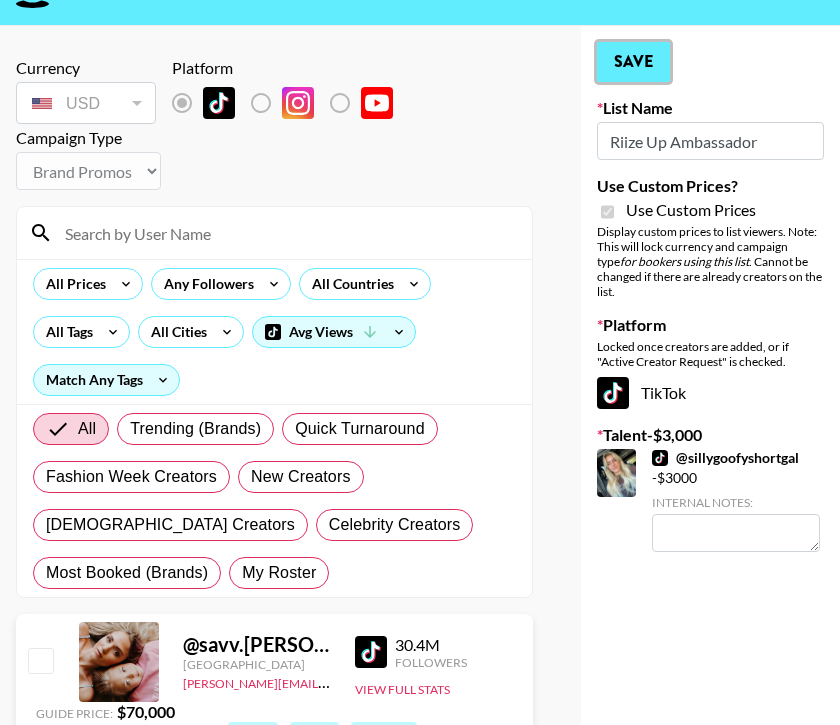 click on "Save" at bounding box center (633, 62) 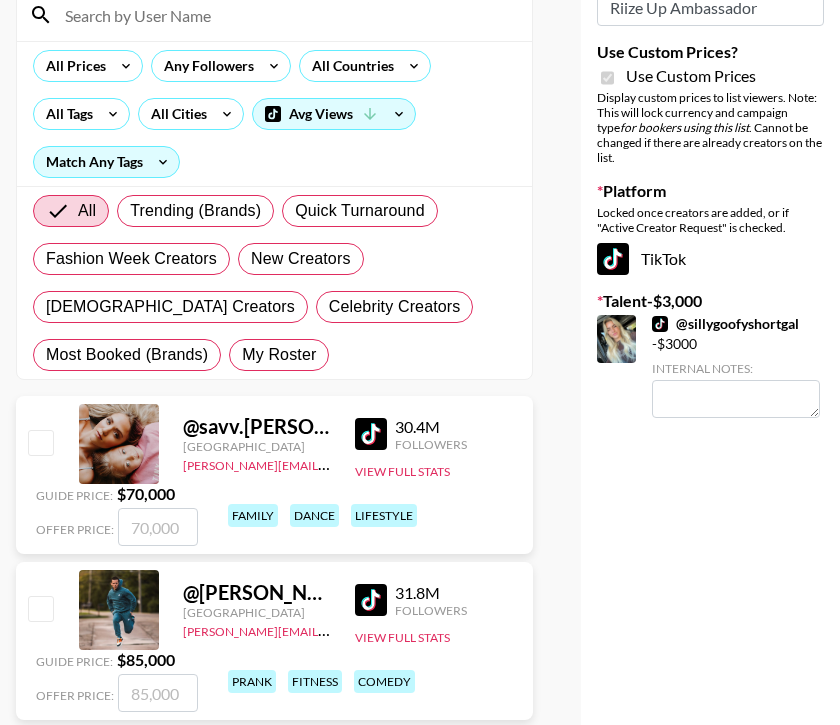 scroll, scrollTop: 0, scrollLeft: 0, axis: both 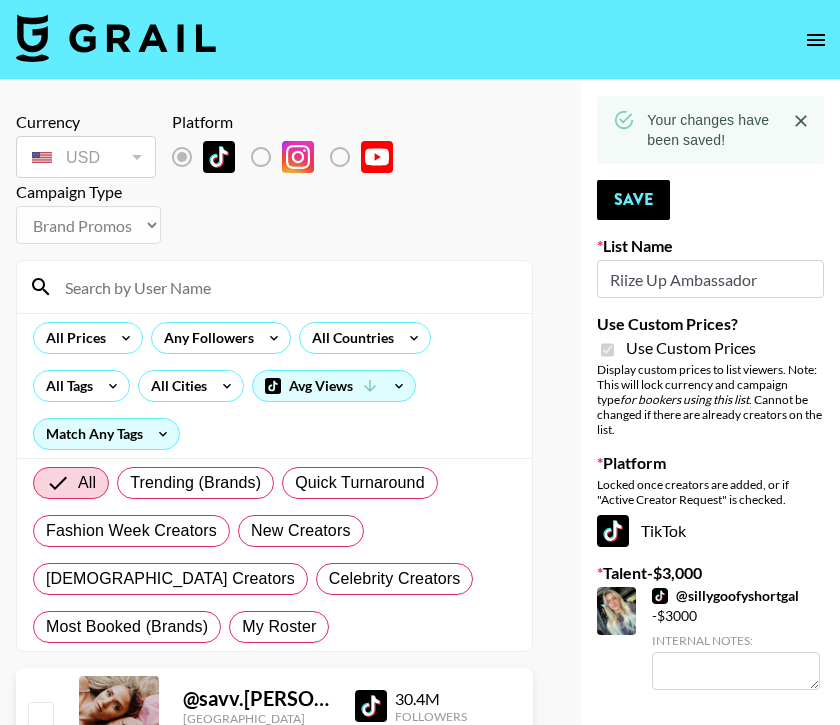 click at bounding box center (286, 287) 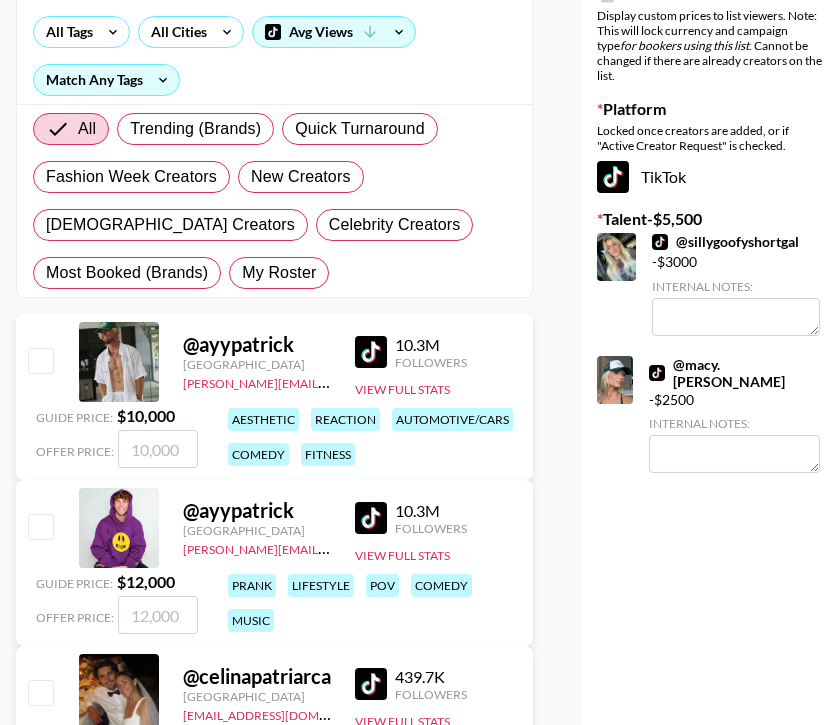 scroll, scrollTop: 277, scrollLeft: 0, axis: vertical 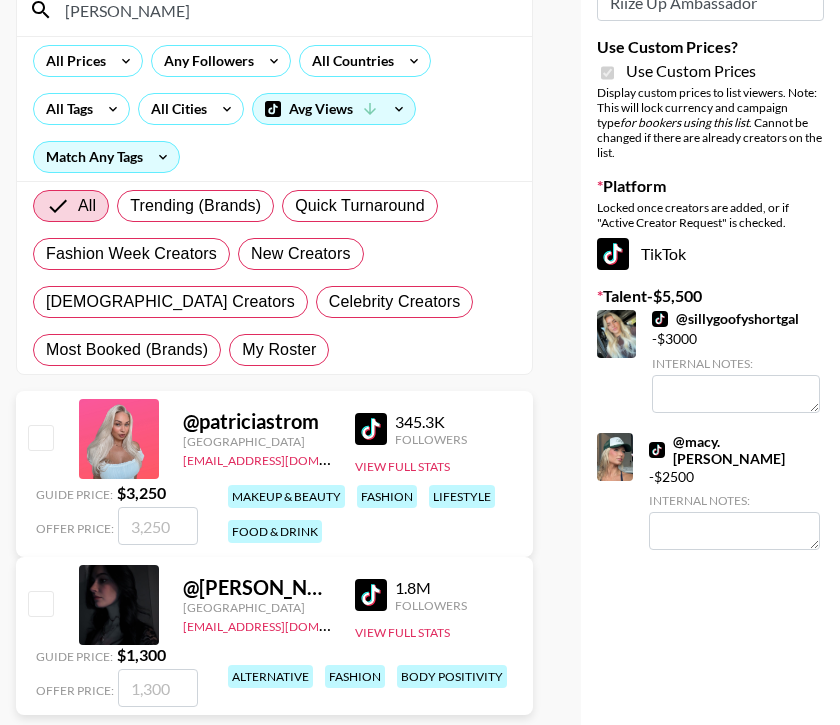 type on "patricia" 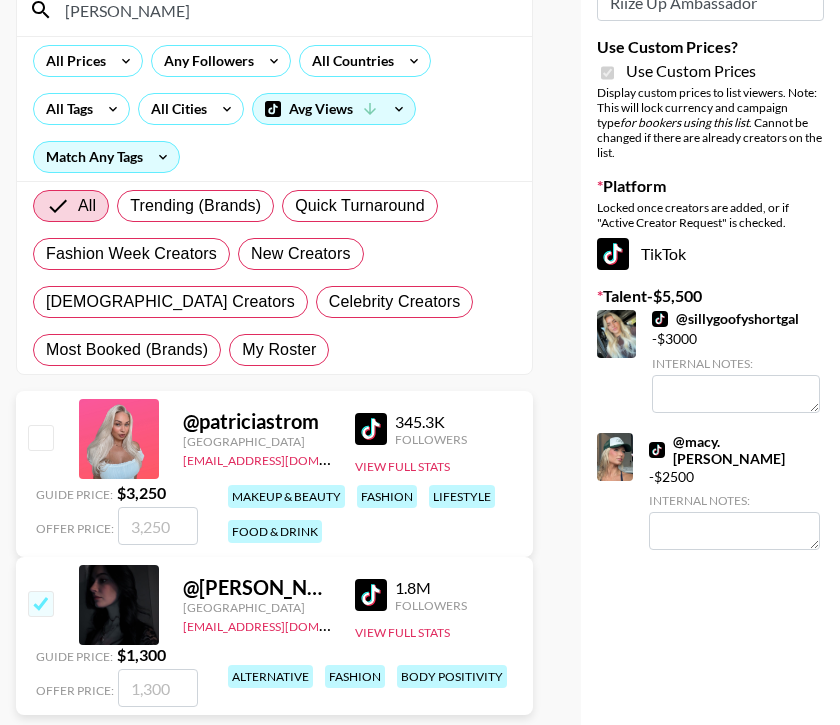 checkbox on "true" 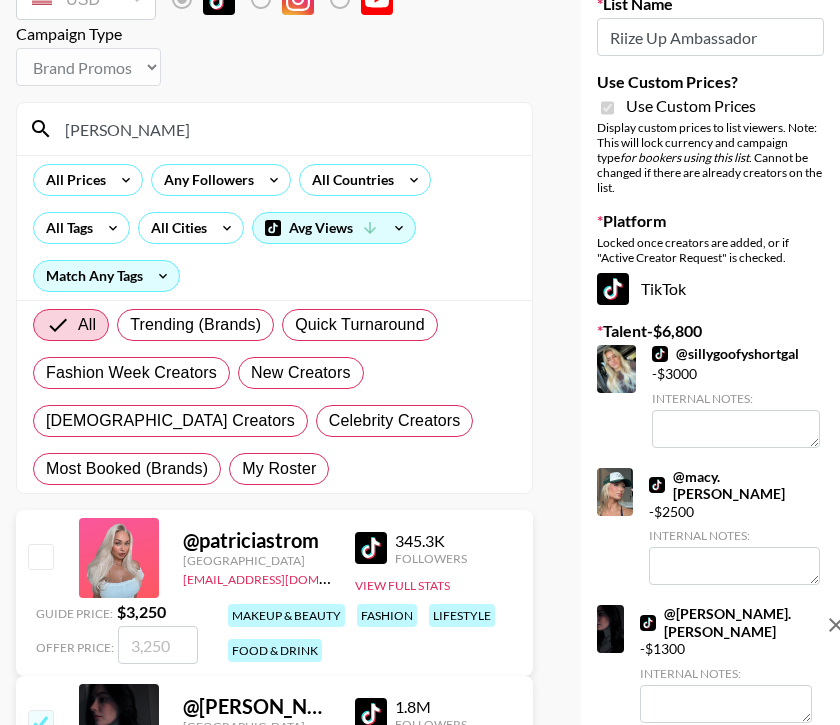 scroll, scrollTop: 59, scrollLeft: 0, axis: vertical 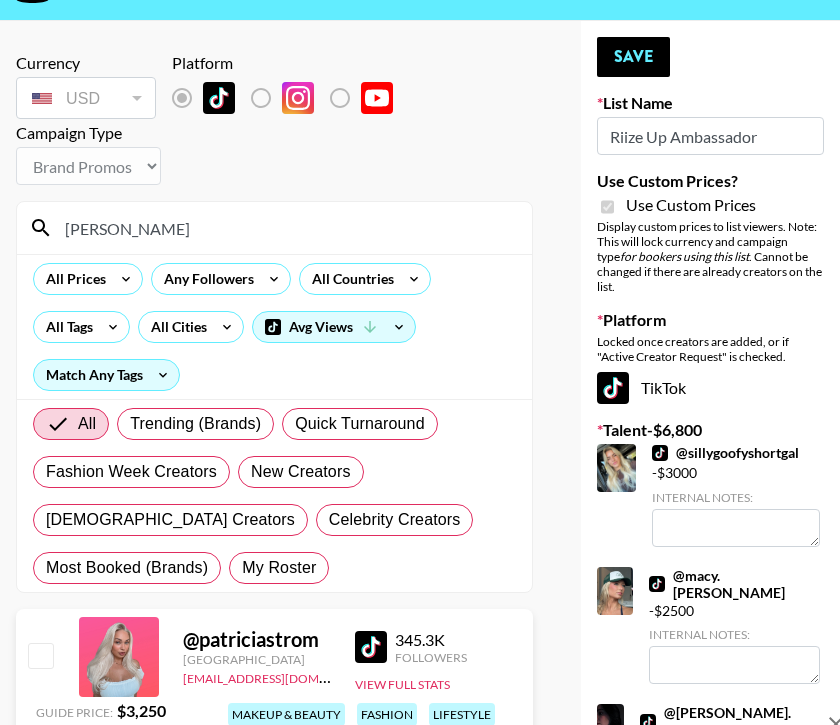 click on "patricia" at bounding box center (286, 228) 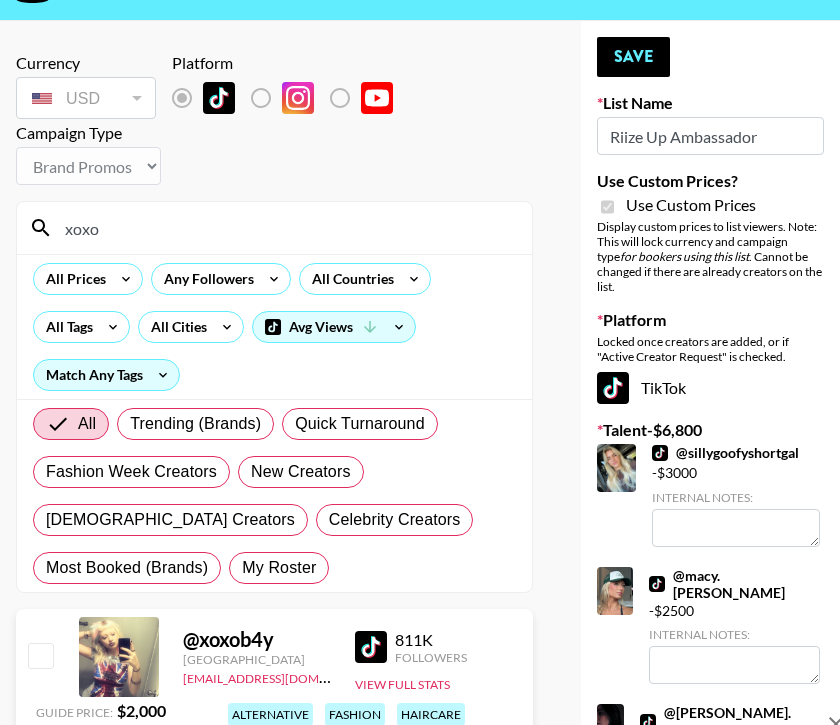 type on "xoxo" 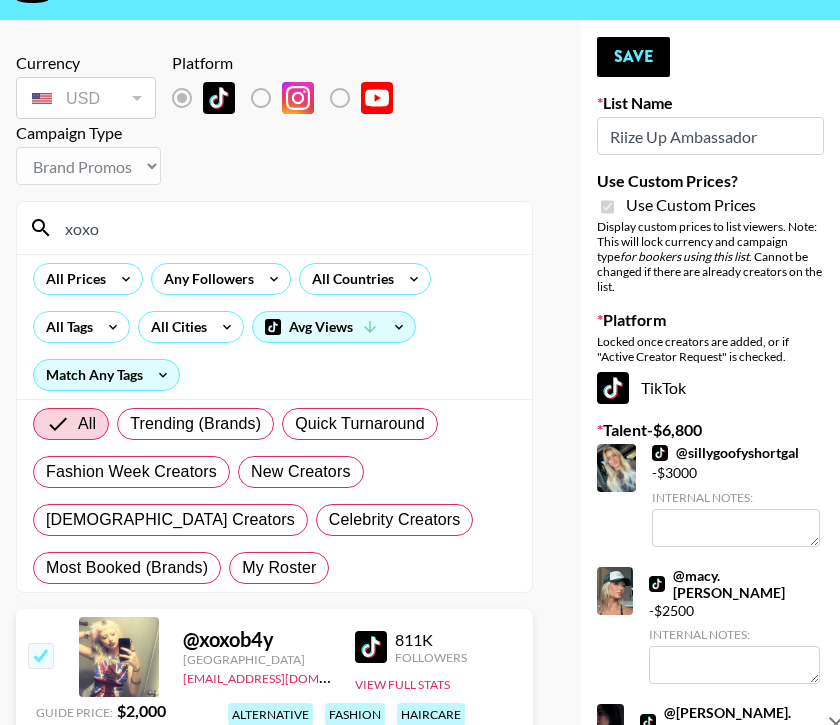 checkbox on "true" 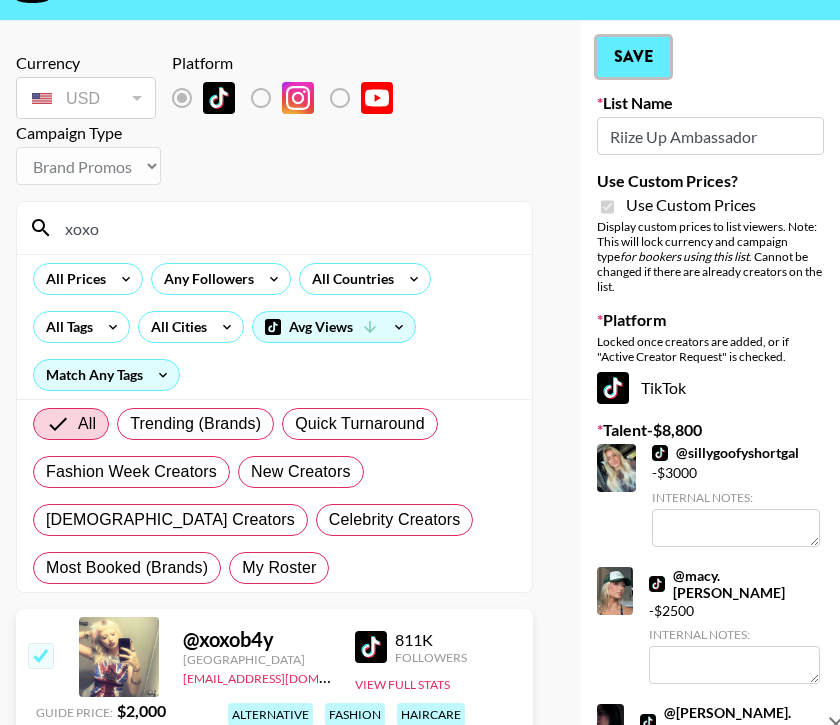 click on "Save" at bounding box center [633, 57] 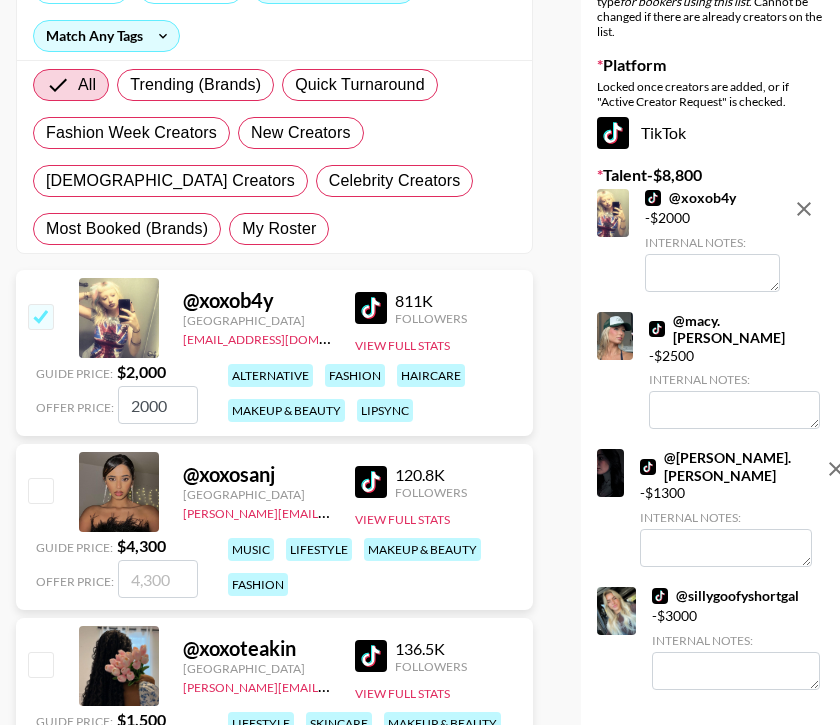 scroll, scrollTop: 400, scrollLeft: 0, axis: vertical 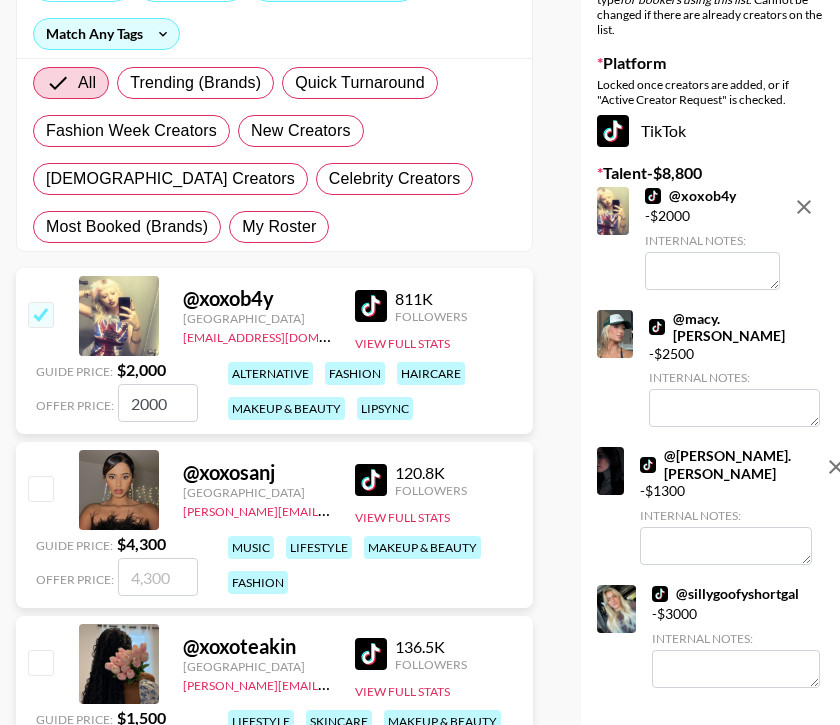 click at bounding box center (726, 546) 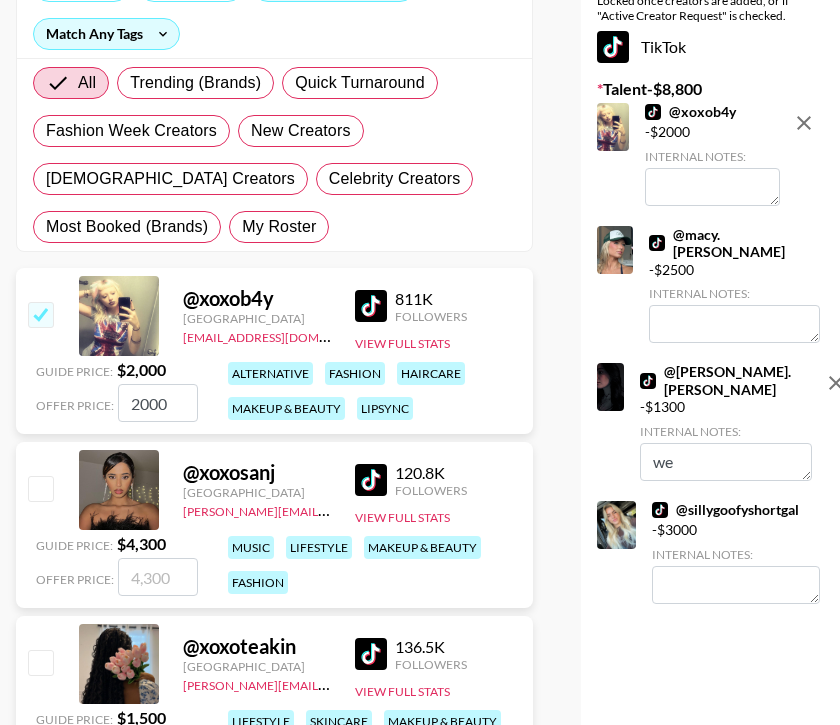 type on "w" 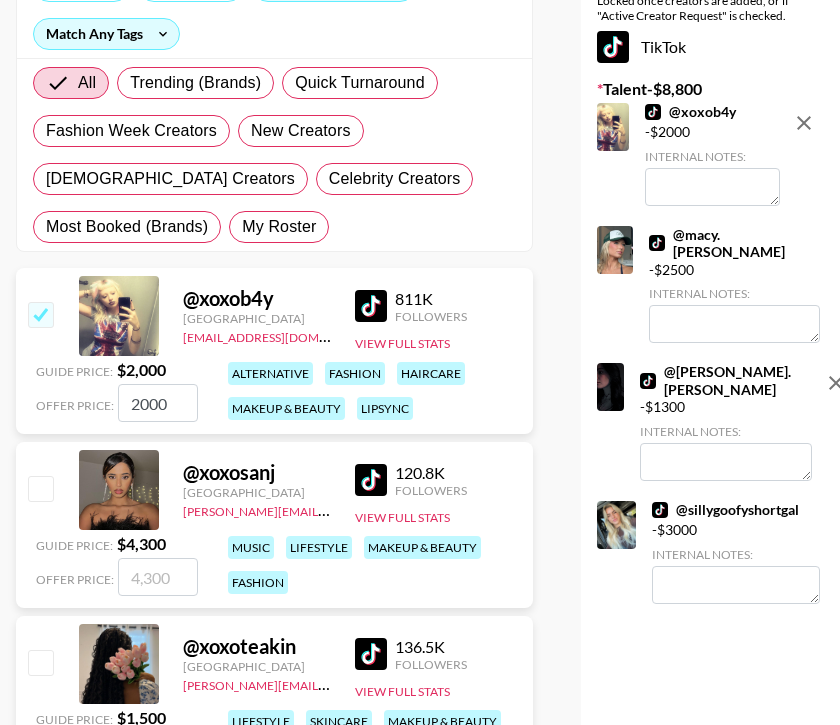 type on "t" 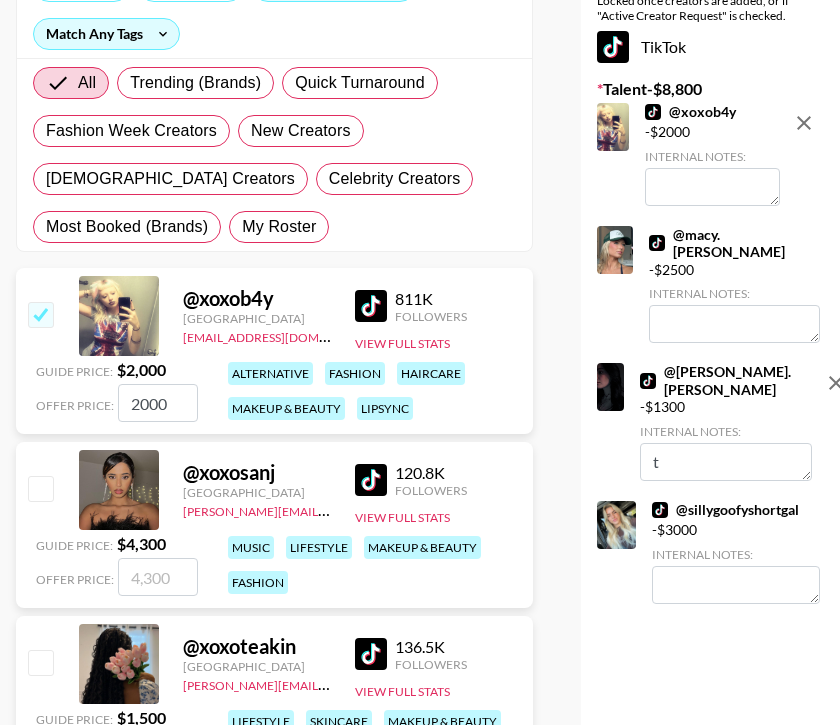type 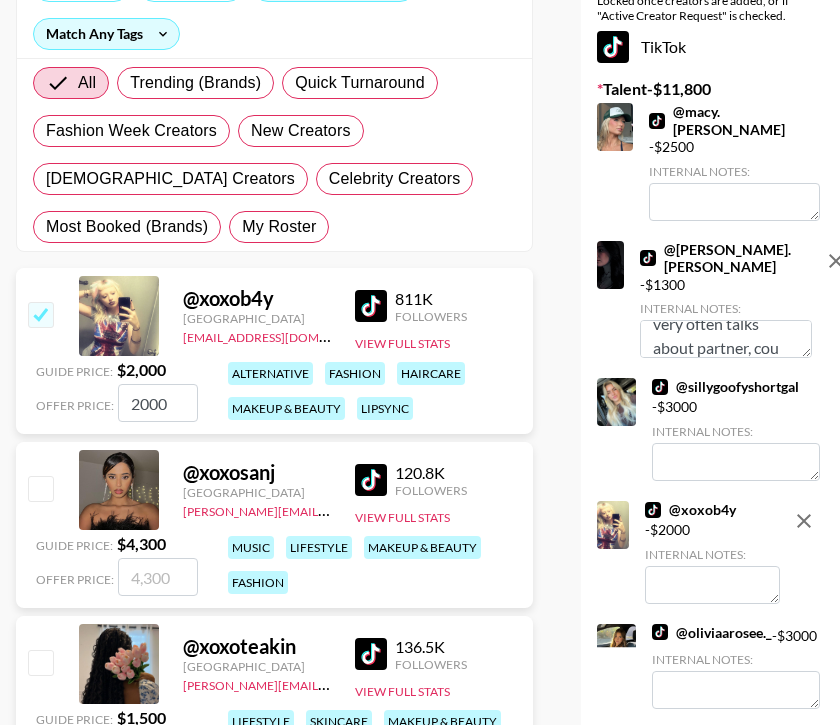 scroll, scrollTop: 39, scrollLeft: 0, axis: vertical 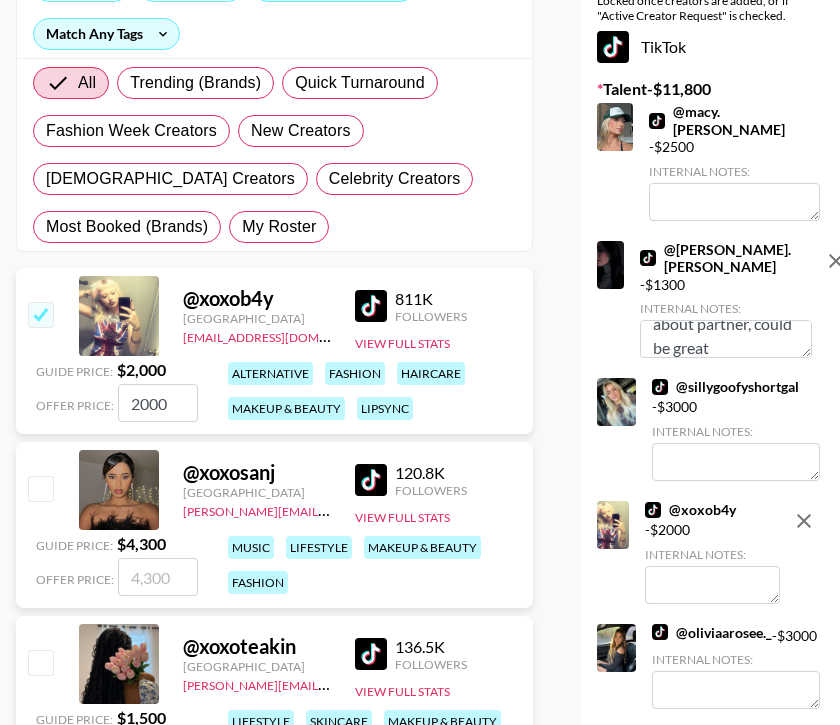 type on "very often talks about partner, could be great f" 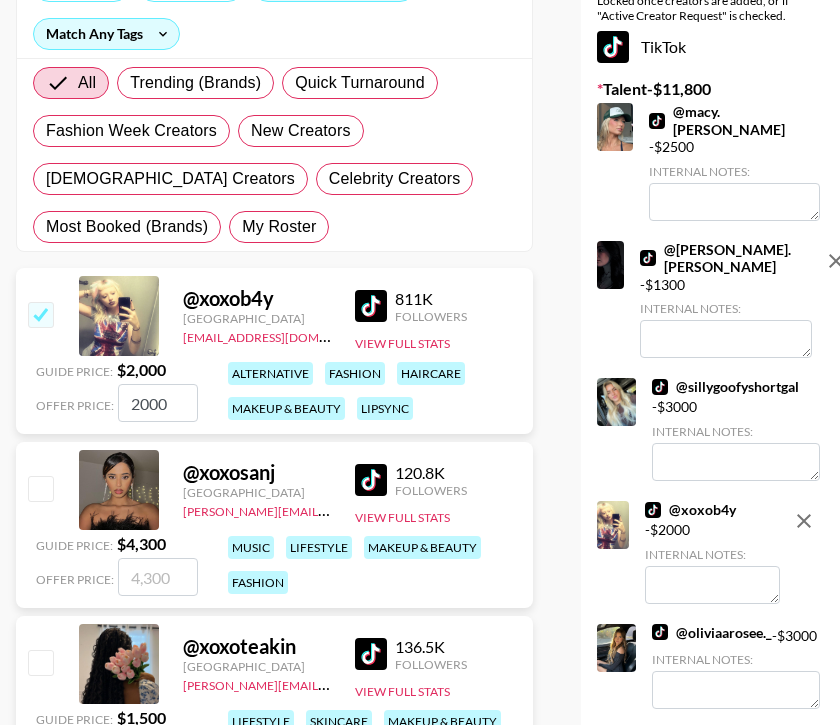 type on "o" 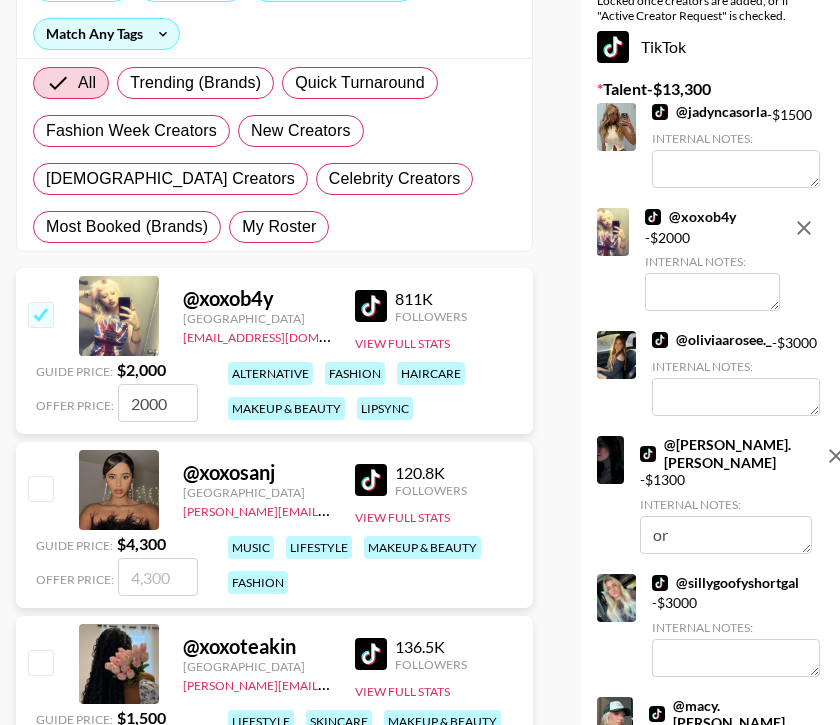 type on "o" 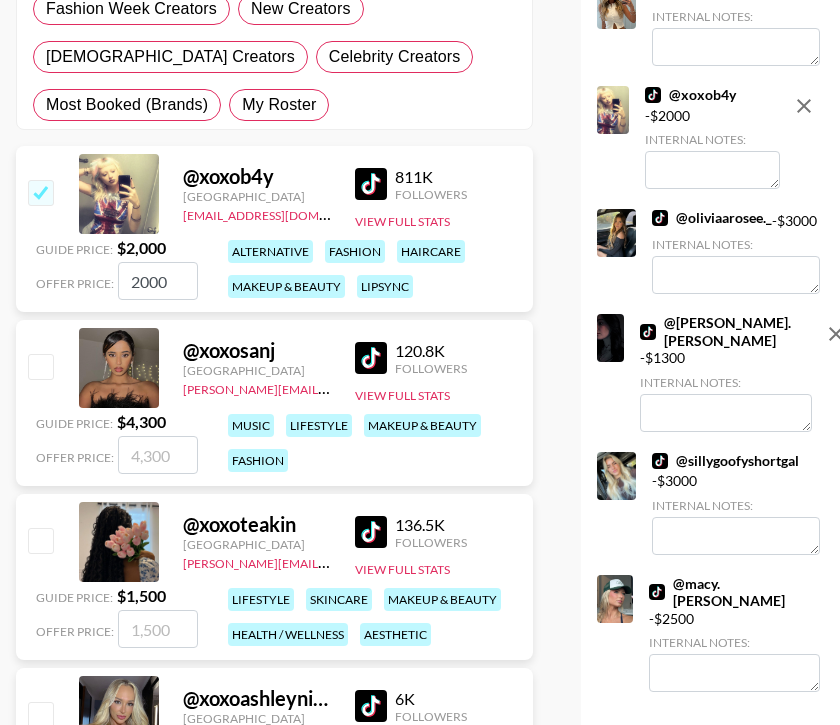 scroll, scrollTop: 575, scrollLeft: 0, axis: vertical 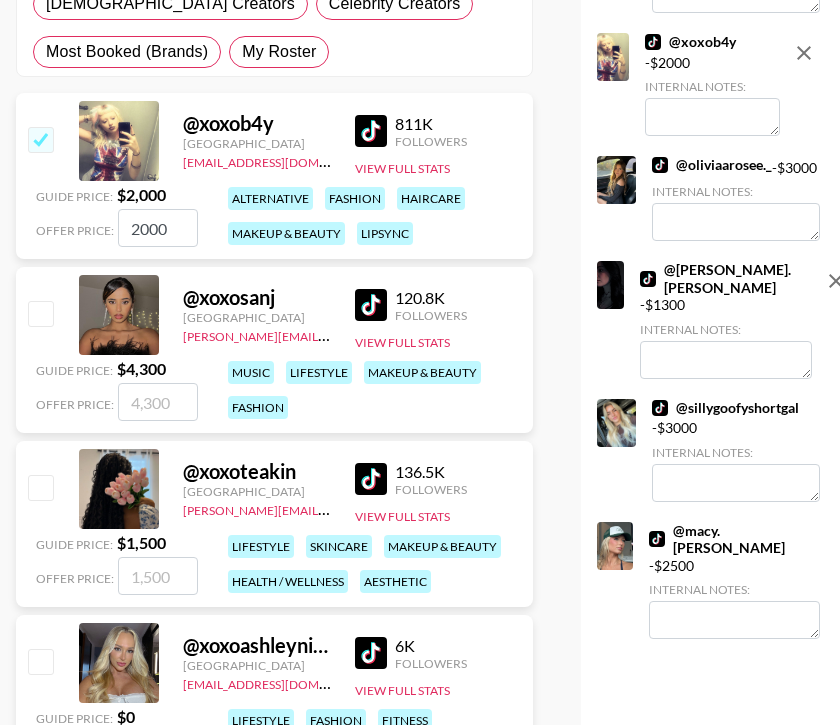 click at bounding box center [726, 360] 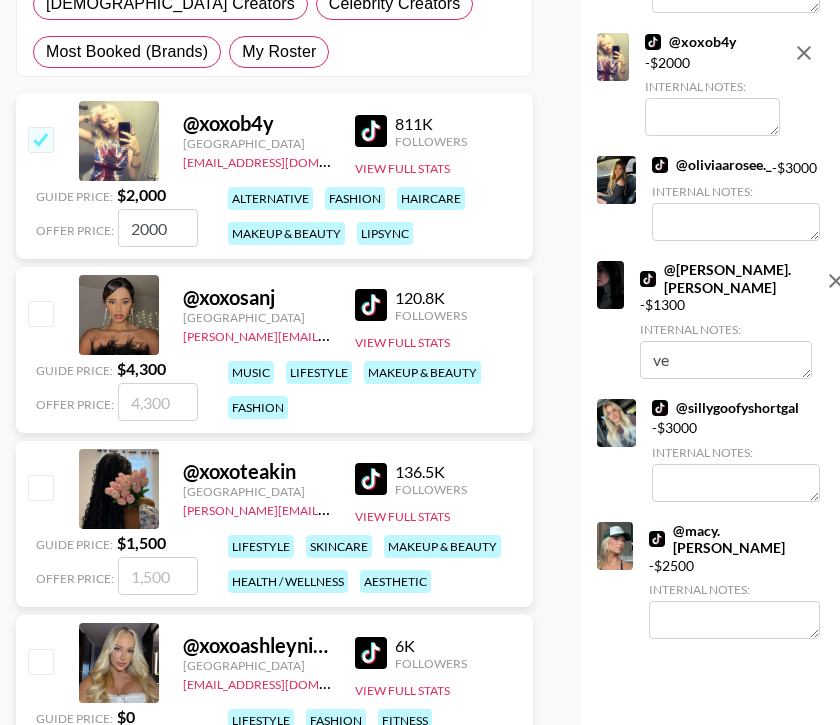 type on "ve" 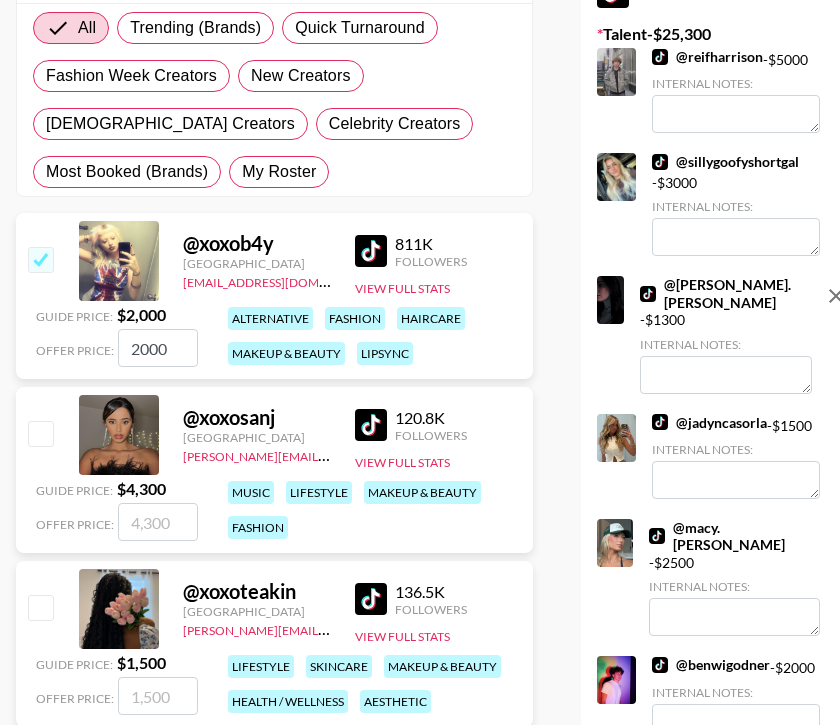 scroll, scrollTop: 449, scrollLeft: 0, axis: vertical 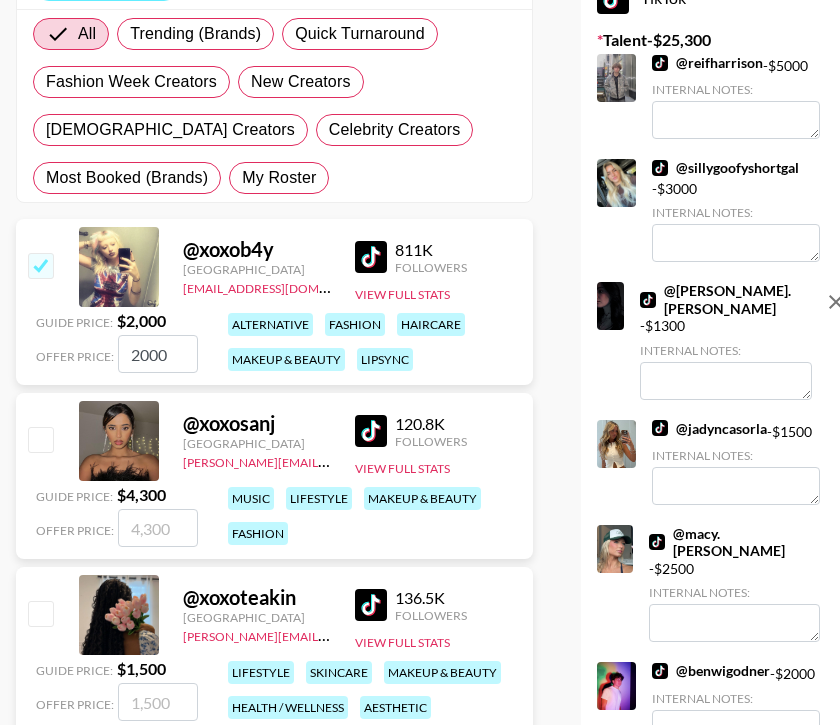 paste on "very often talks about her partner in tiktoks and other brand promos" 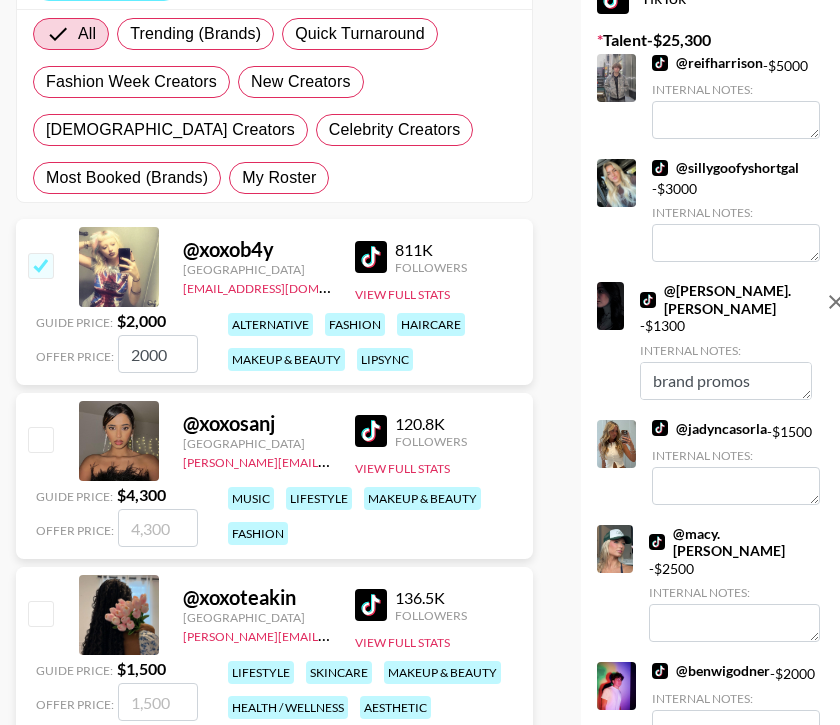 scroll, scrollTop: 112, scrollLeft: 0, axis: vertical 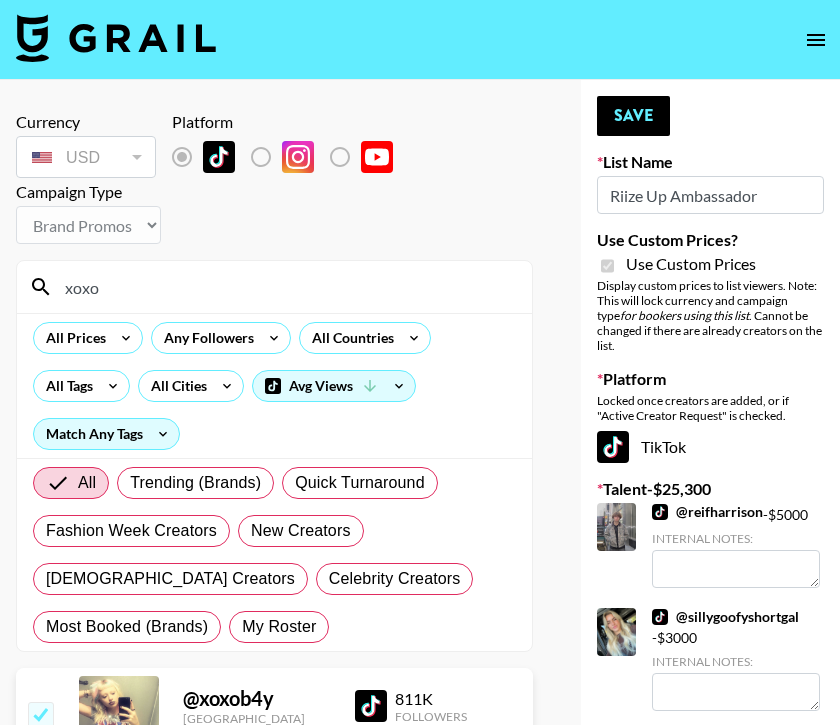 type on "very often talks about her partner in tiktoks and other brand promos" 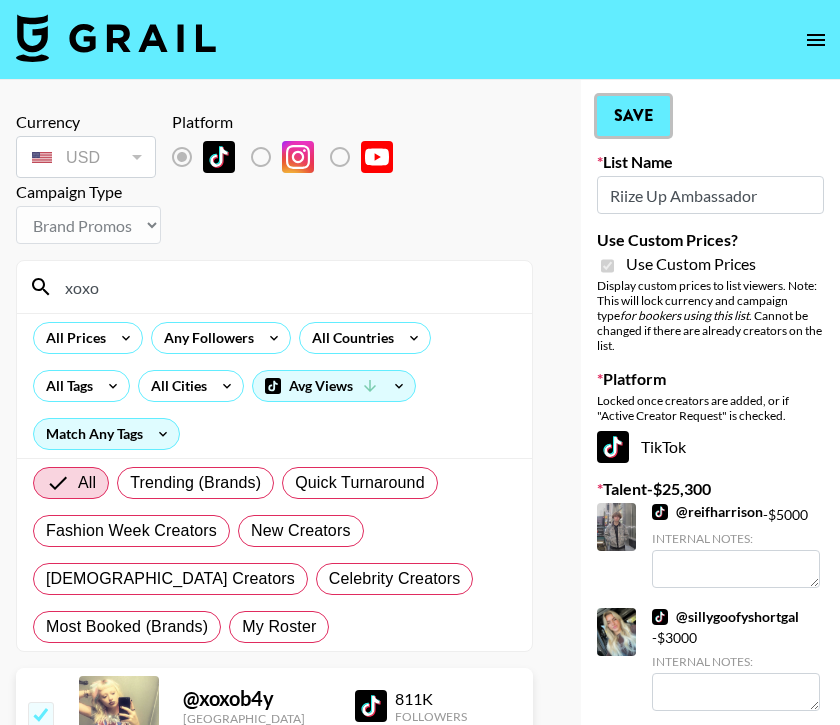 click on "Save" at bounding box center (633, 116) 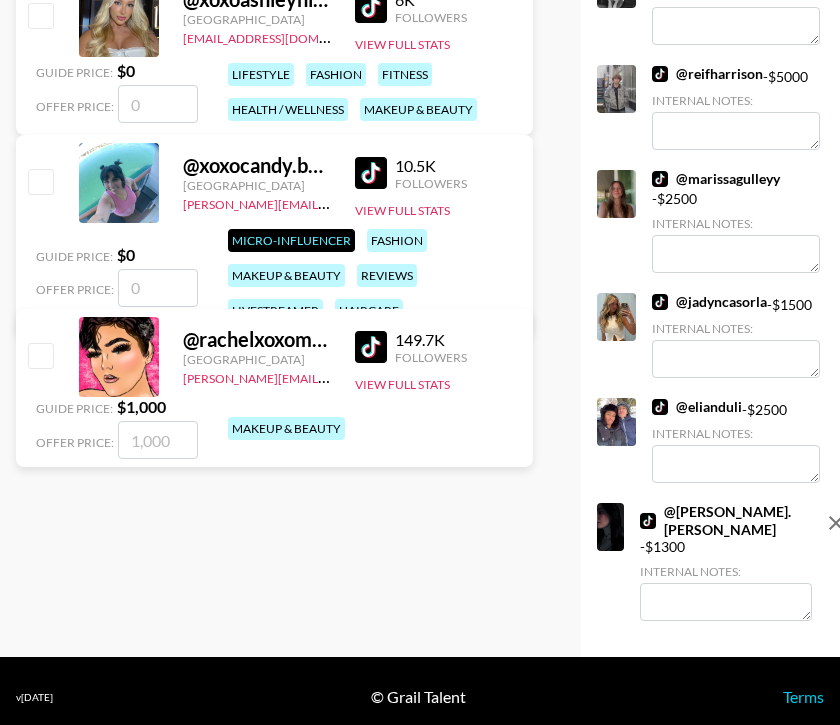 scroll, scrollTop: 1124, scrollLeft: 0, axis: vertical 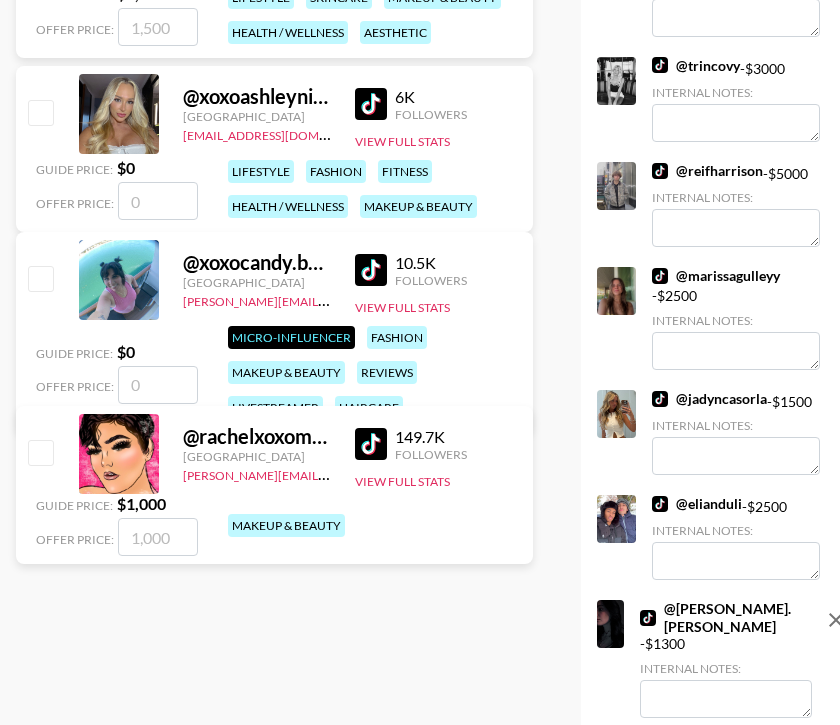 click at bounding box center [726, 699] 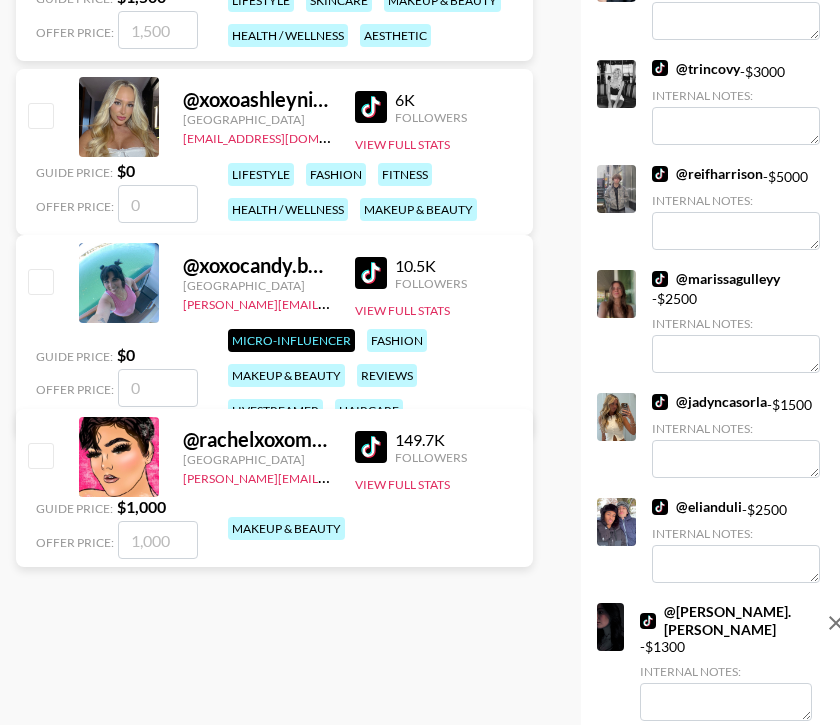 scroll, scrollTop: 1147, scrollLeft: 0, axis: vertical 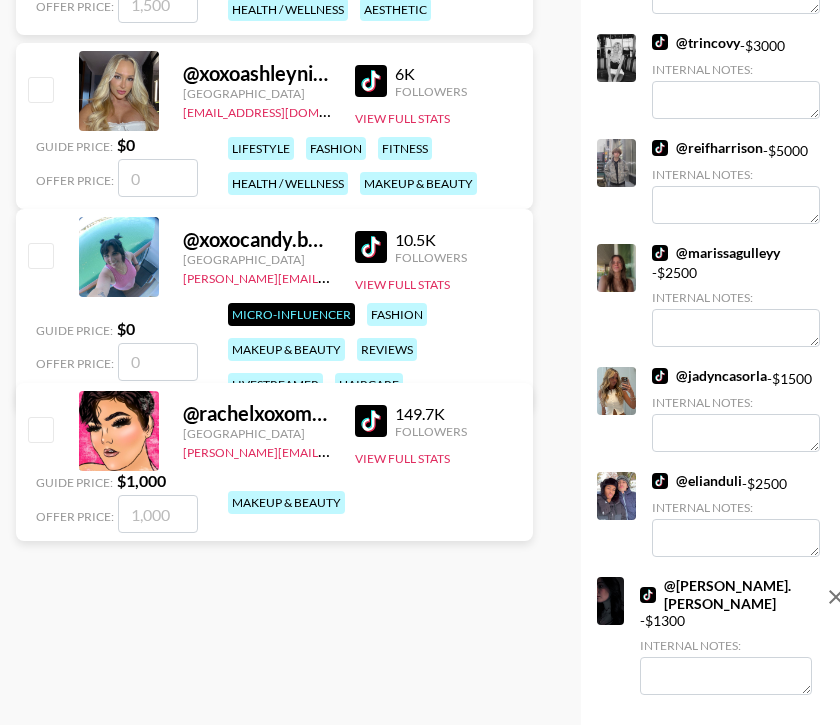 paste on "very often talks about her partner in tiktoks and other brand promos" 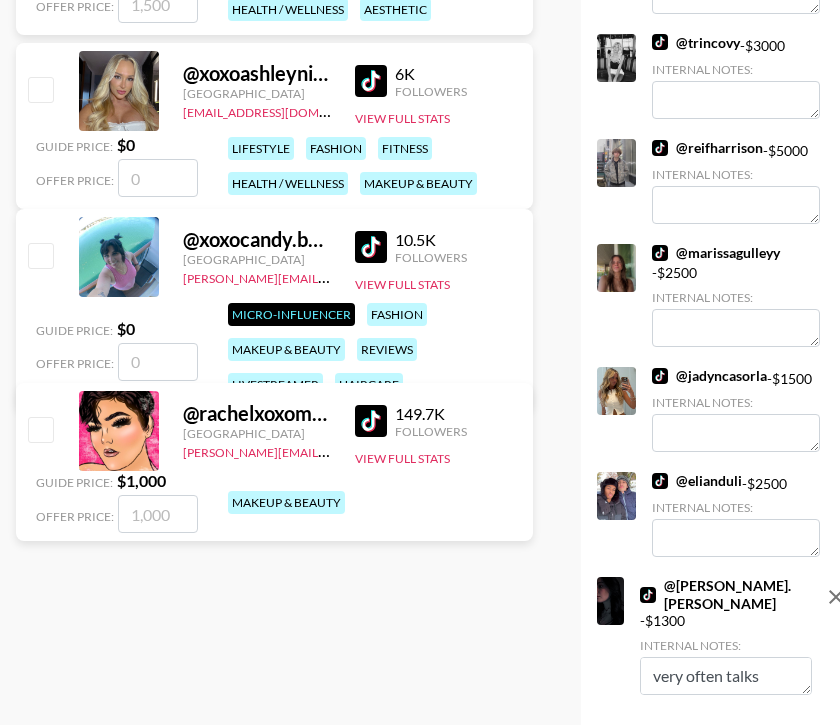 scroll, scrollTop: 88, scrollLeft: 0, axis: vertical 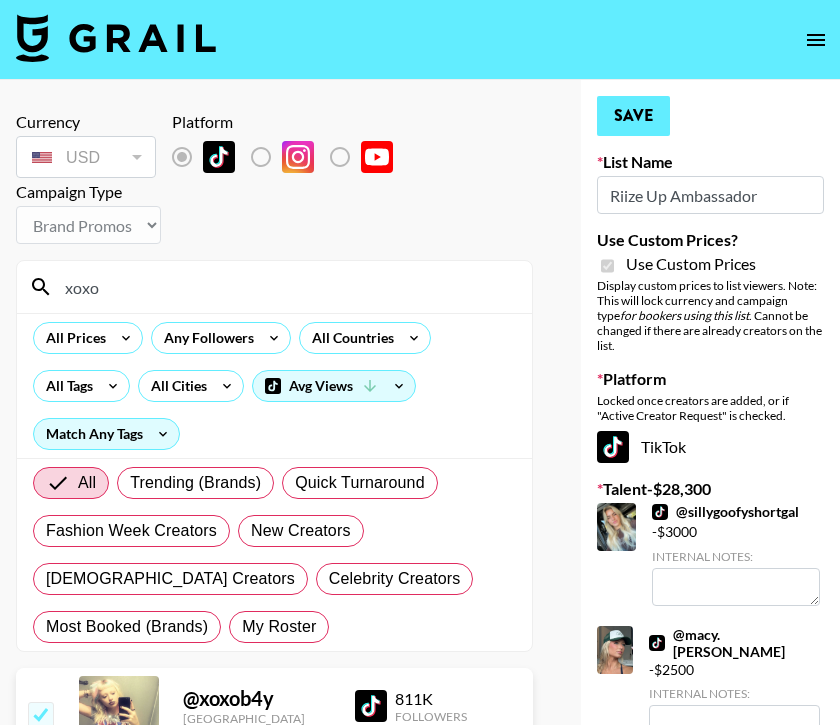 type on "very often talks about her partner in tiktoks and other brand promos" 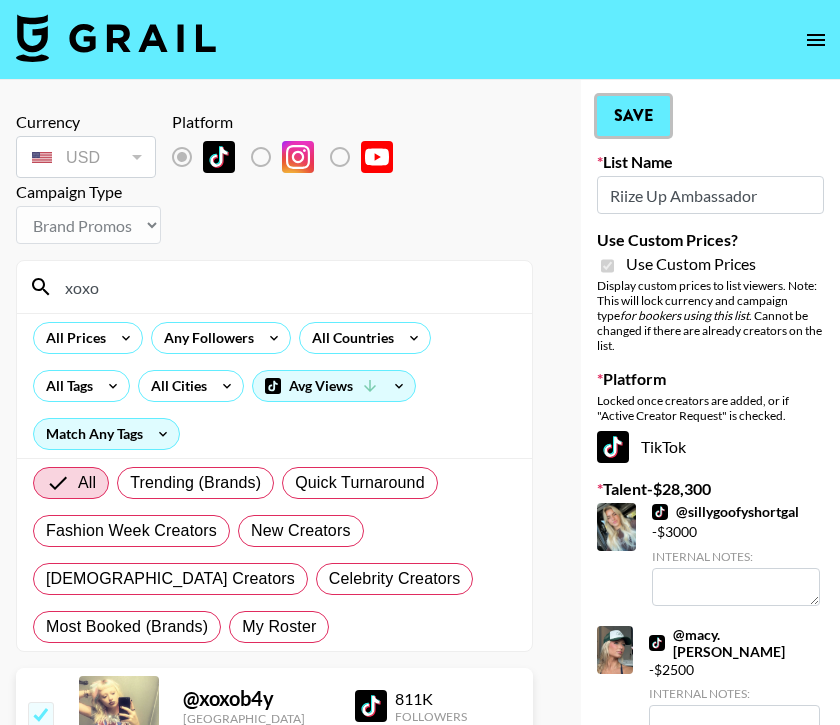 click on "Save" at bounding box center [633, 116] 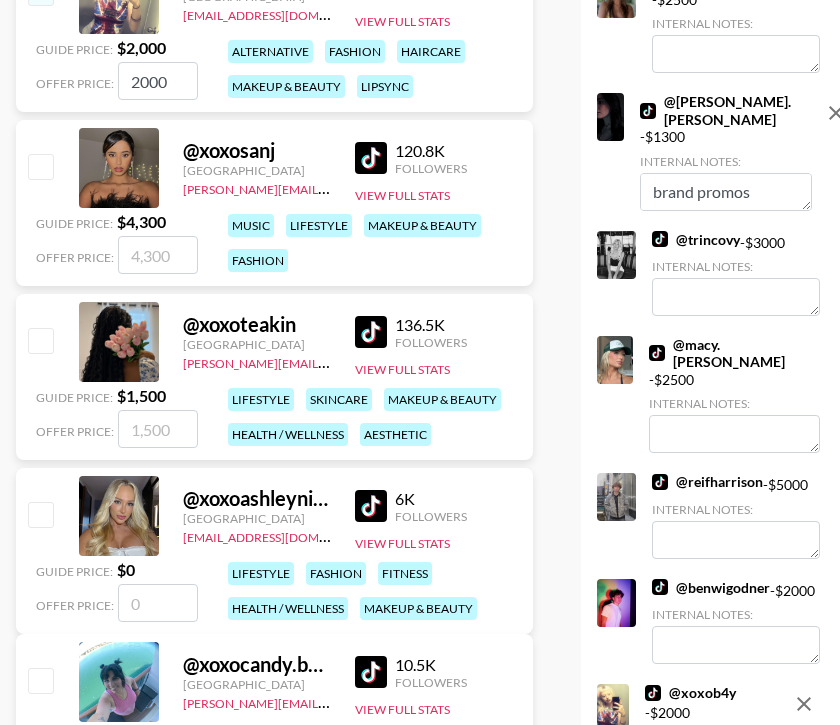 scroll, scrollTop: 744, scrollLeft: 0, axis: vertical 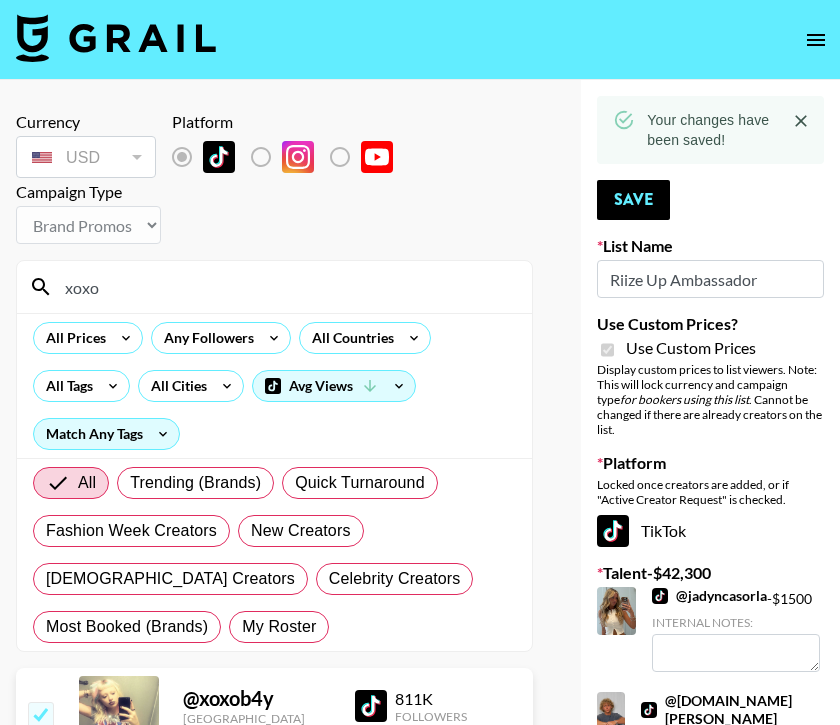 click on "xoxo" at bounding box center (286, 287) 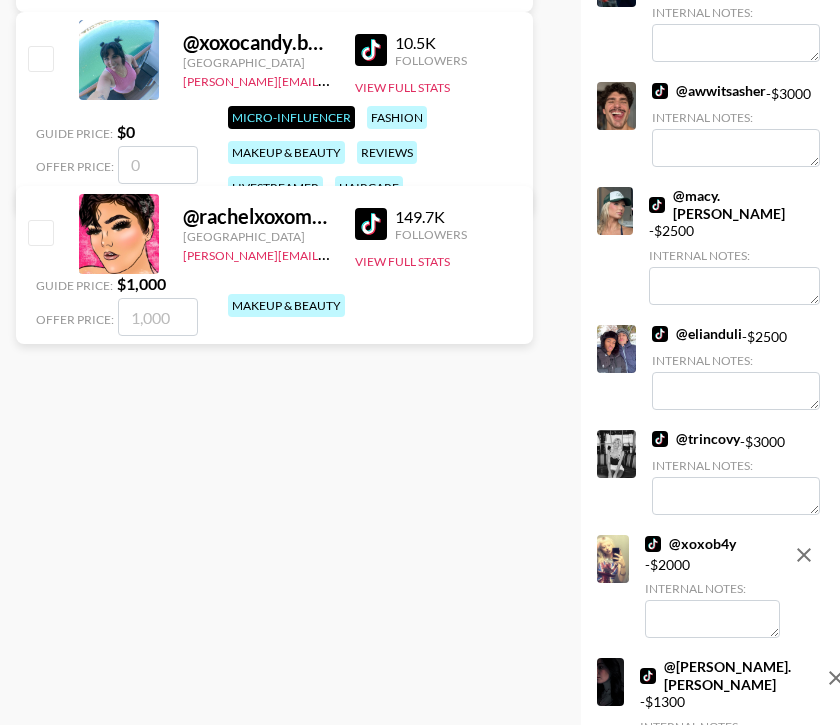 scroll, scrollTop: 1448, scrollLeft: 0, axis: vertical 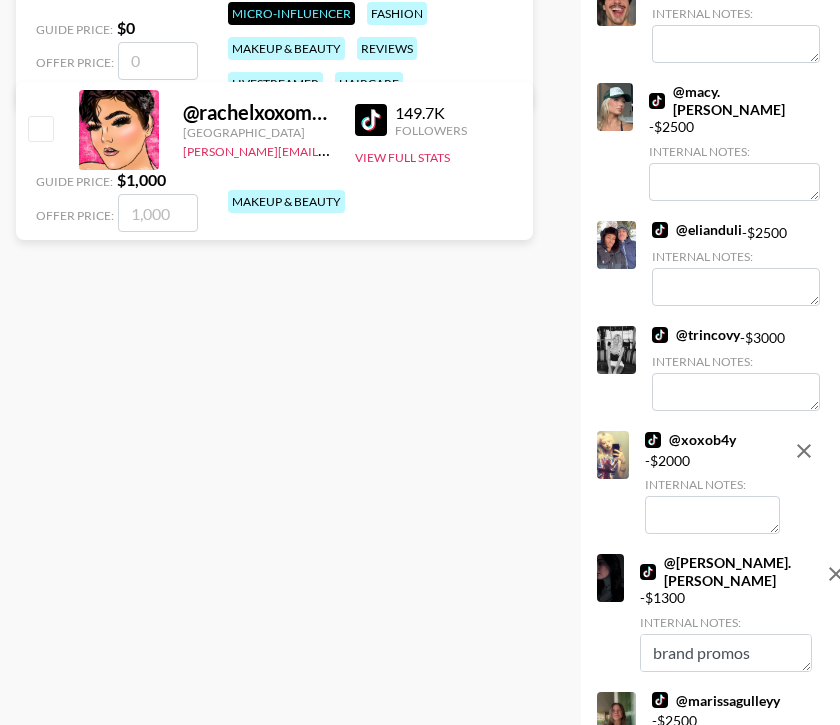 click at bounding box center (712, 515) 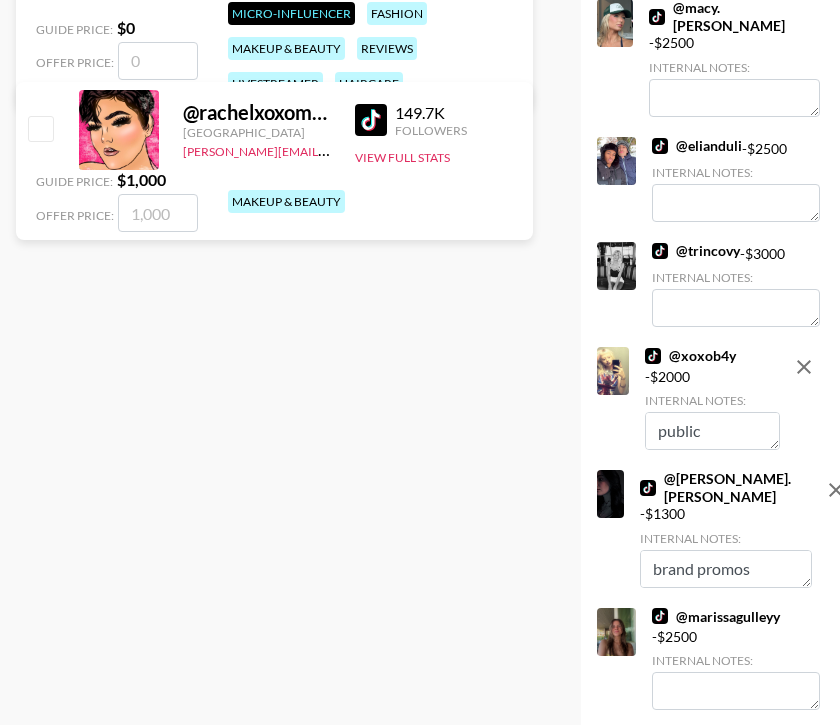 scroll, scrollTop: 183, scrollLeft: 0, axis: vertical 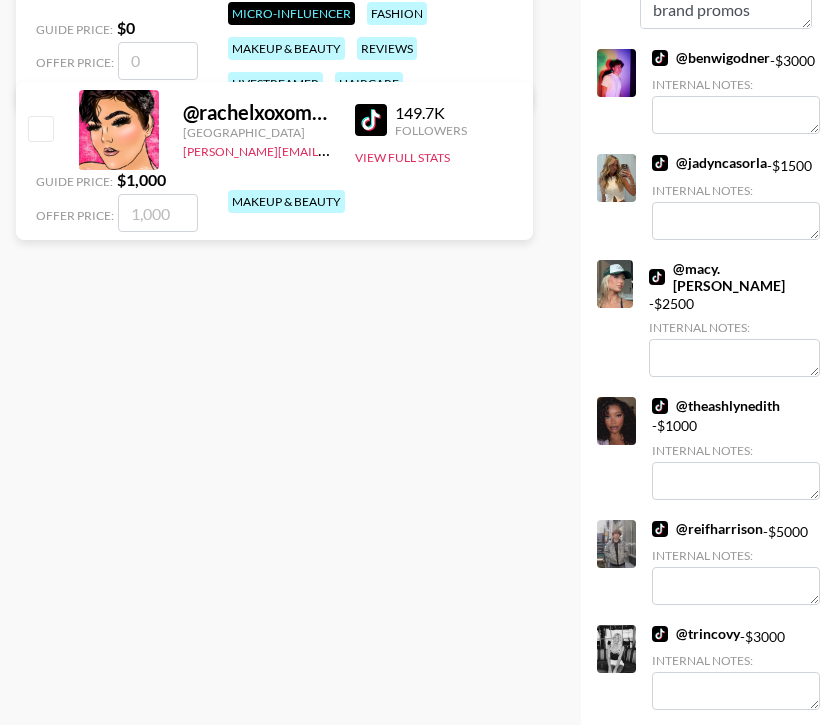 type 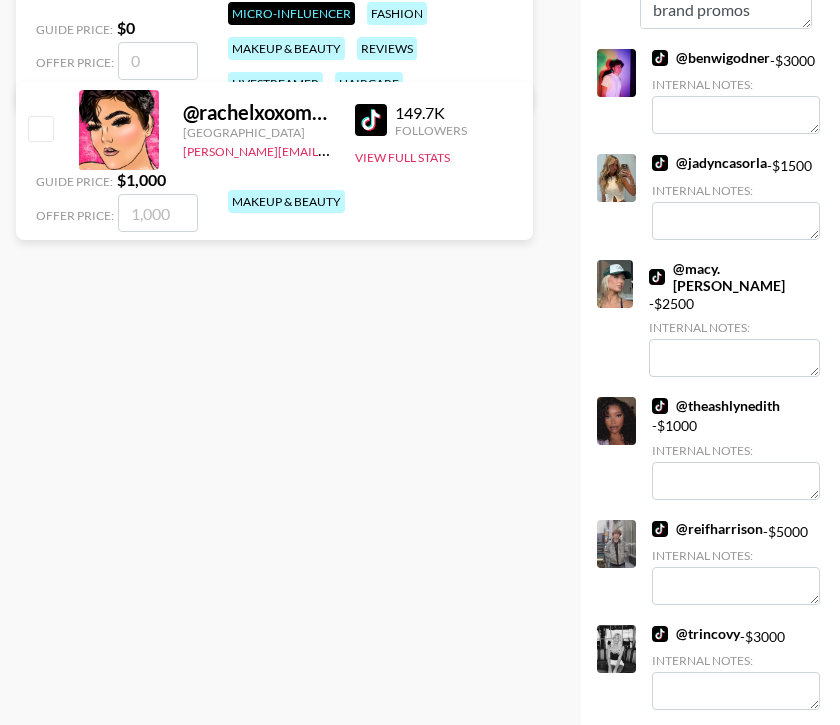scroll, scrollTop: 0, scrollLeft: 0, axis: both 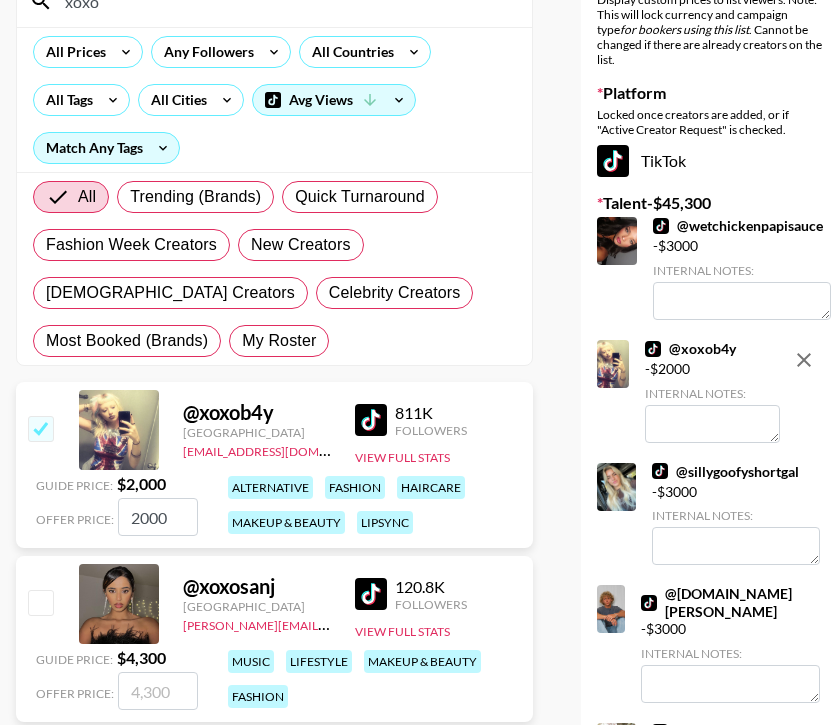 click at bounding box center (712, 424) 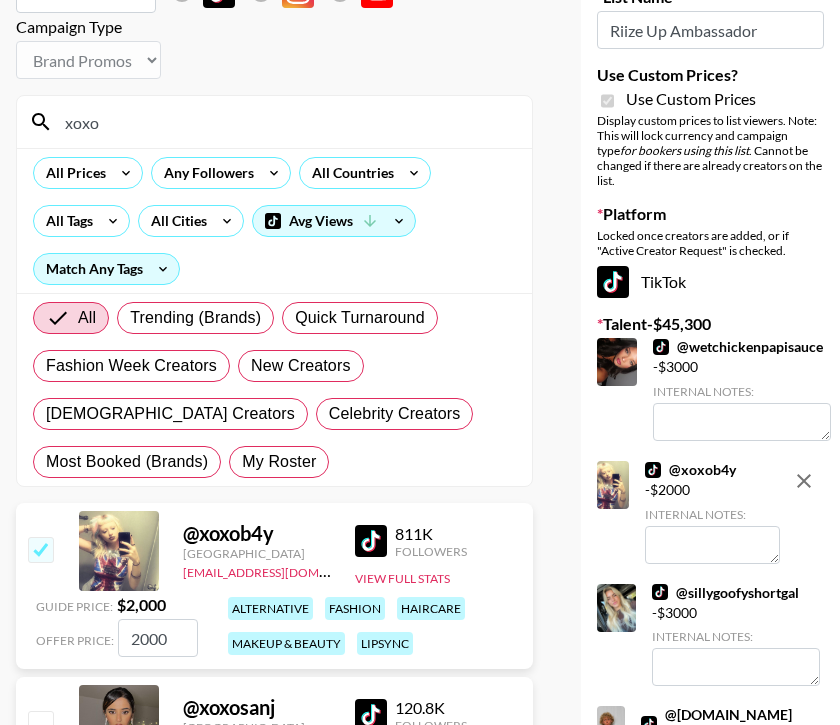 scroll, scrollTop: 0, scrollLeft: 0, axis: both 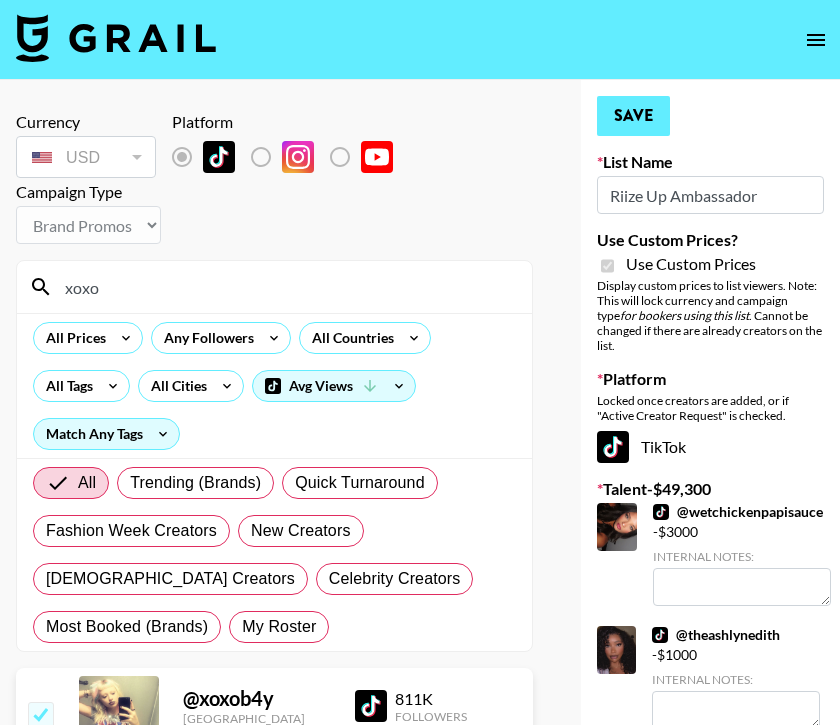 type on "public relationship+ baby so could be either labido or energy related, can do a TMI take on it very organically" 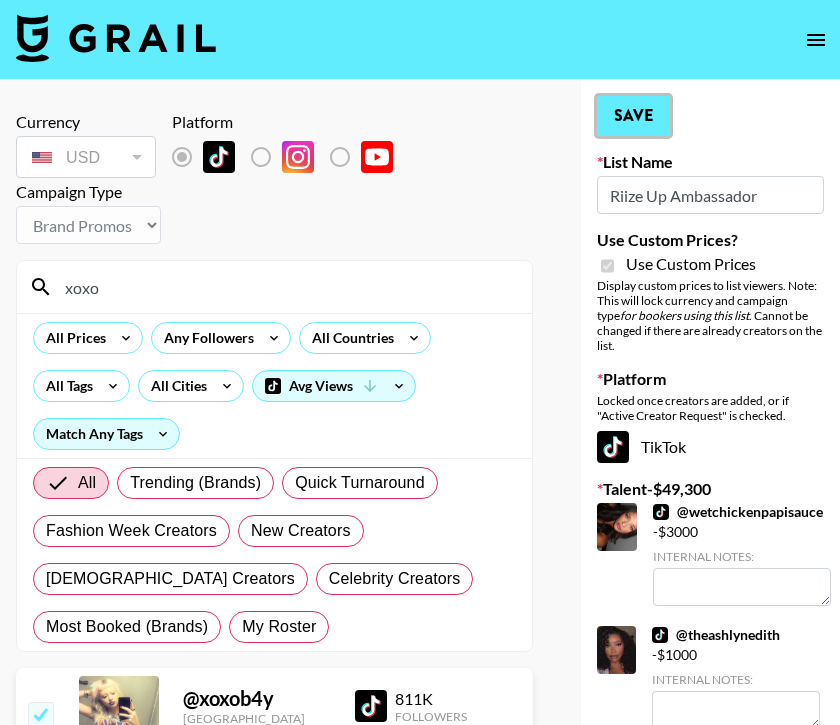 click on "Save" at bounding box center [633, 116] 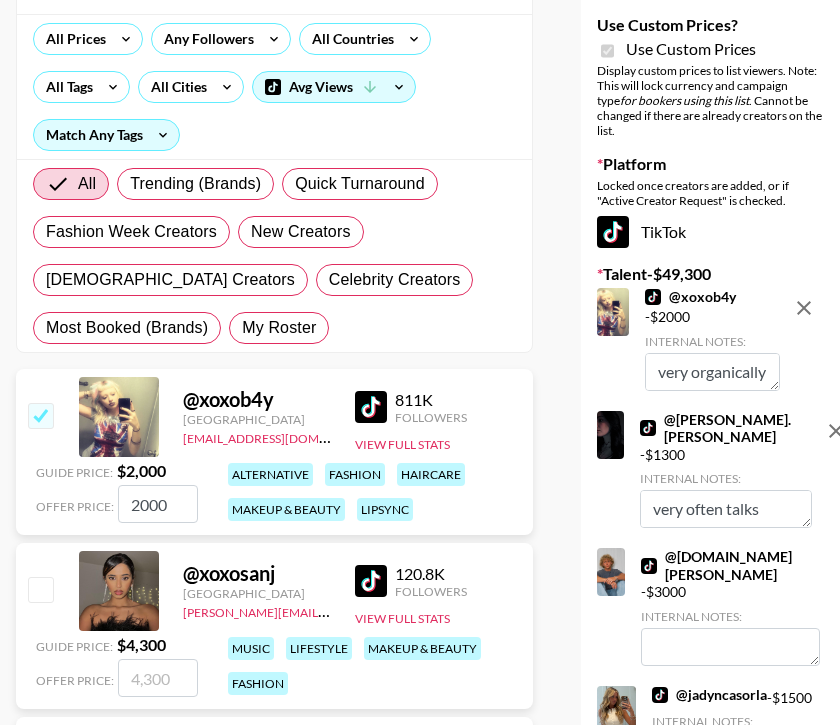 scroll, scrollTop: 345, scrollLeft: 0, axis: vertical 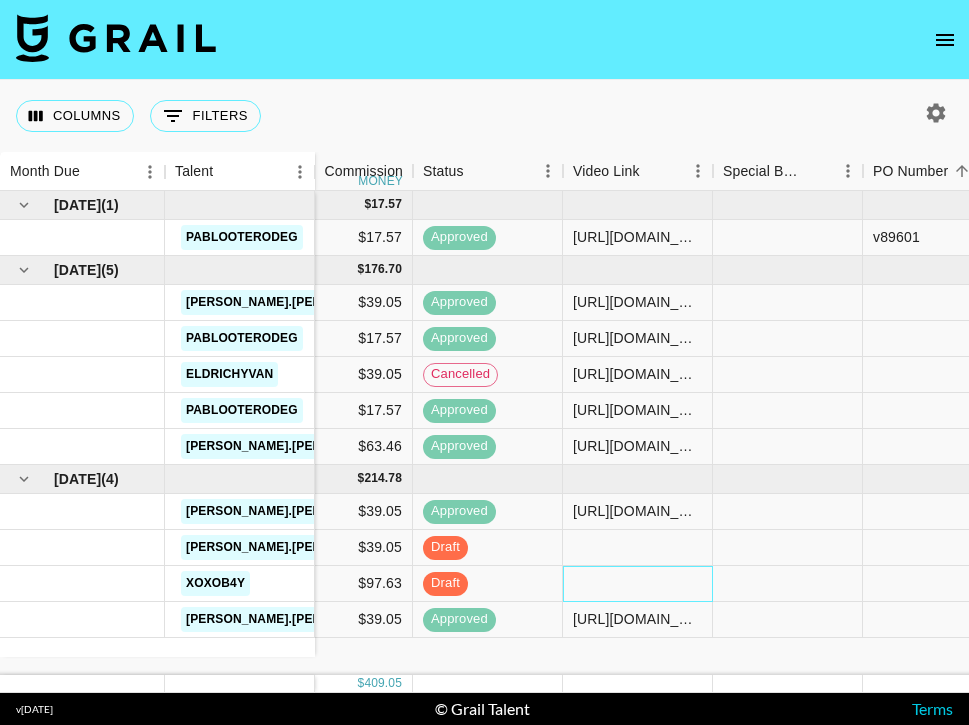 click at bounding box center [638, 584] 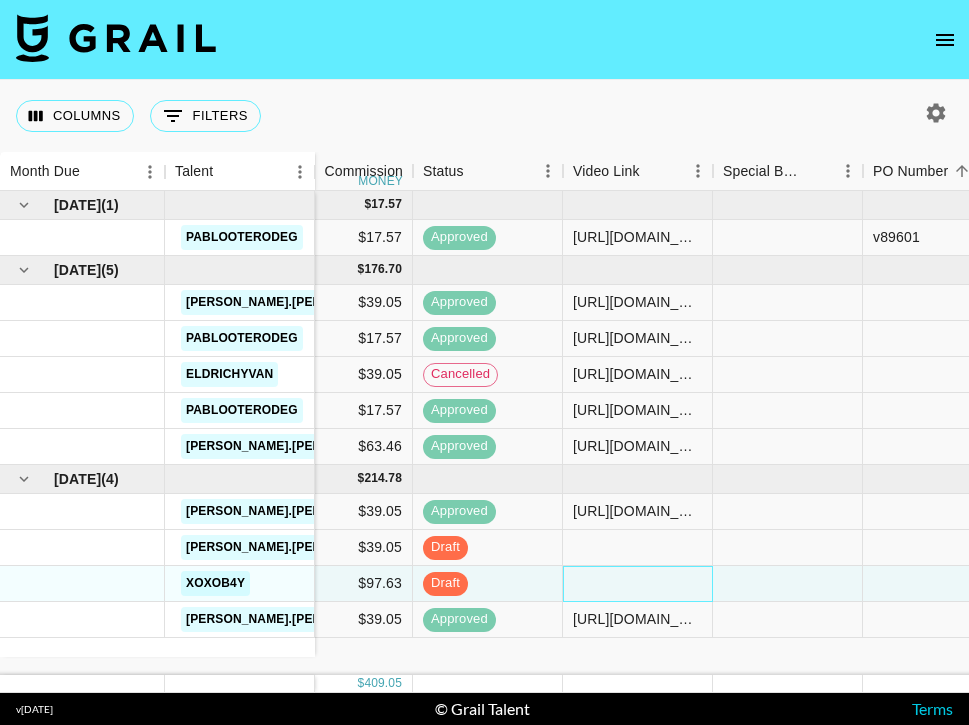 click at bounding box center [638, 584] 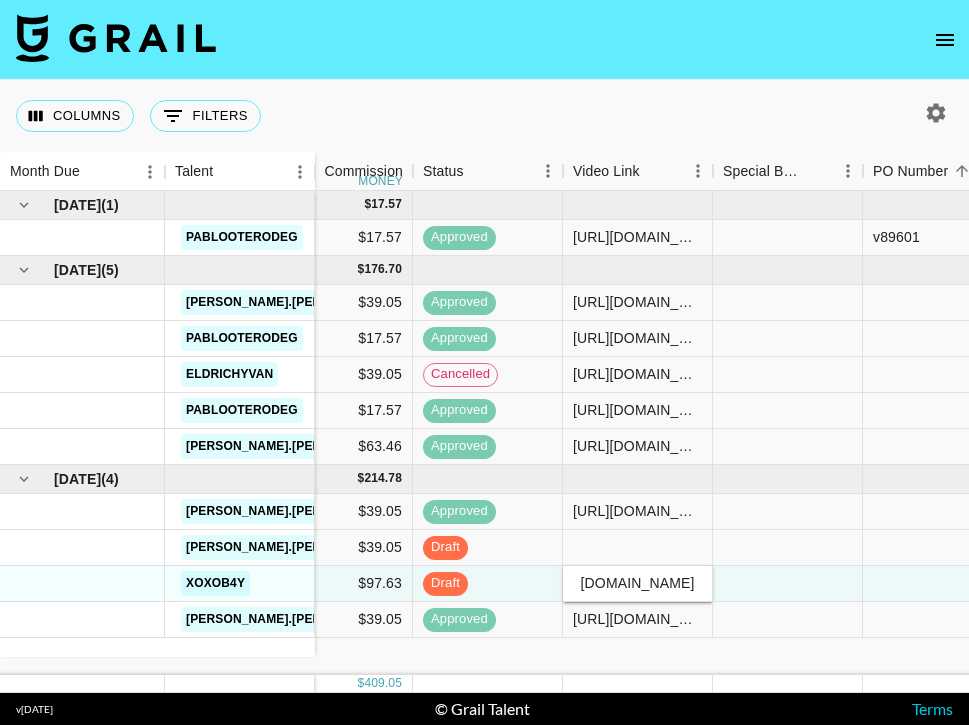 scroll, scrollTop: 0, scrollLeft: 291, axis: horizontal 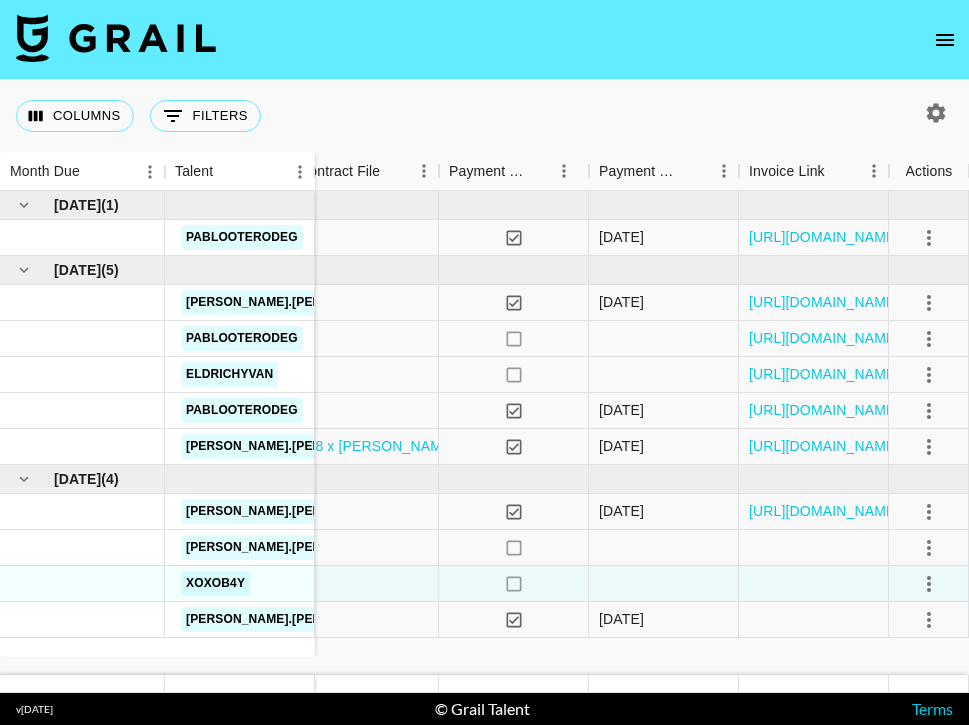 type on "[URL][DOMAIN_NAME]" 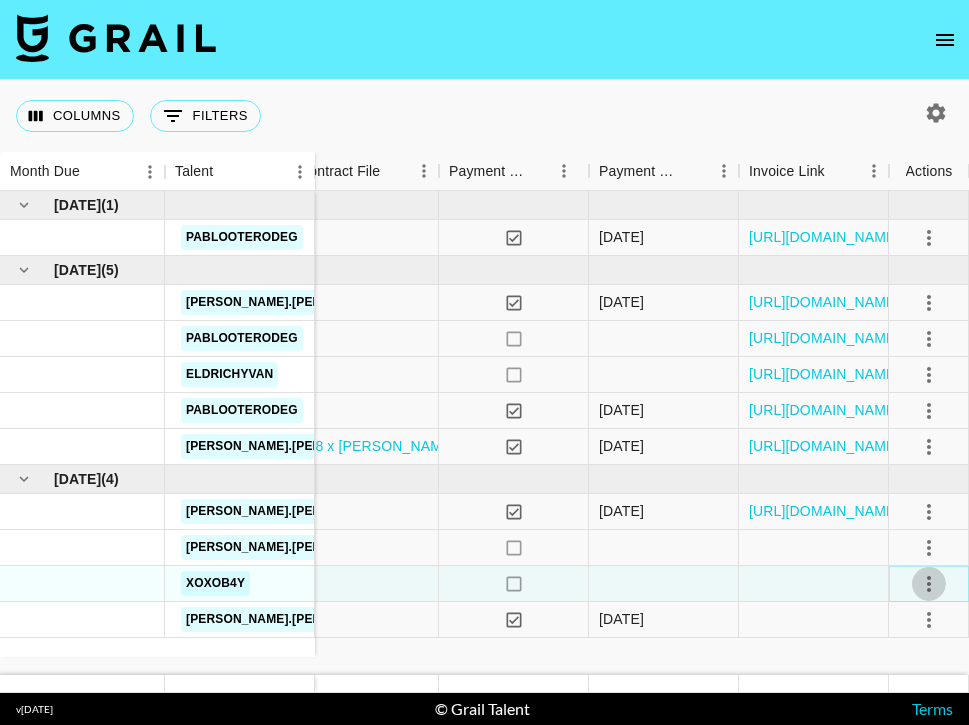 click at bounding box center (929, 584) 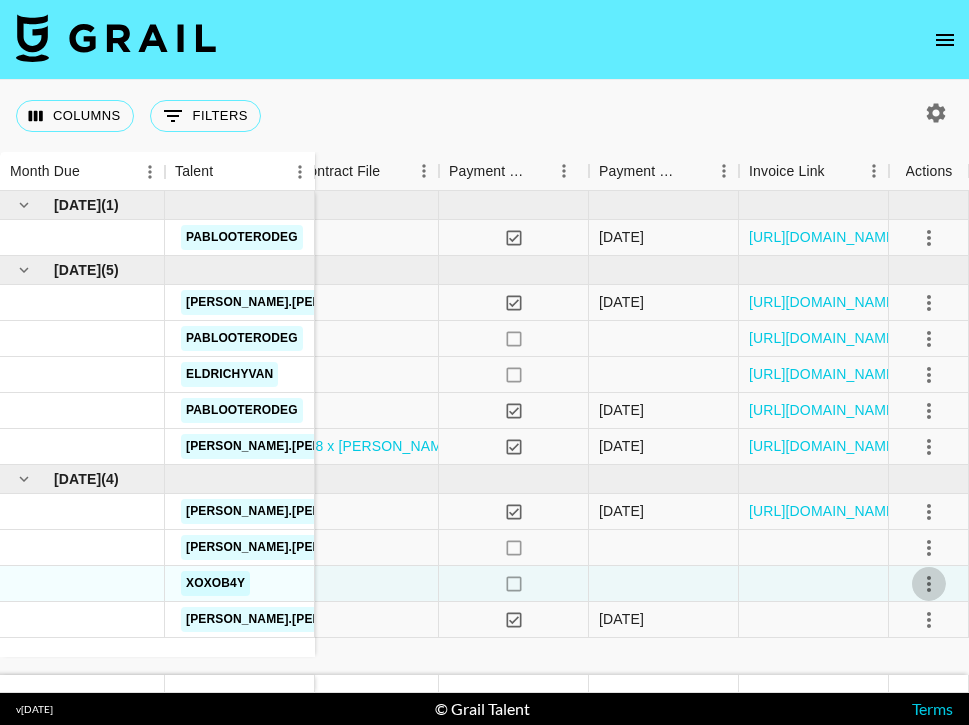 scroll, scrollTop: 0, scrollLeft: 0, axis: both 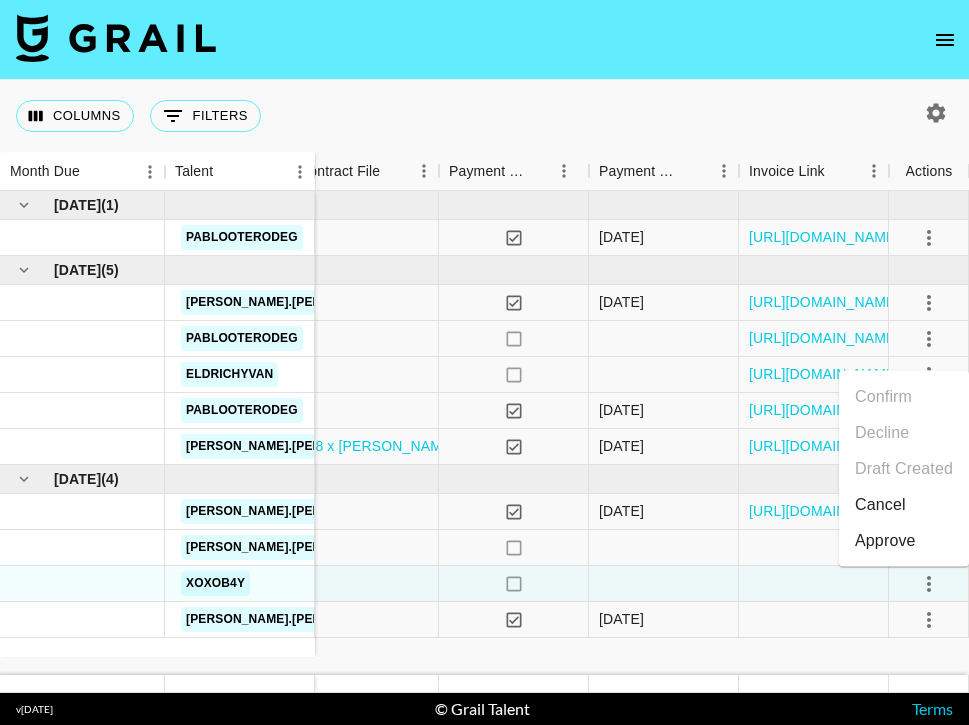 click on "Approve" at bounding box center (885, 541) 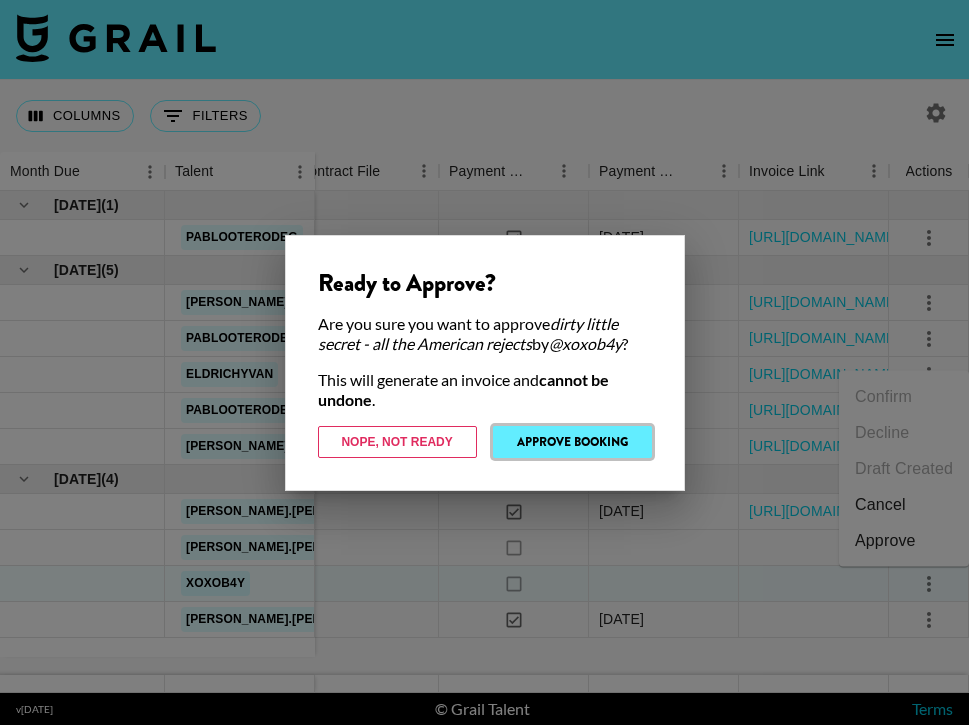 click on "Approve Booking" at bounding box center (572, 442) 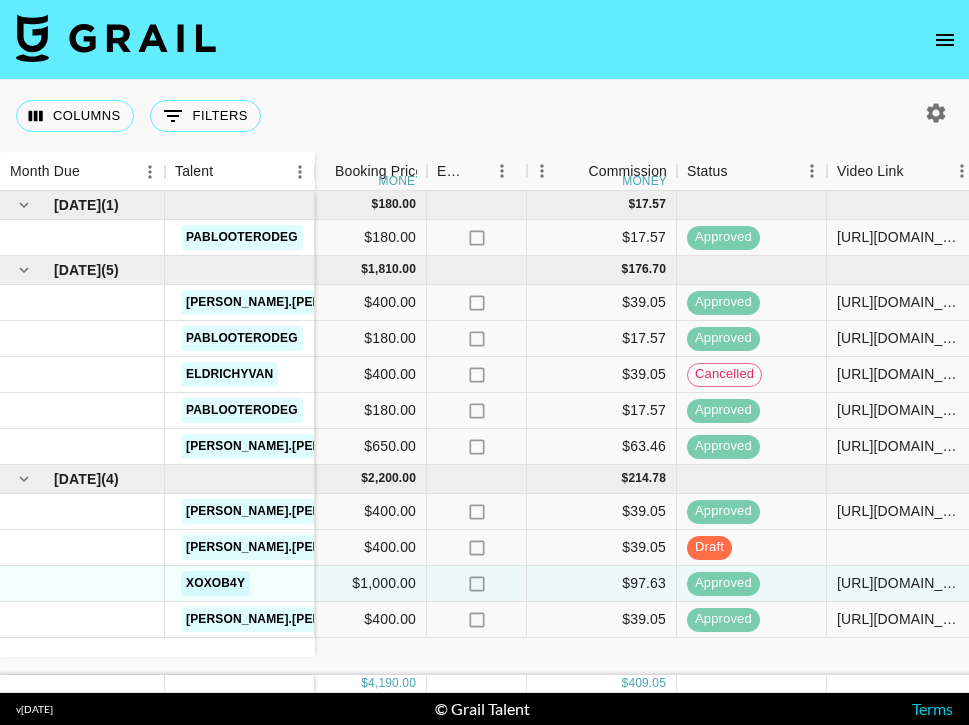 scroll, scrollTop: 0, scrollLeft: 1018, axis: horizontal 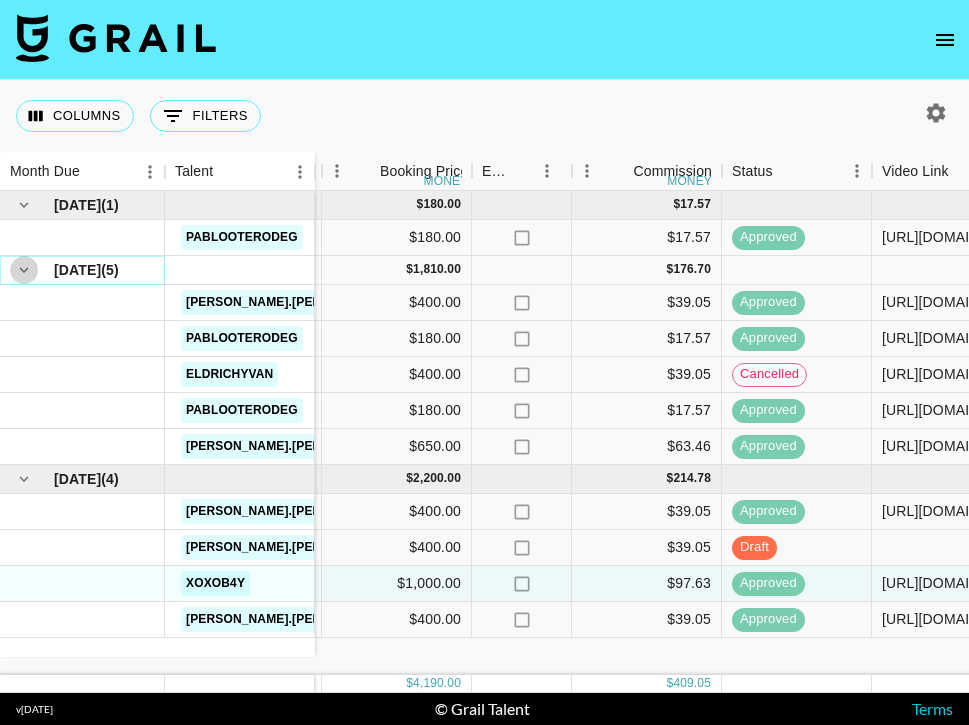 click 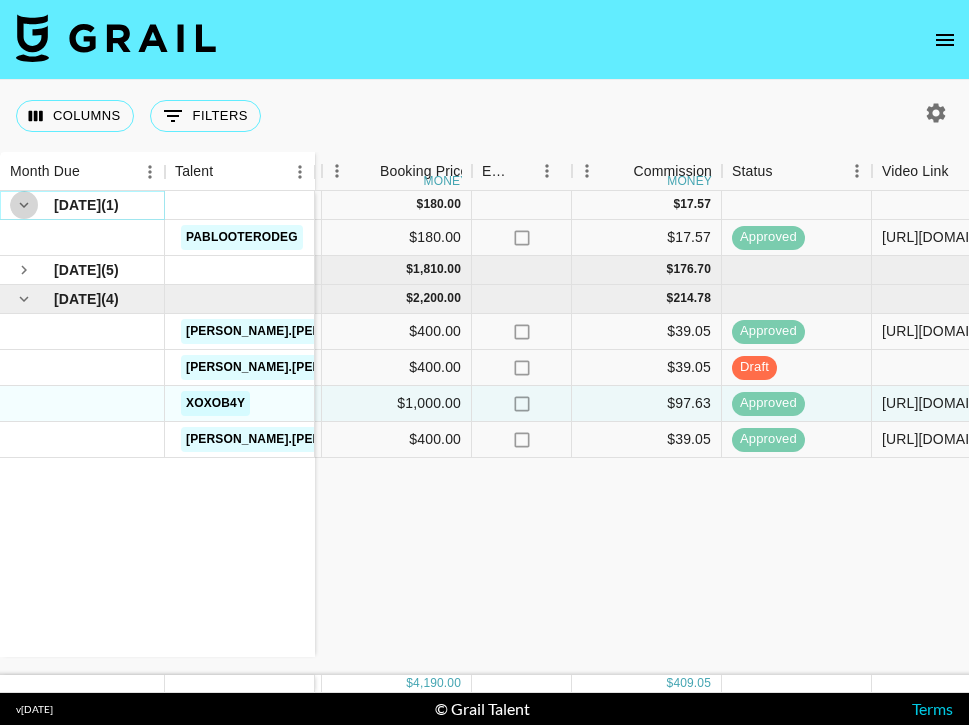 click at bounding box center (24, 205) 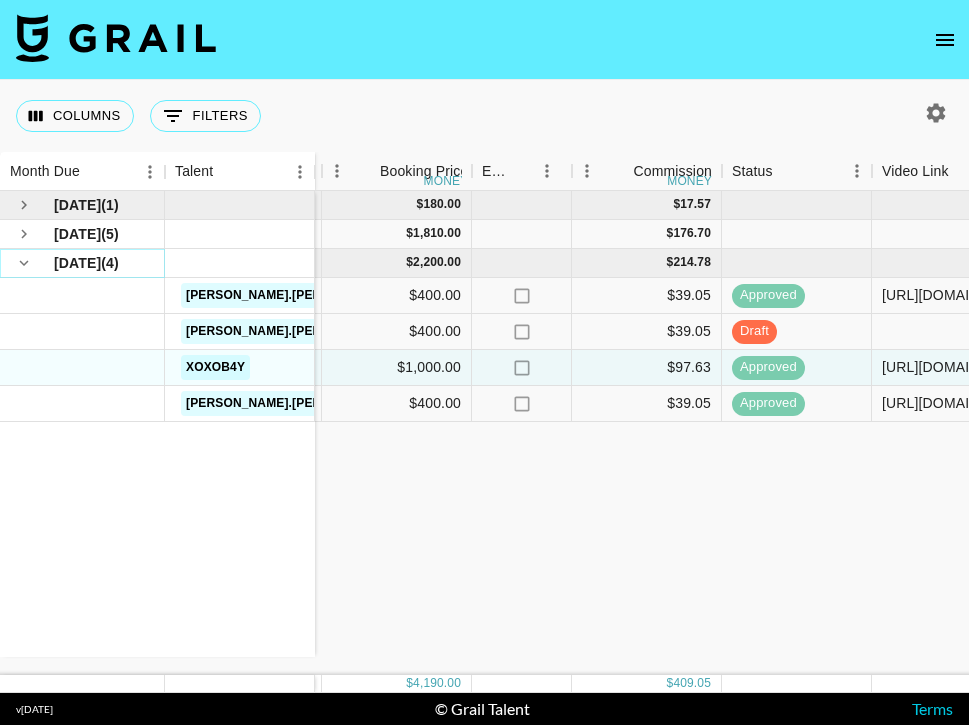 click at bounding box center [24, 263] 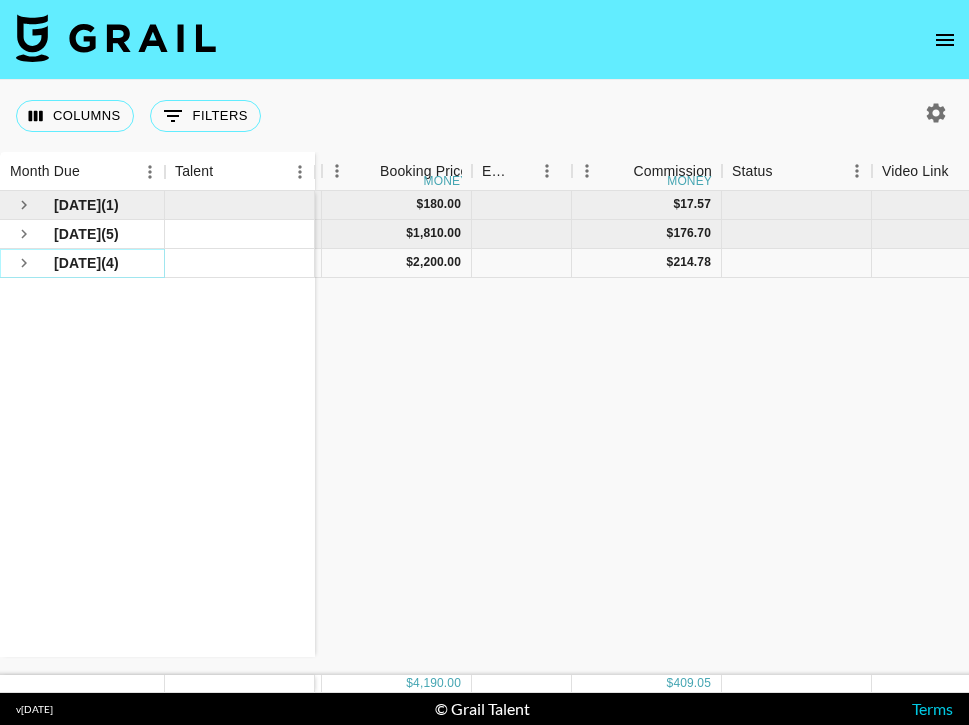 click at bounding box center (24, 263) 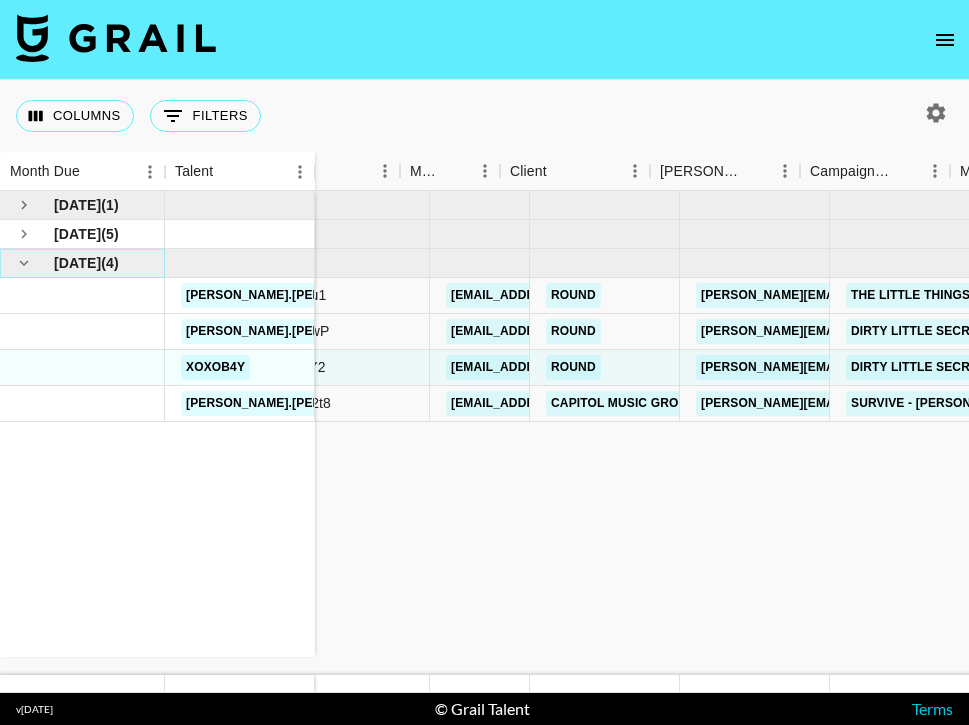 scroll, scrollTop: 0, scrollLeft: 0, axis: both 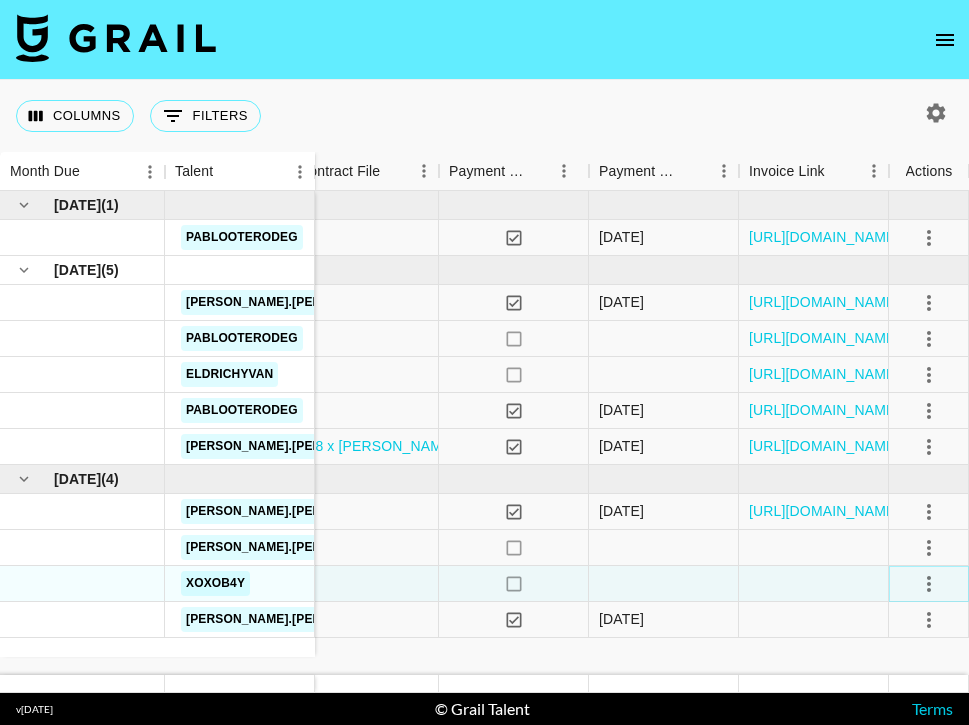 click 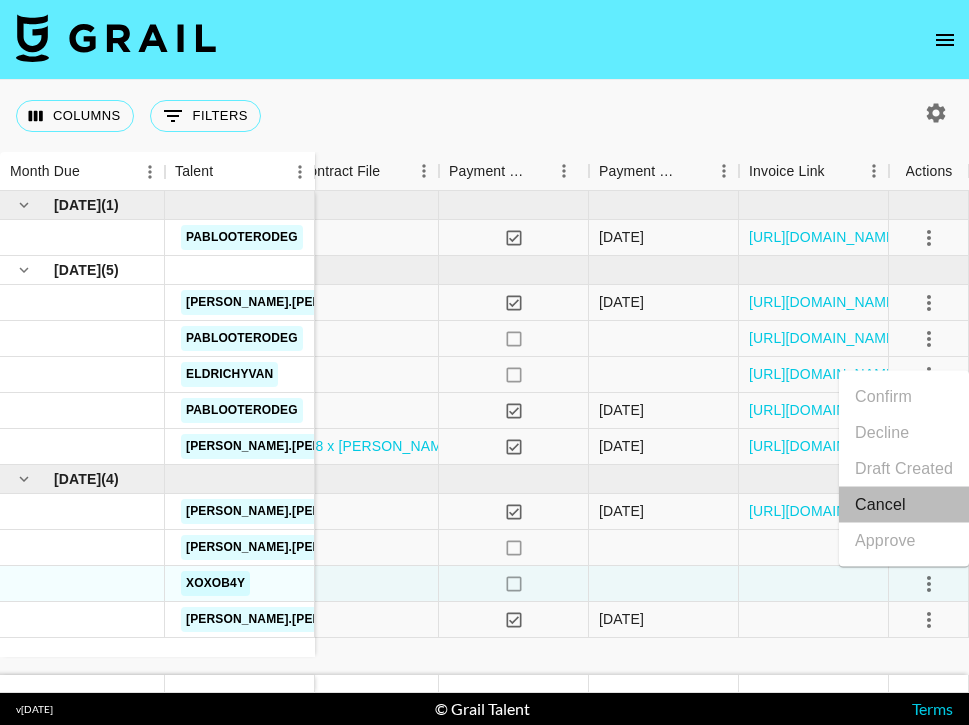 click on "Cancel" at bounding box center (904, 505) 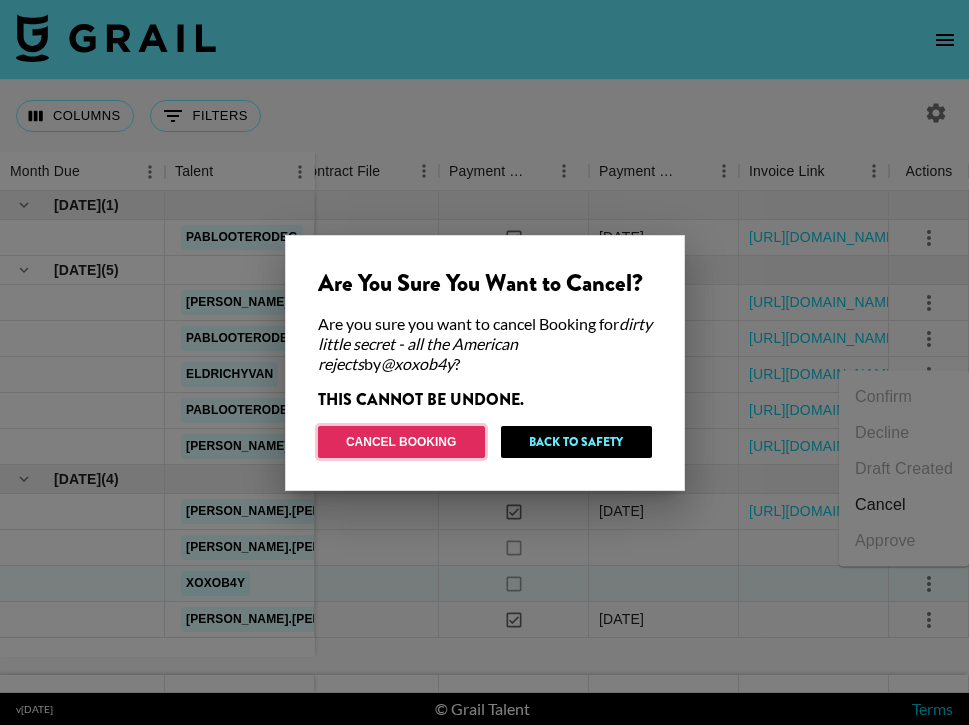 click on "Cancel Booking" at bounding box center (401, 442) 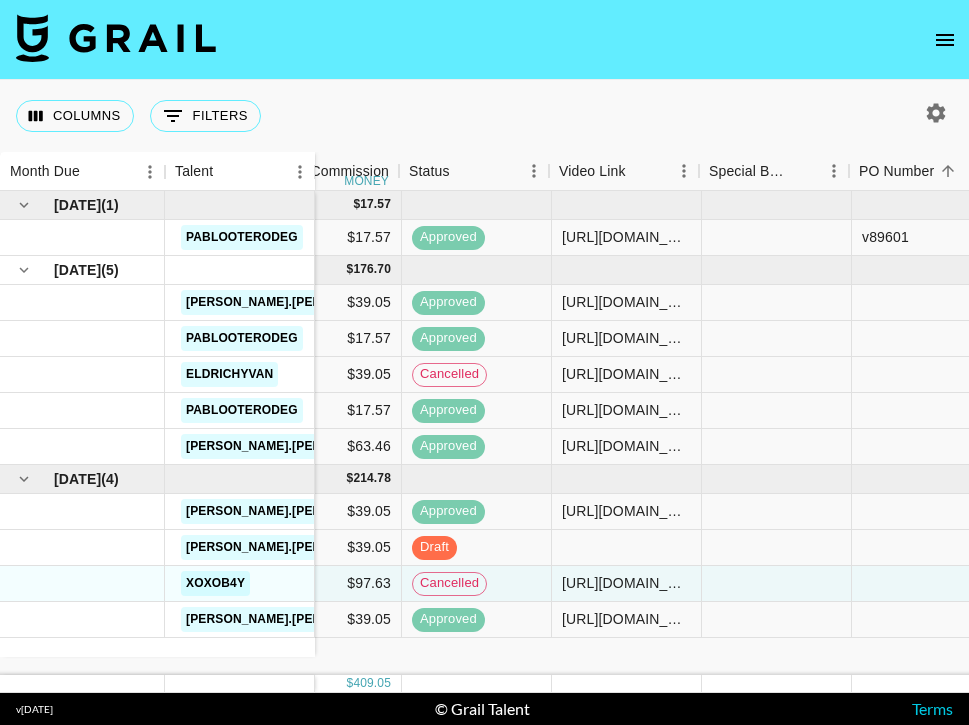 scroll, scrollTop: 0, scrollLeft: 1341, axis: horizontal 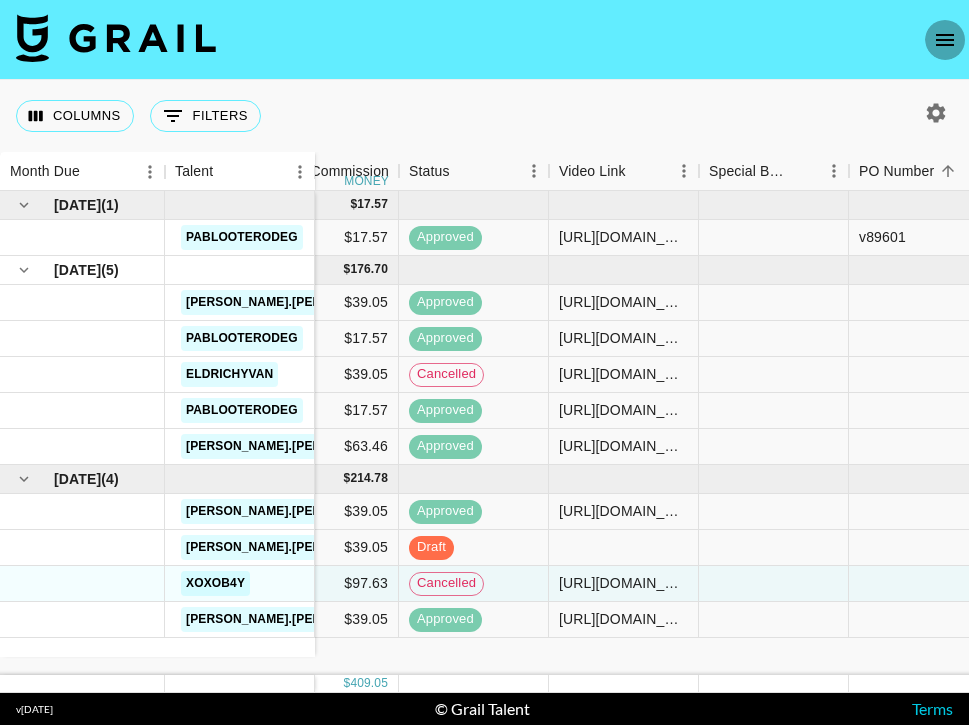 click 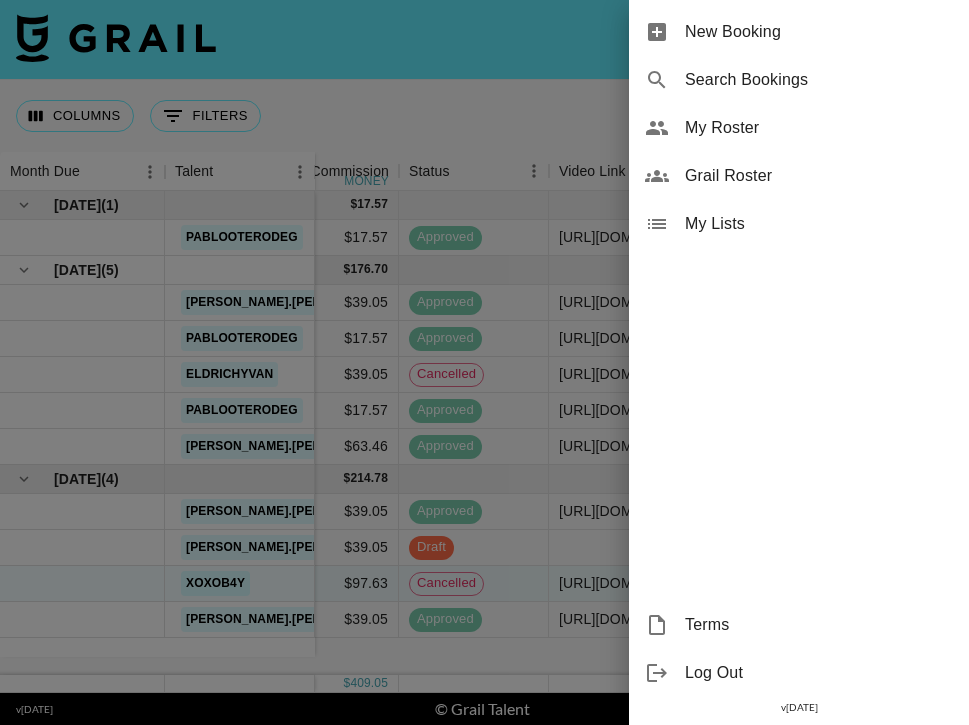 click on "New Booking" at bounding box center (819, 32) 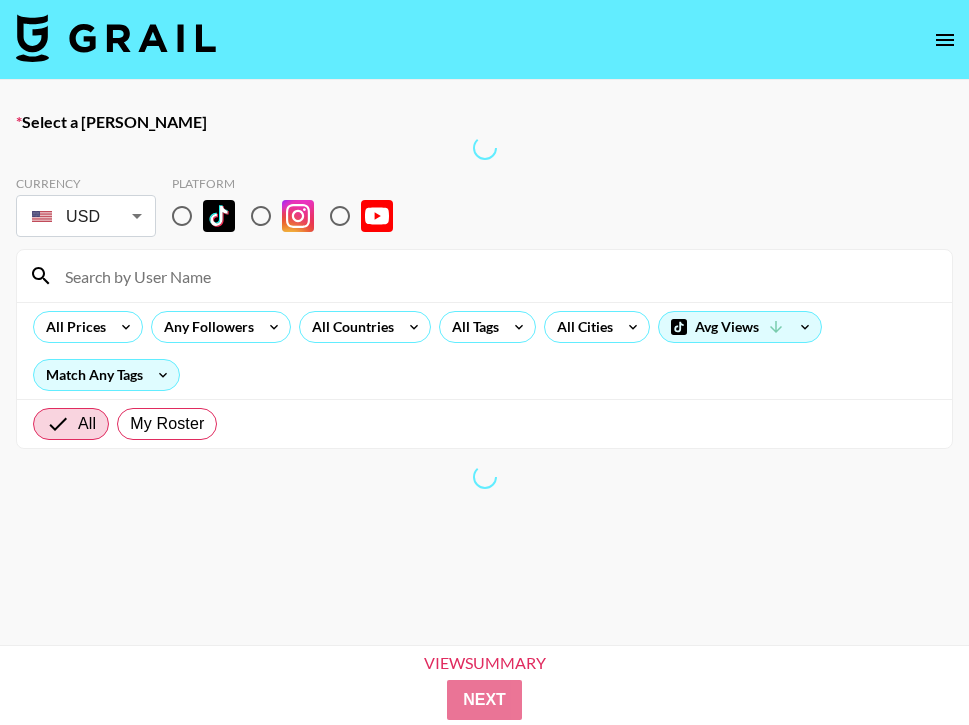 click at bounding box center (496, 276) 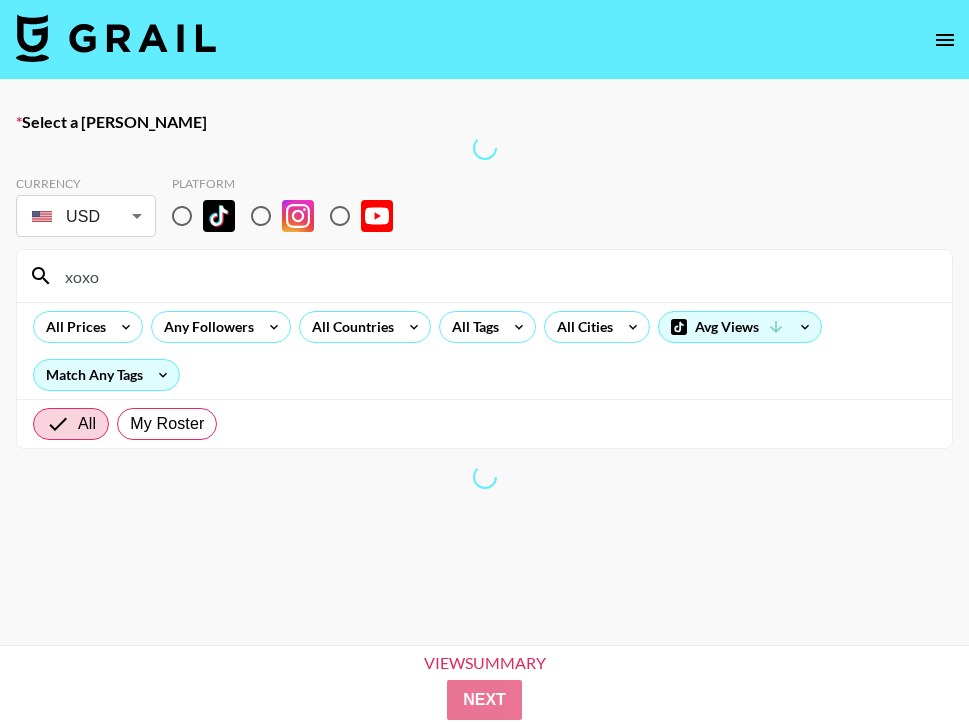 click on "xoxo" at bounding box center (496, 276) 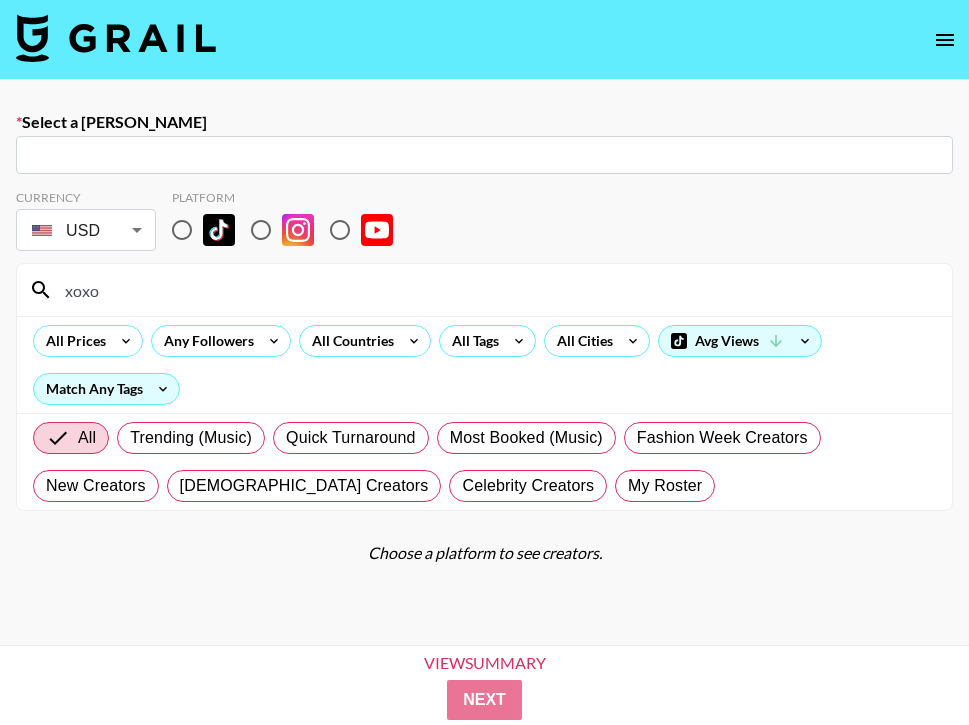 click at bounding box center [484, 155] 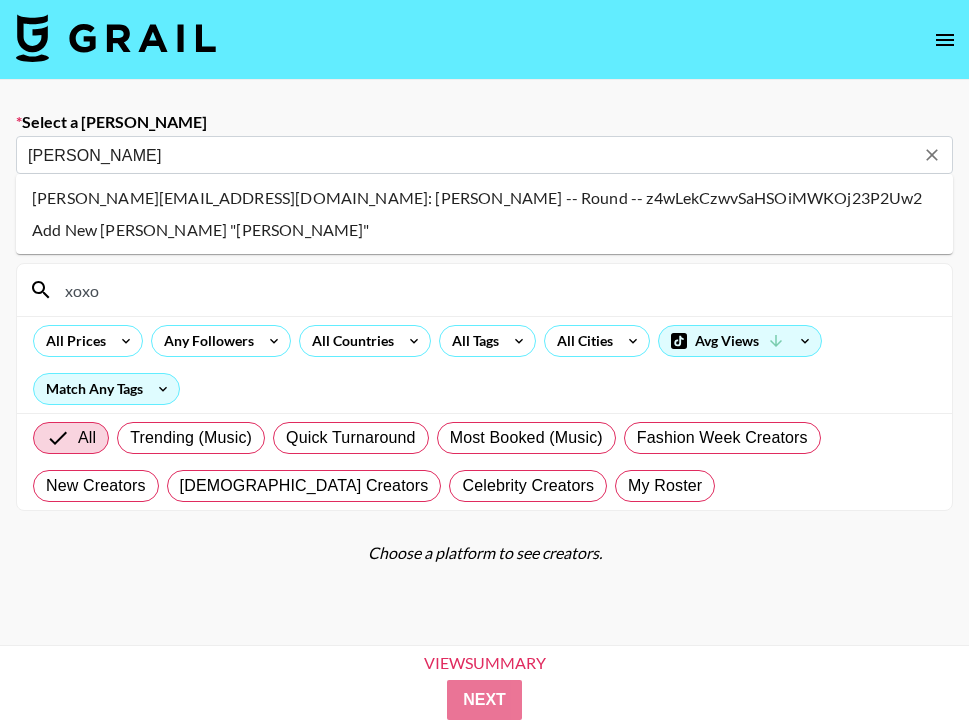 click on "daniel@thisisround.com: Daniel Mora Gómez -- Round -- z4wLekCzwvSaHSOiMWKOj23P2Uw2" at bounding box center [484, 198] 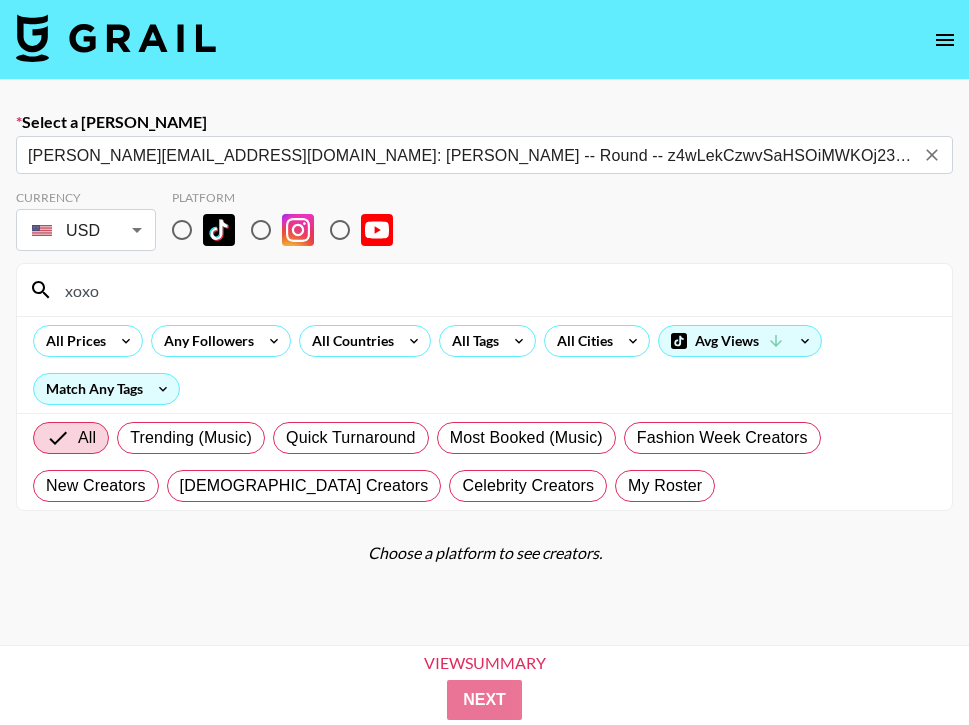 type on "daniel@thisisround.com: Daniel Mora Gómez -- Round -- z4wLekCzwvSaHSOiMWKOj23P2Uw2" 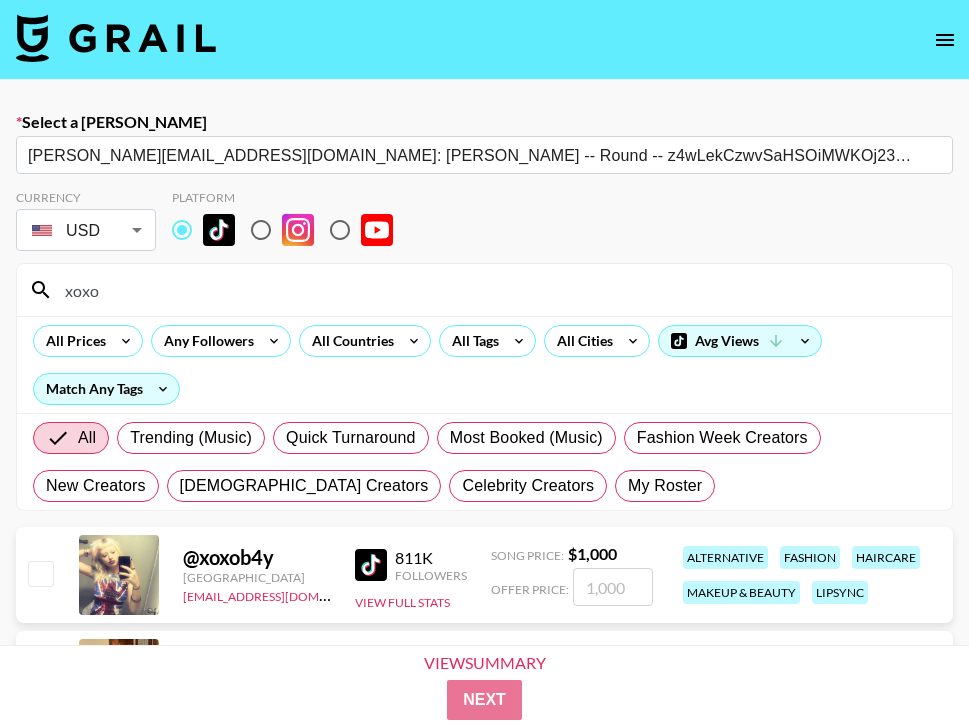 click at bounding box center (40, 573) 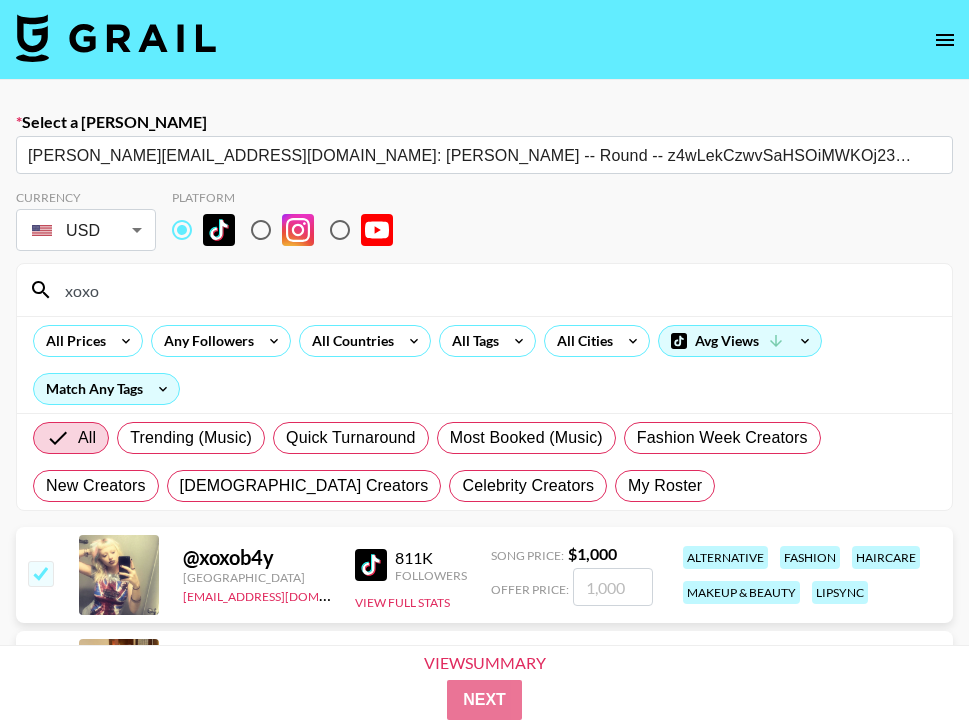 checkbox on "true" 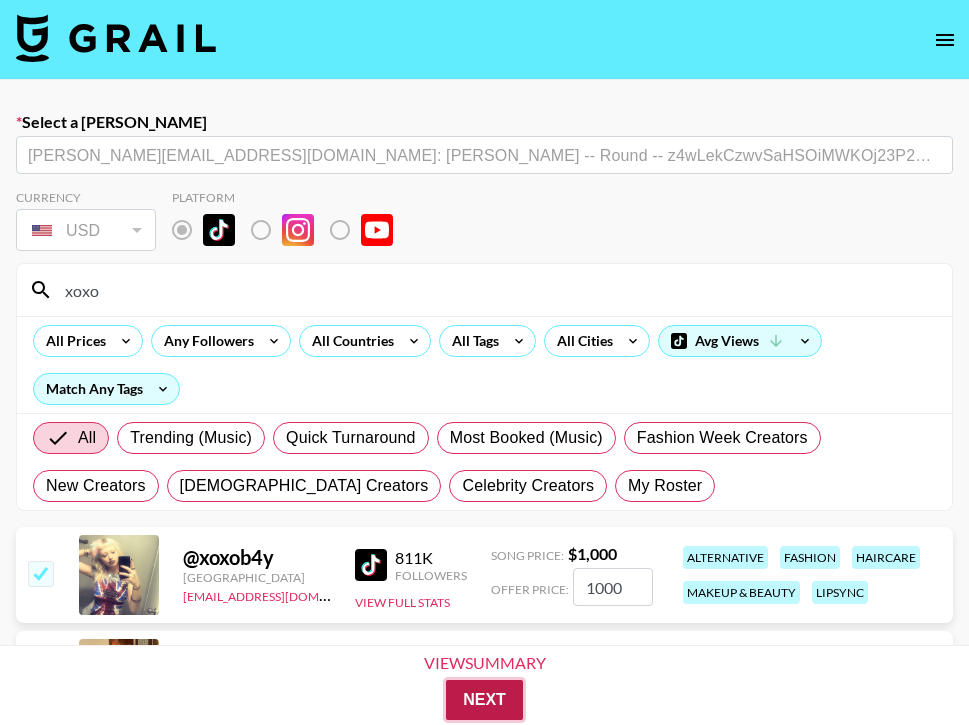 click on "Next" at bounding box center (484, 700) 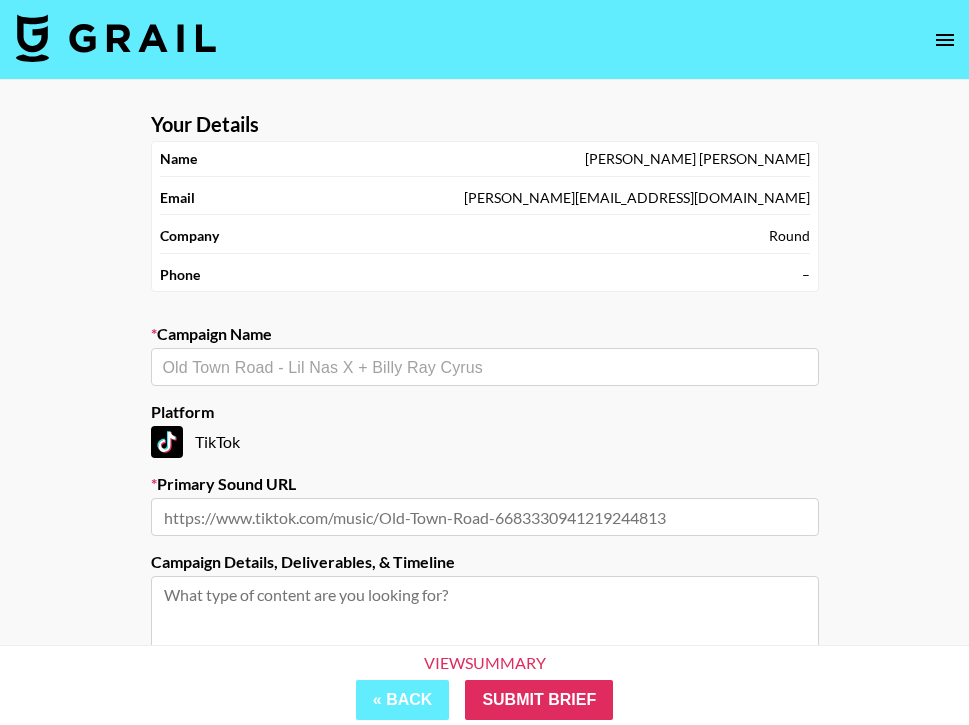 click on "​" at bounding box center (485, 367) 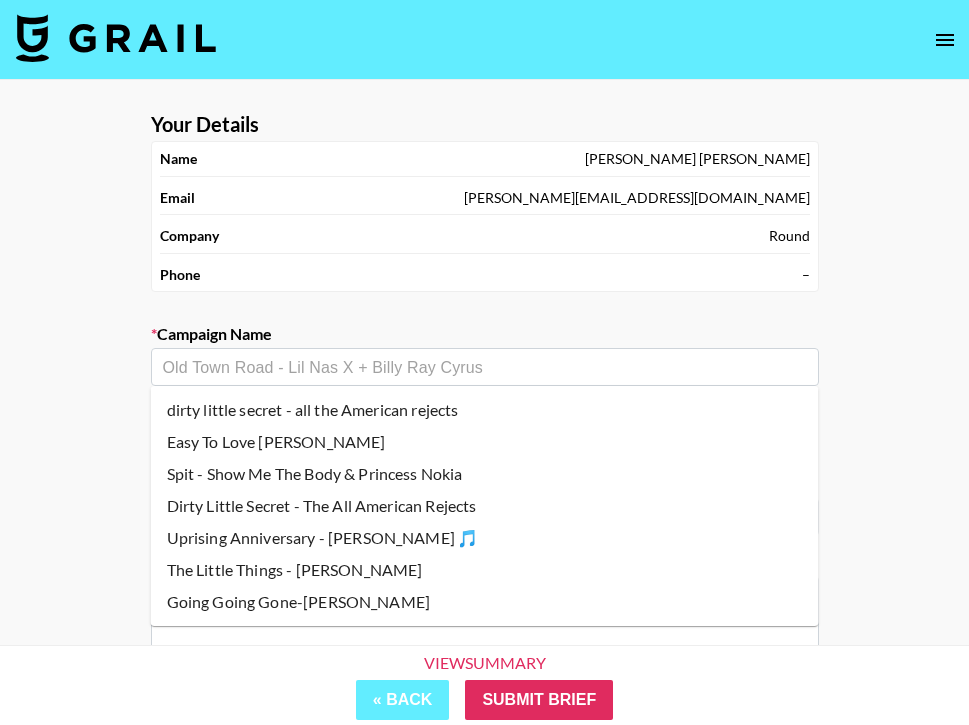 click on "dirty little secret - all the American rejects" at bounding box center [485, 410] 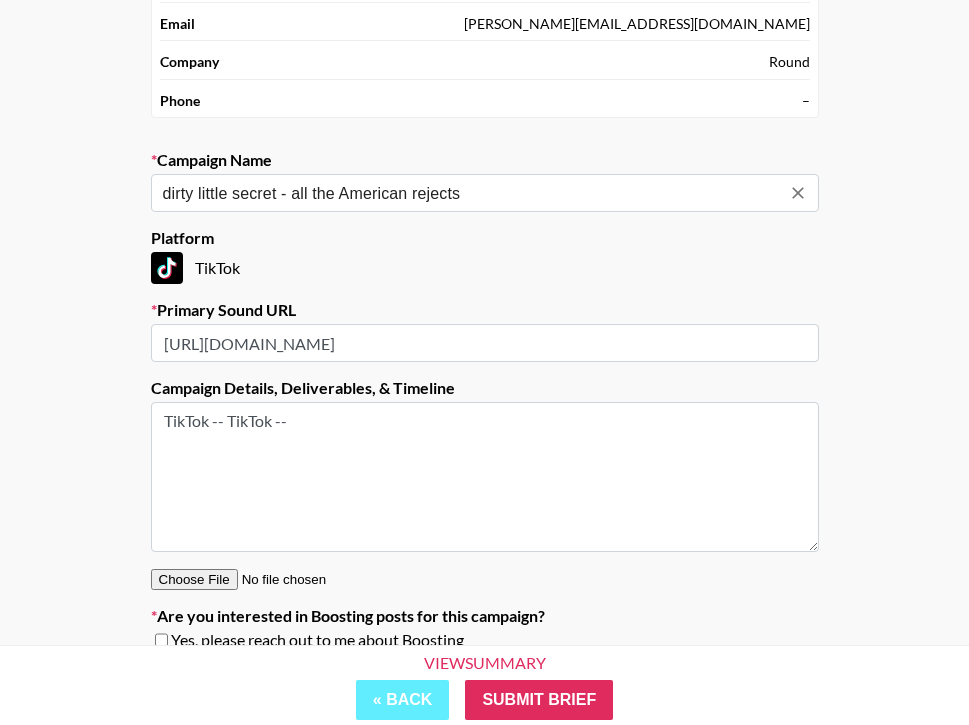 scroll, scrollTop: 259, scrollLeft: 0, axis: vertical 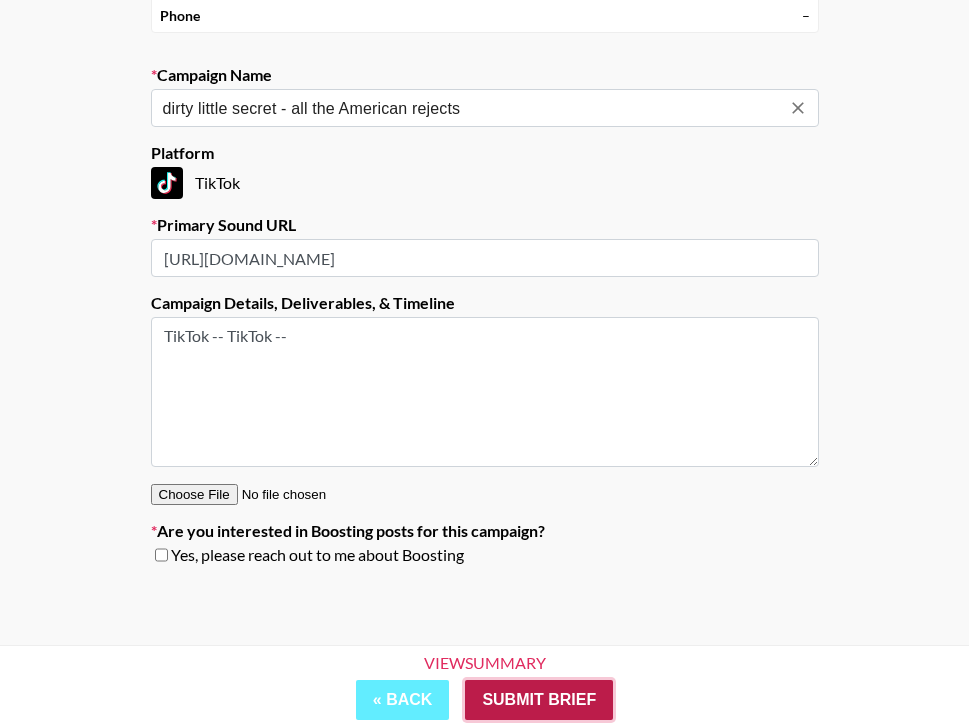 click on "Submit Brief" at bounding box center (539, 700) 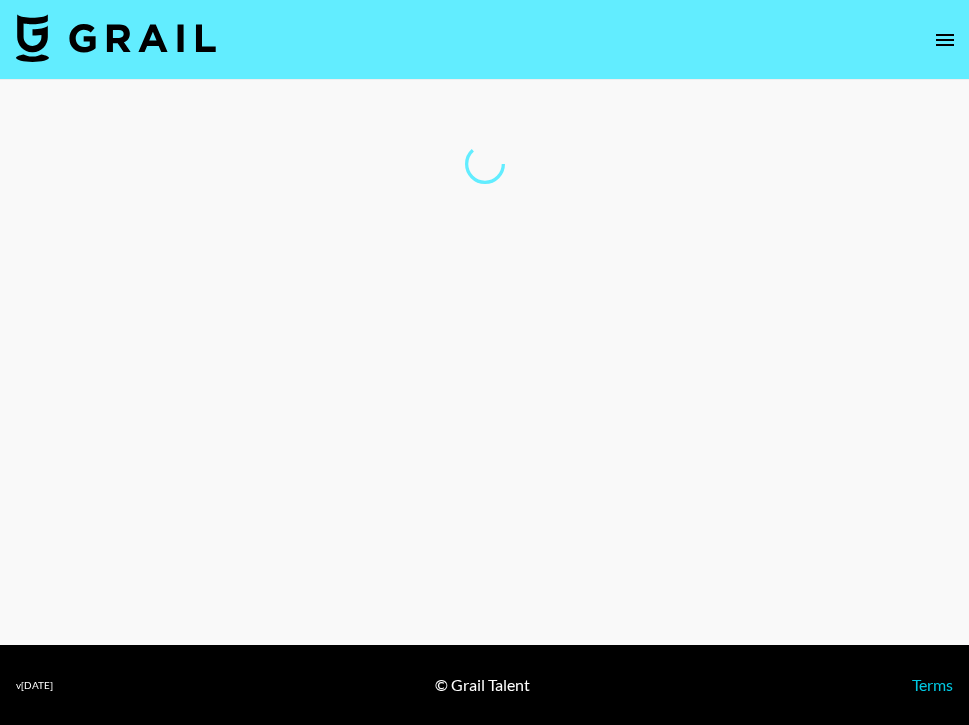 scroll, scrollTop: 0, scrollLeft: 0, axis: both 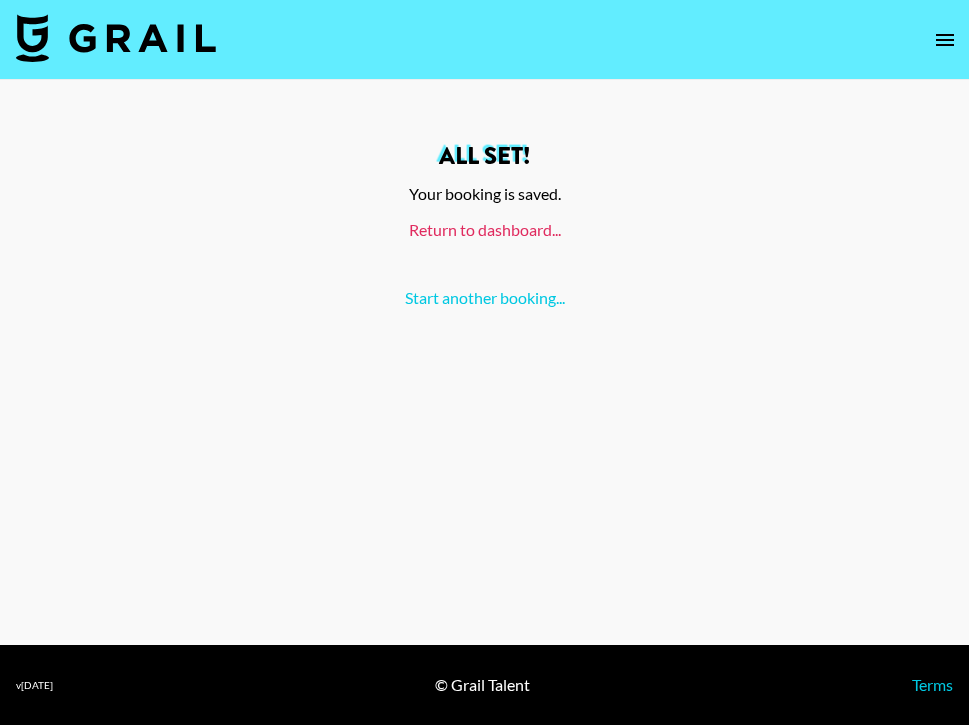 click on "Return to dashboard..." at bounding box center [485, 229] 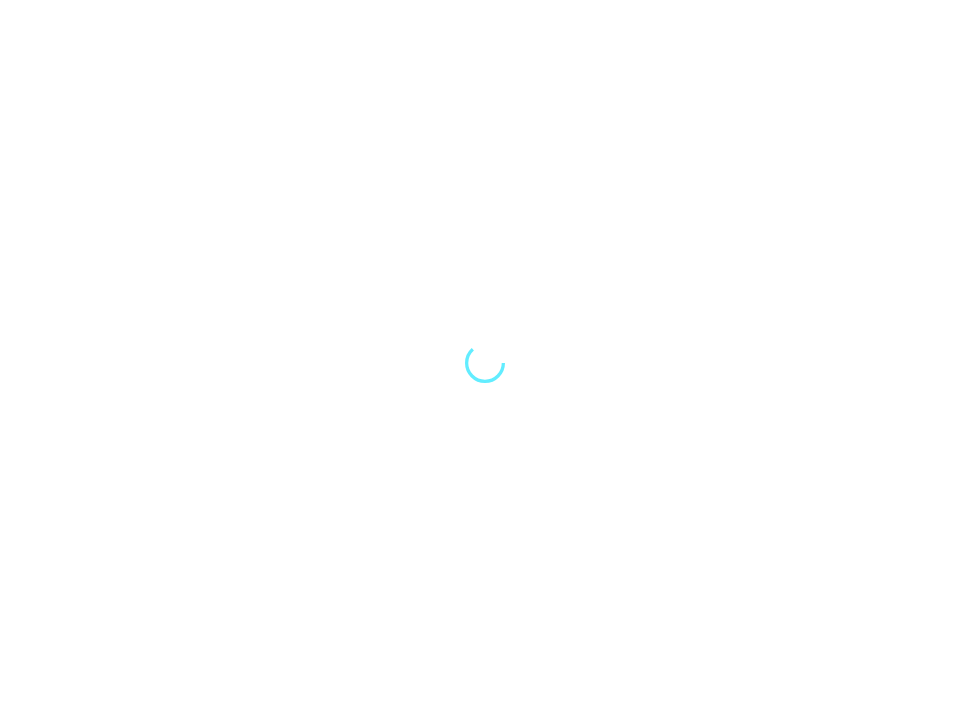 scroll, scrollTop: 0, scrollLeft: 0, axis: both 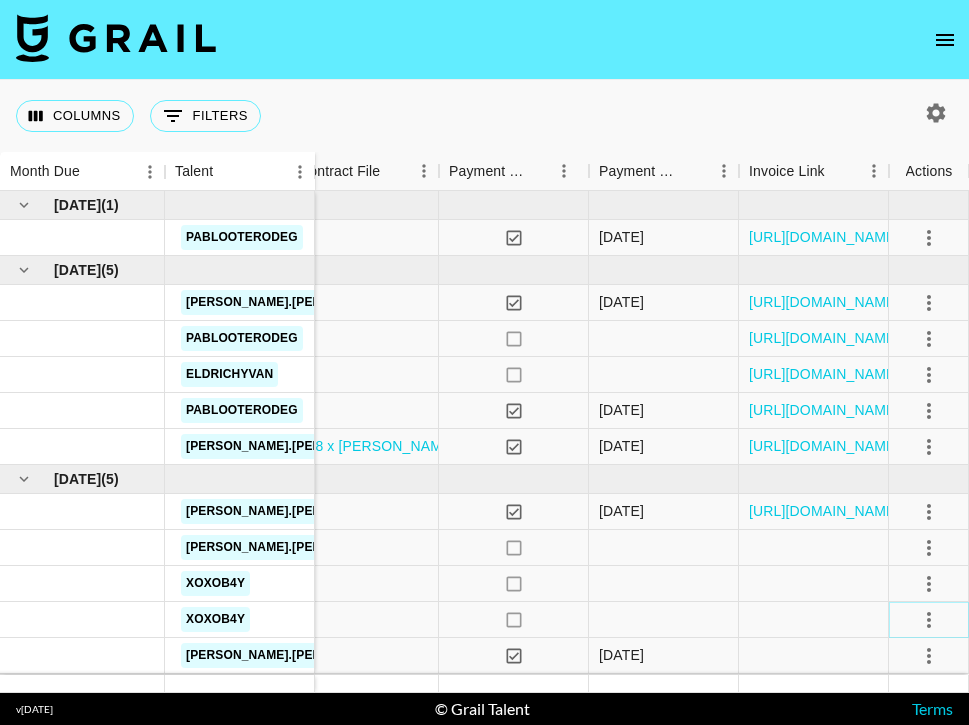 click at bounding box center (929, 620) 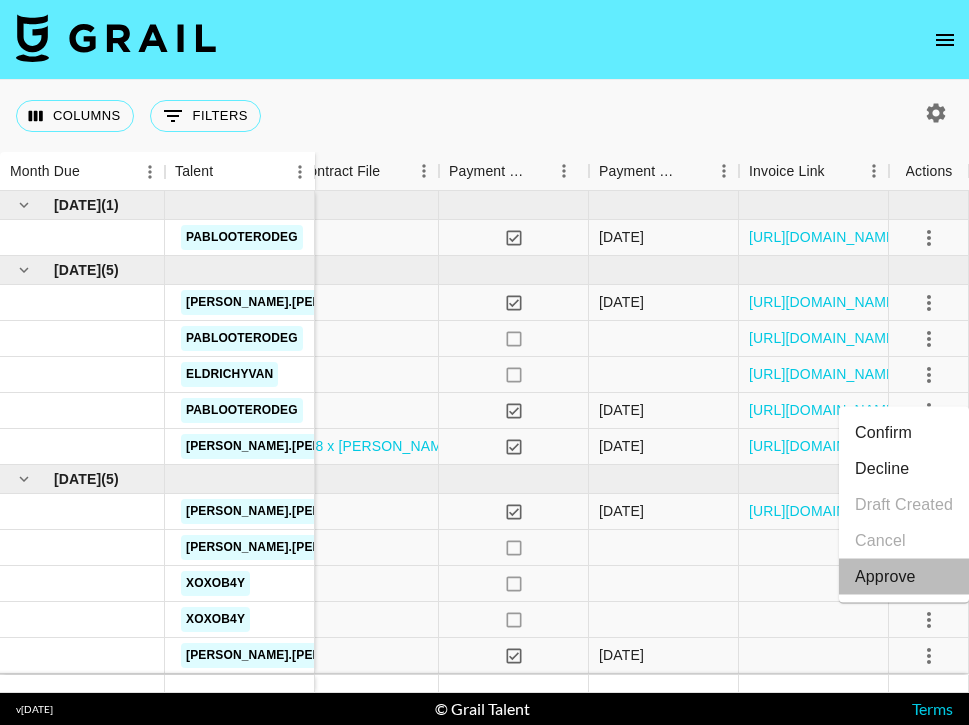 click on "Approve" at bounding box center [885, 577] 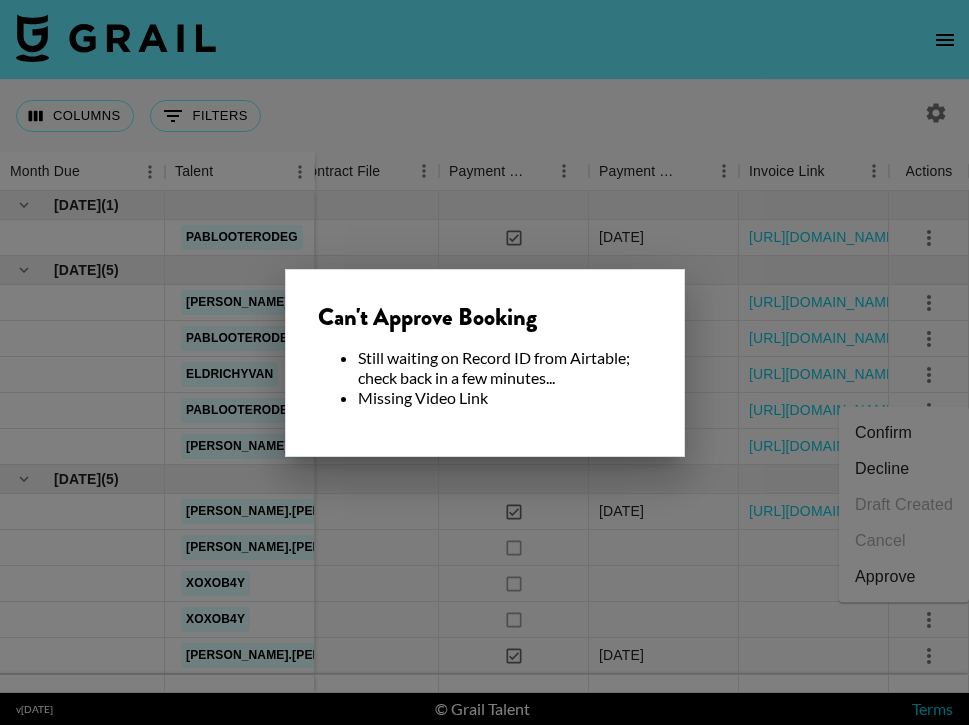 click at bounding box center (484, 362) 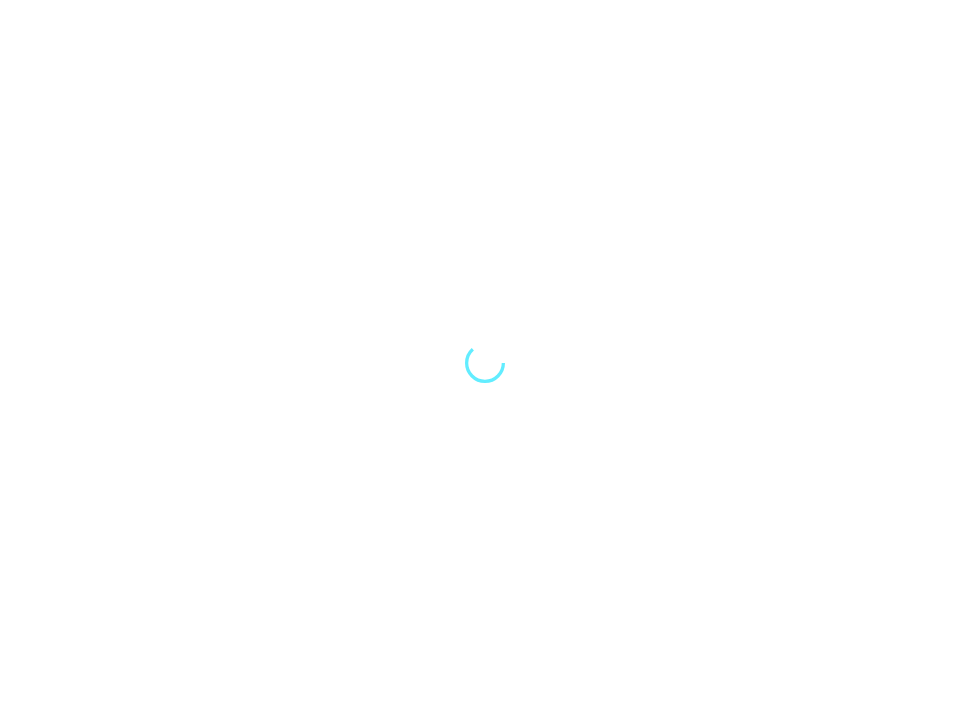 scroll, scrollTop: 0, scrollLeft: 0, axis: both 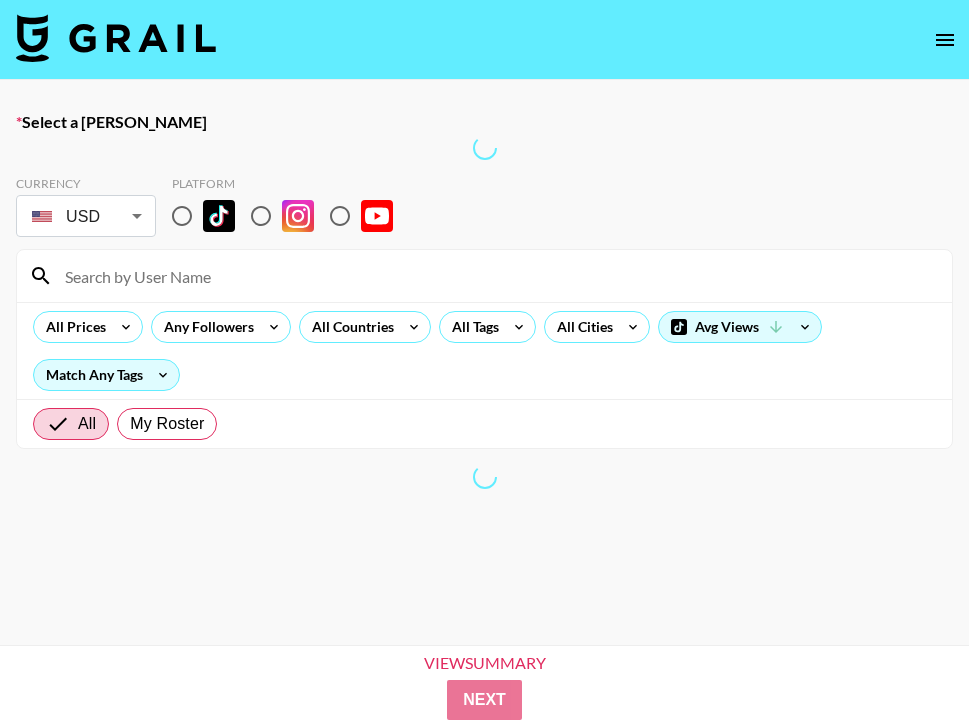 click 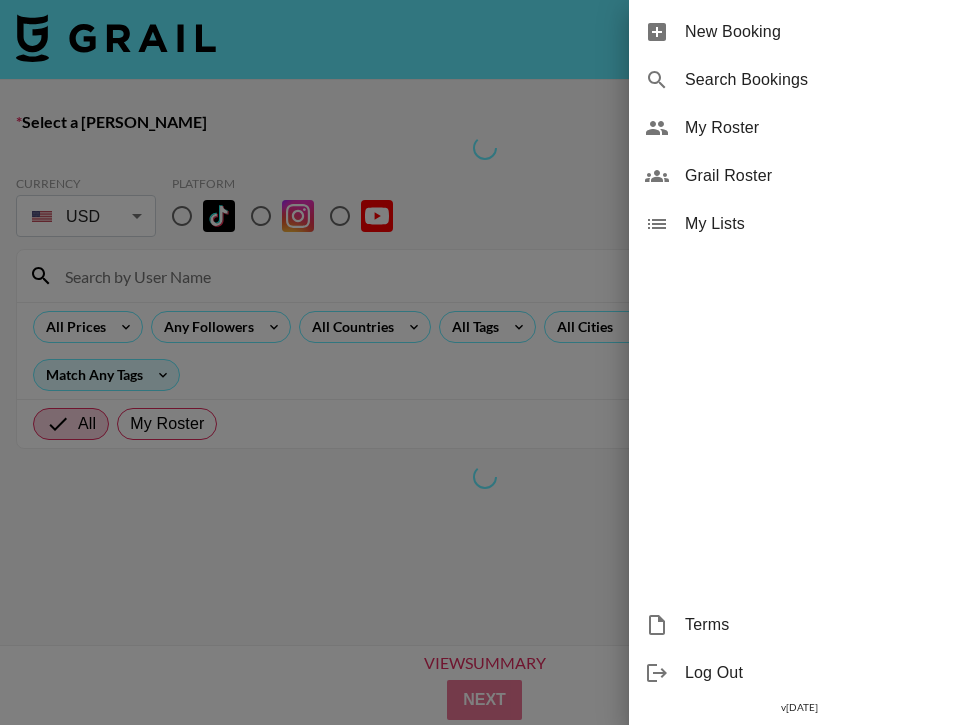 click on "My Roster" at bounding box center (819, 128) 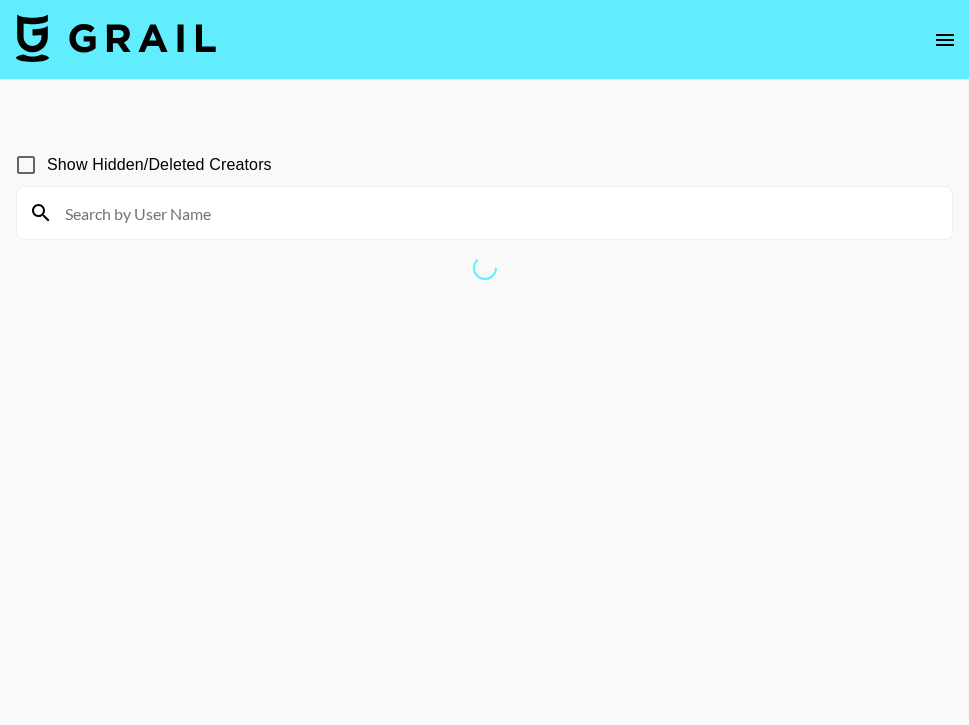 click 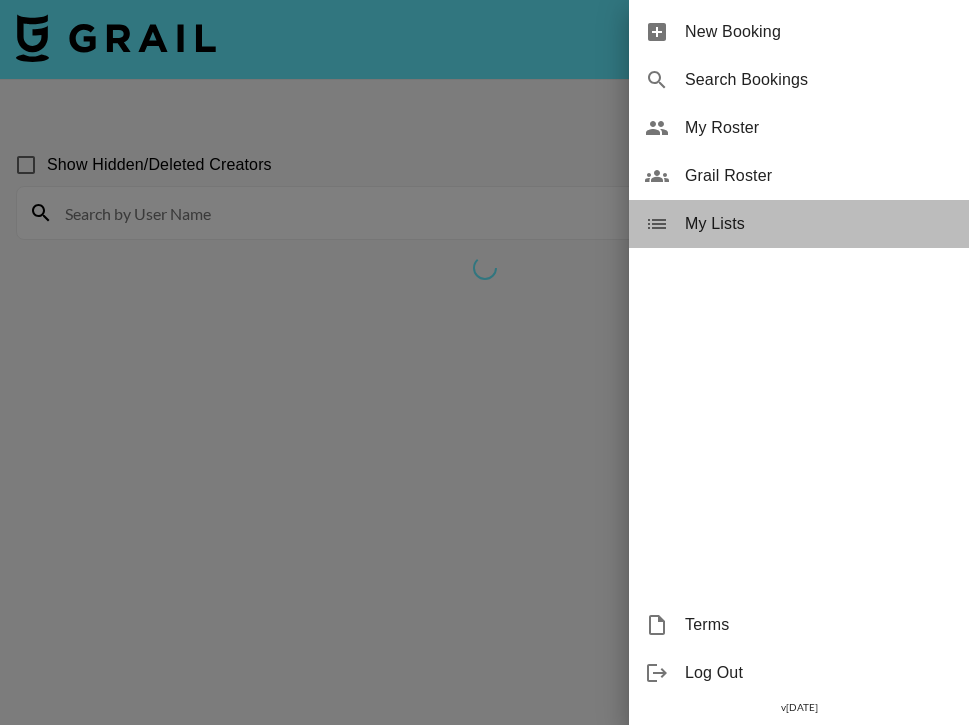 click on "My Lists" at bounding box center (819, 224) 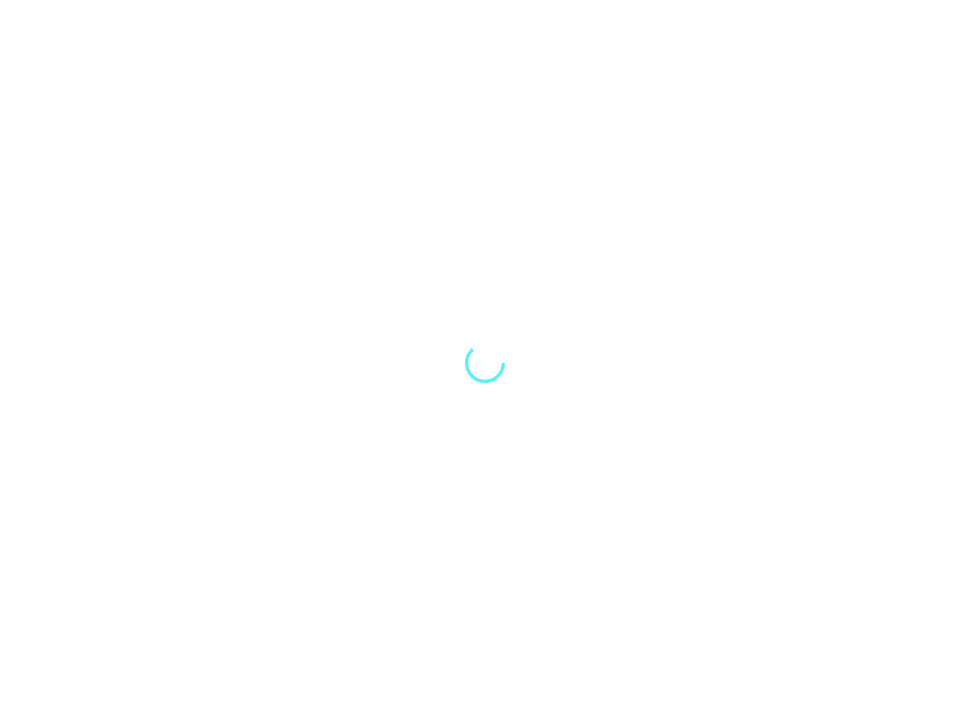 scroll, scrollTop: 0, scrollLeft: 0, axis: both 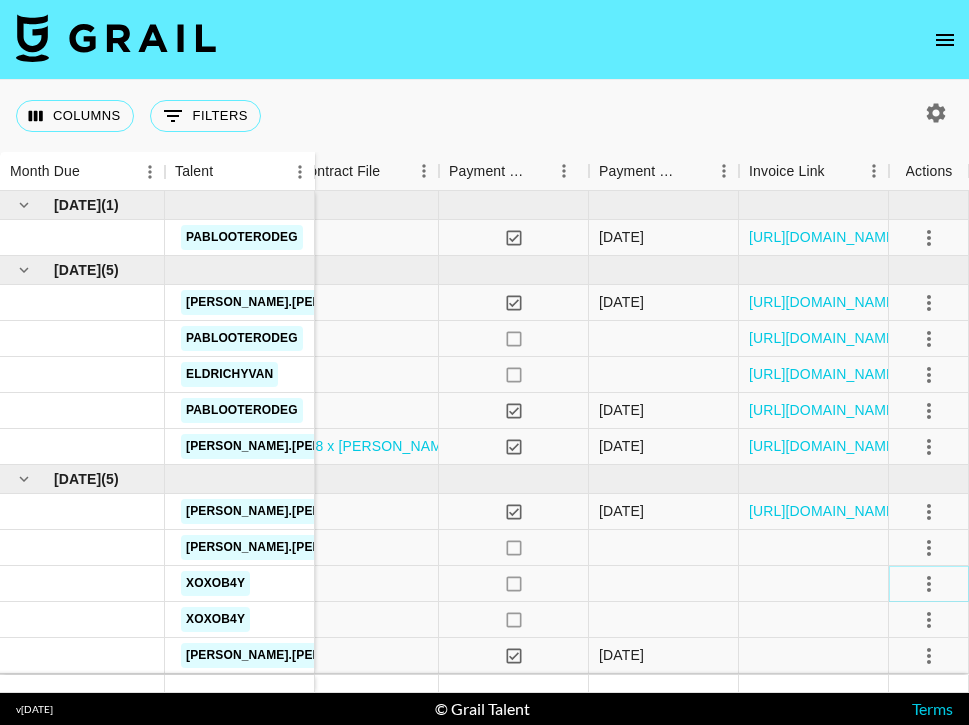 click 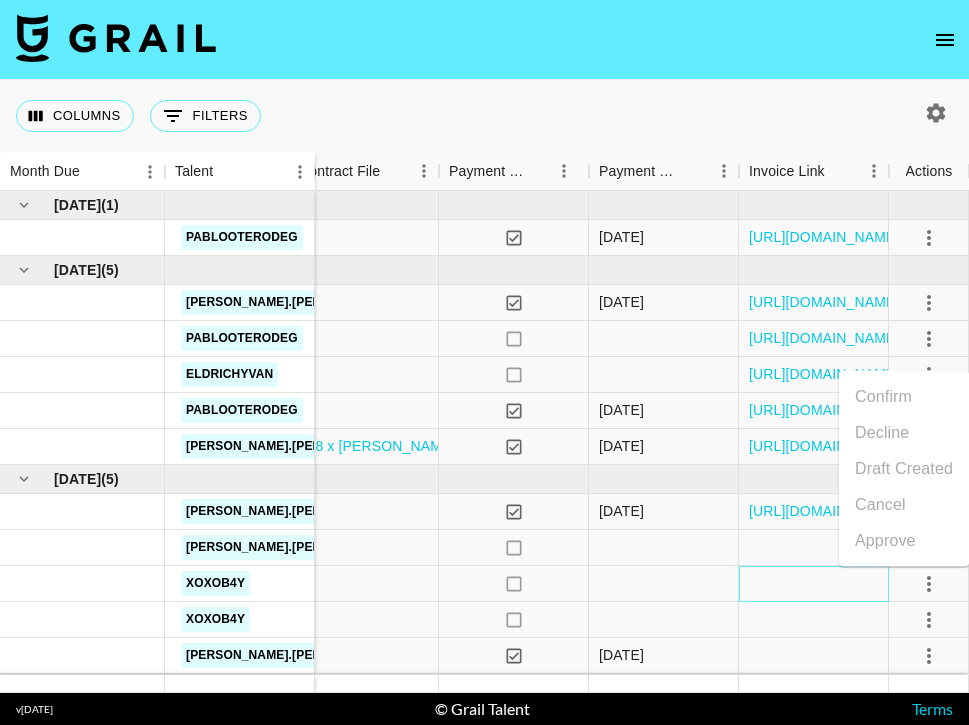 click at bounding box center [814, 584] 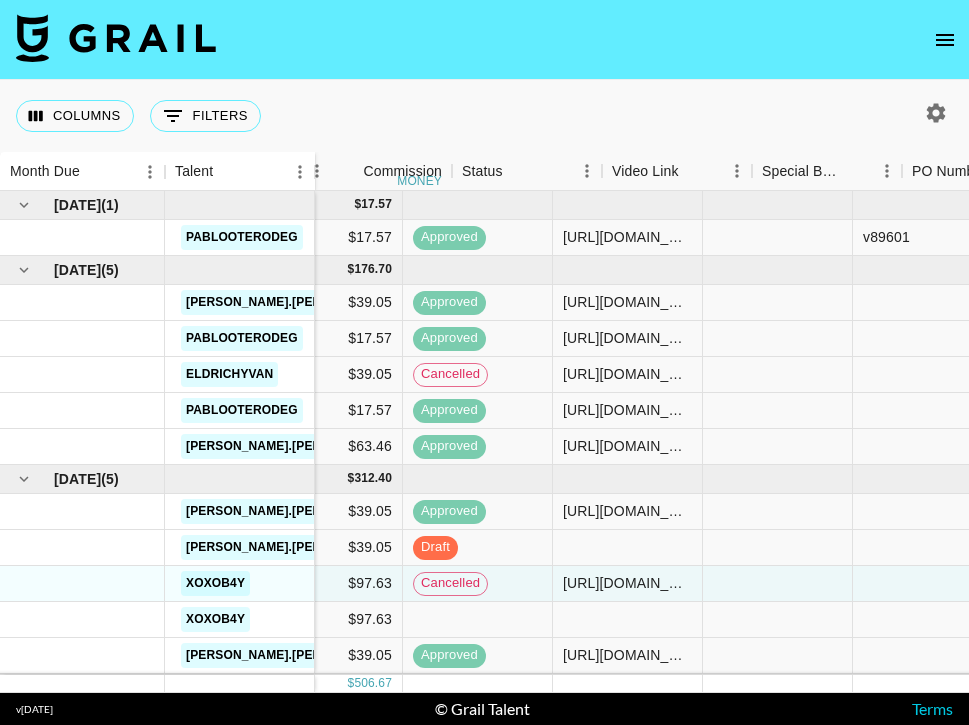 scroll, scrollTop: 0, scrollLeft: 1067, axis: horizontal 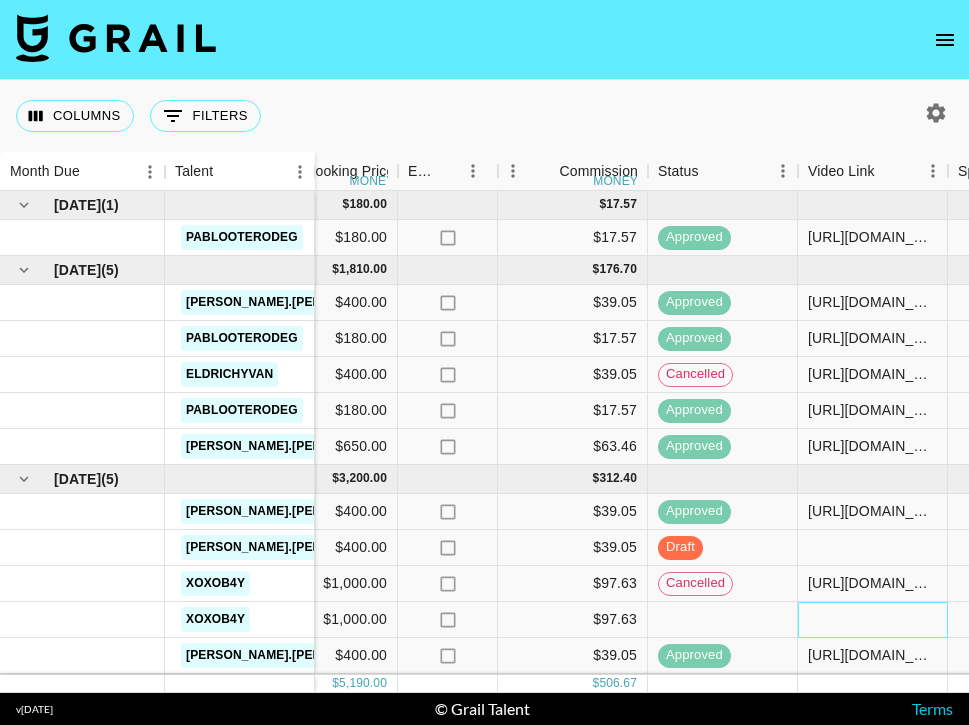 click at bounding box center [873, 620] 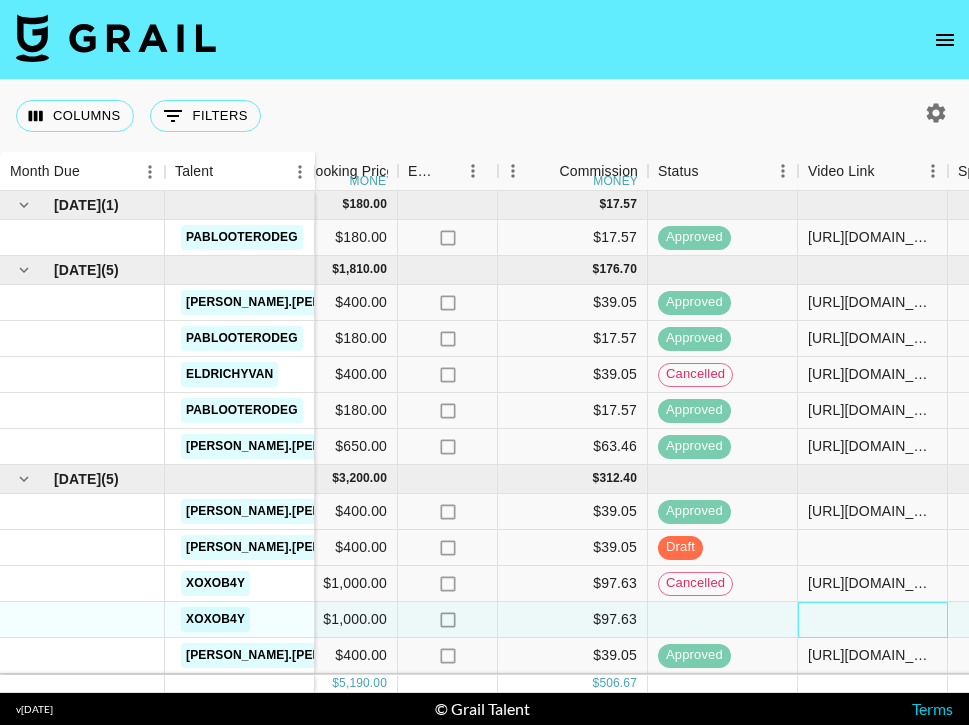 click at bounding box center (873, 620) 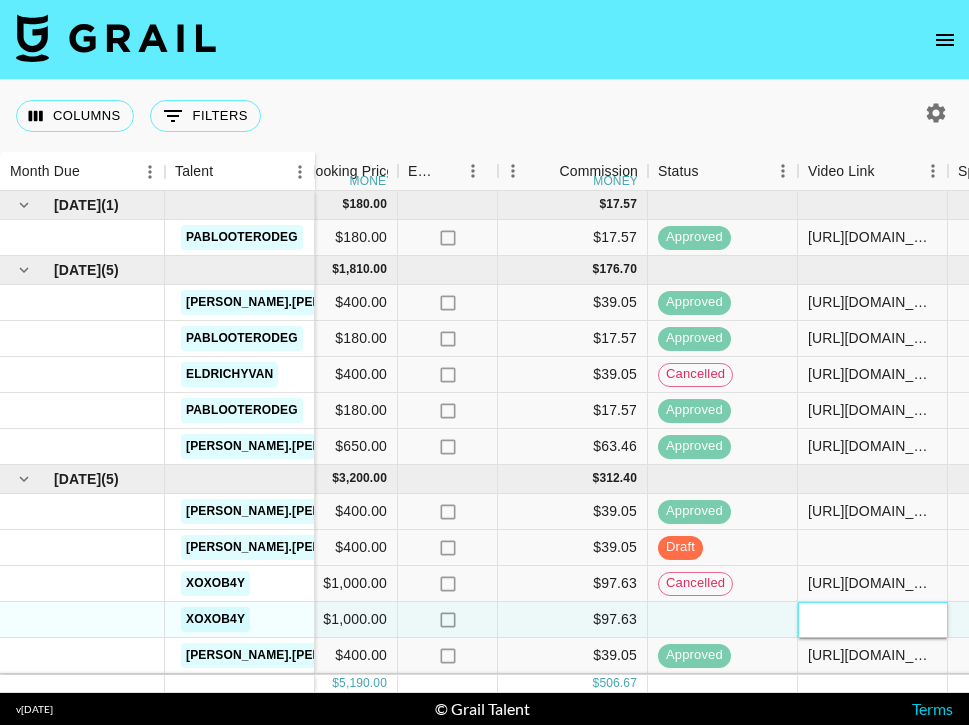 click at bounding box center [872, 619] 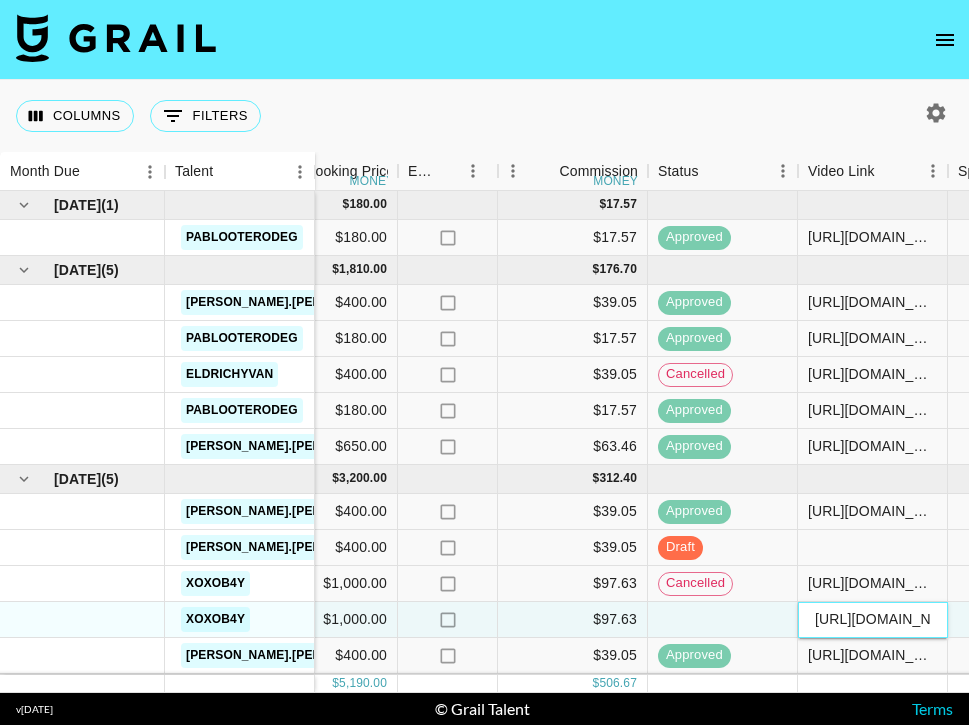 scroll, scrollTop: 0, scrollLeft: 291, axis: horizontal 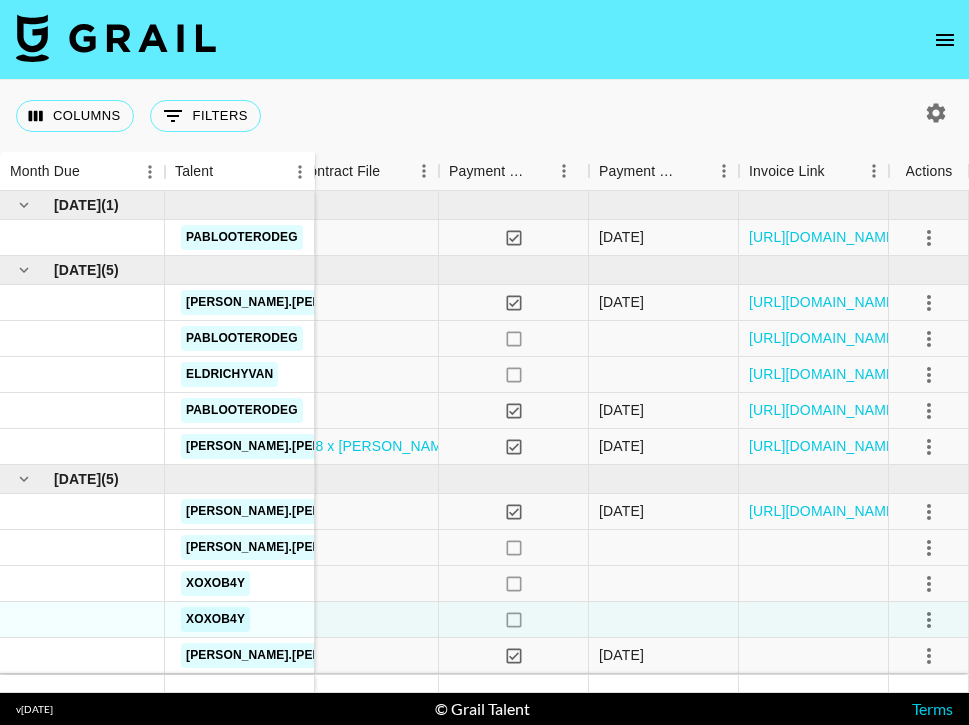 type on "[URL][DOMAIN_NAME]" 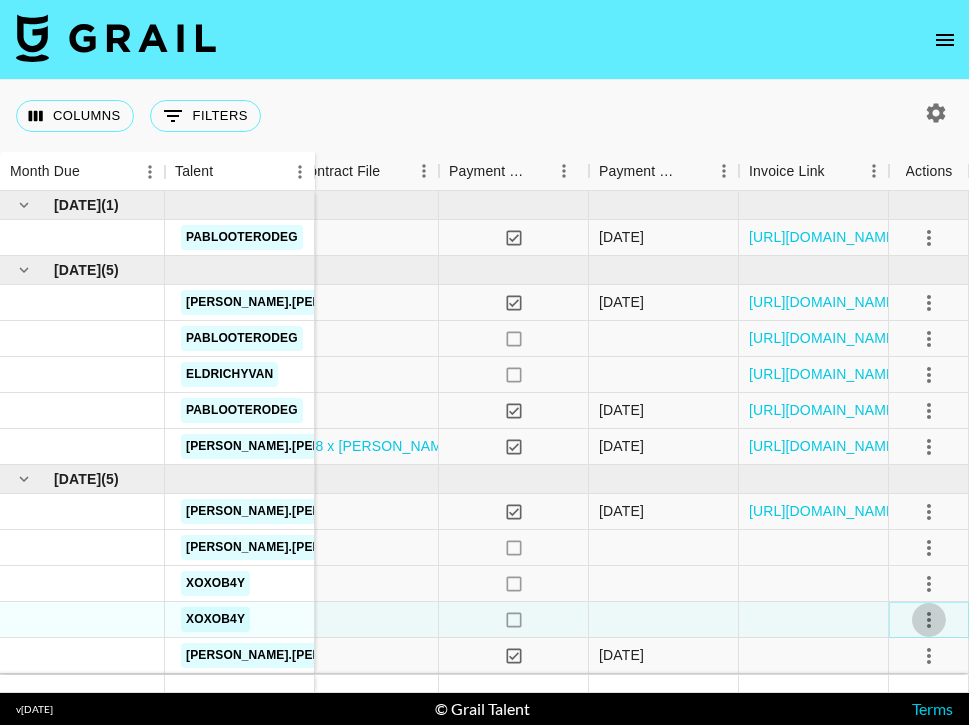 click 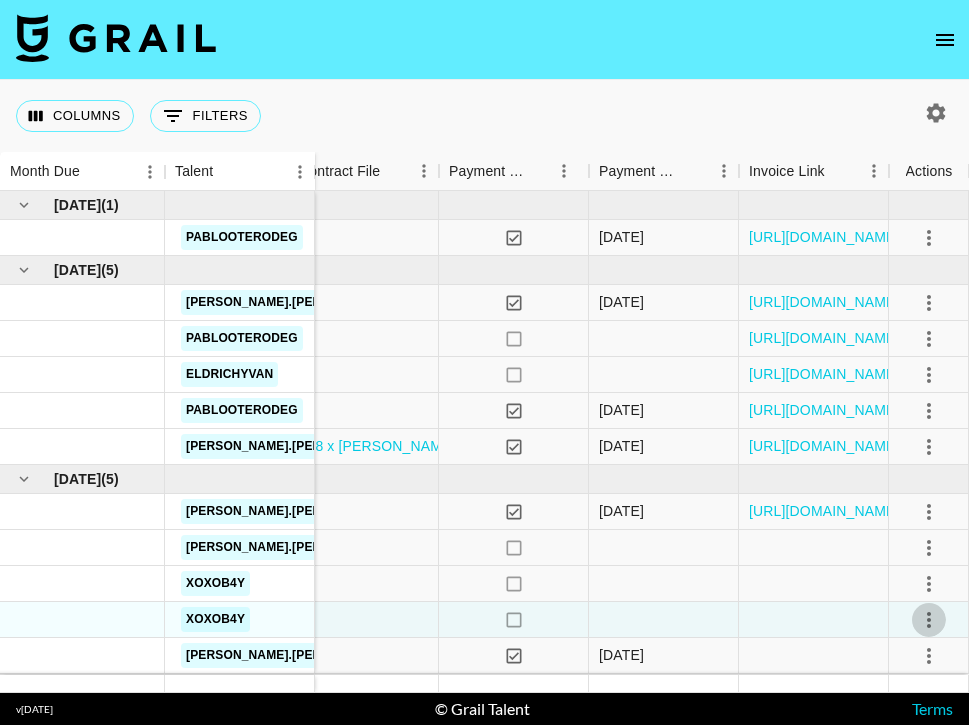 scroll, scrollTop: 0, scrollLeft: 0, axis: both 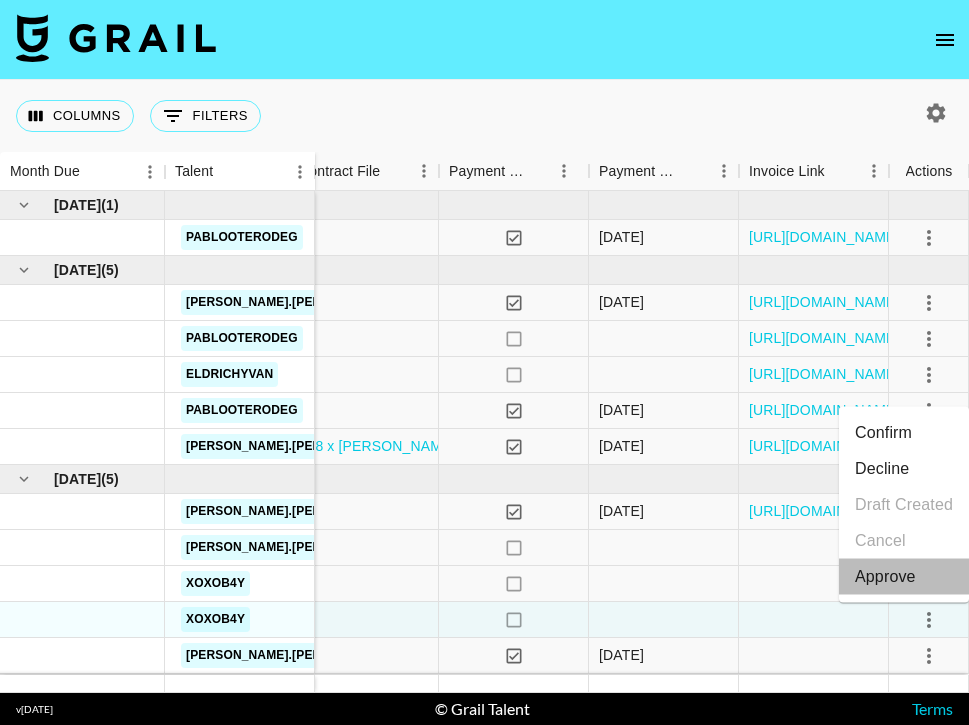 click on "Approve" at bounding box center [885, 577] 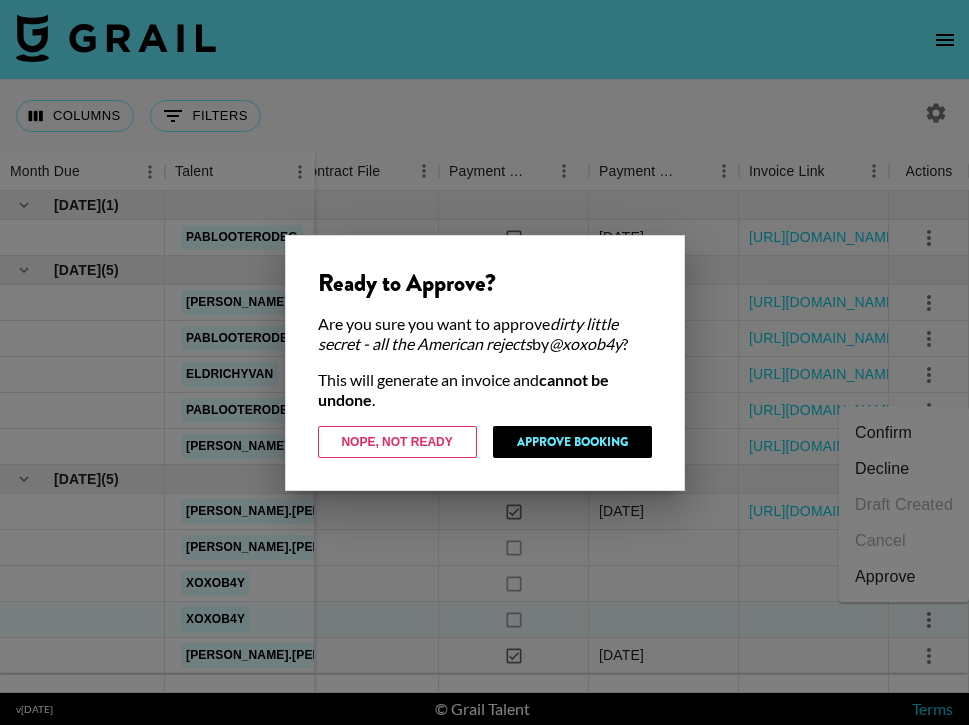 click at bounding box center (484, 362) 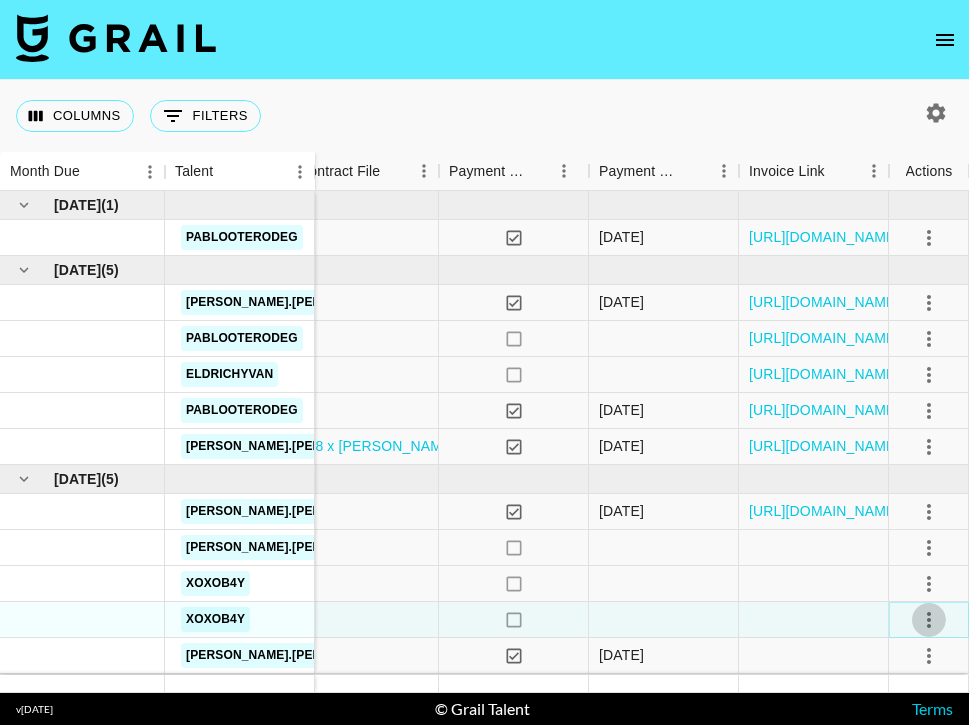 click 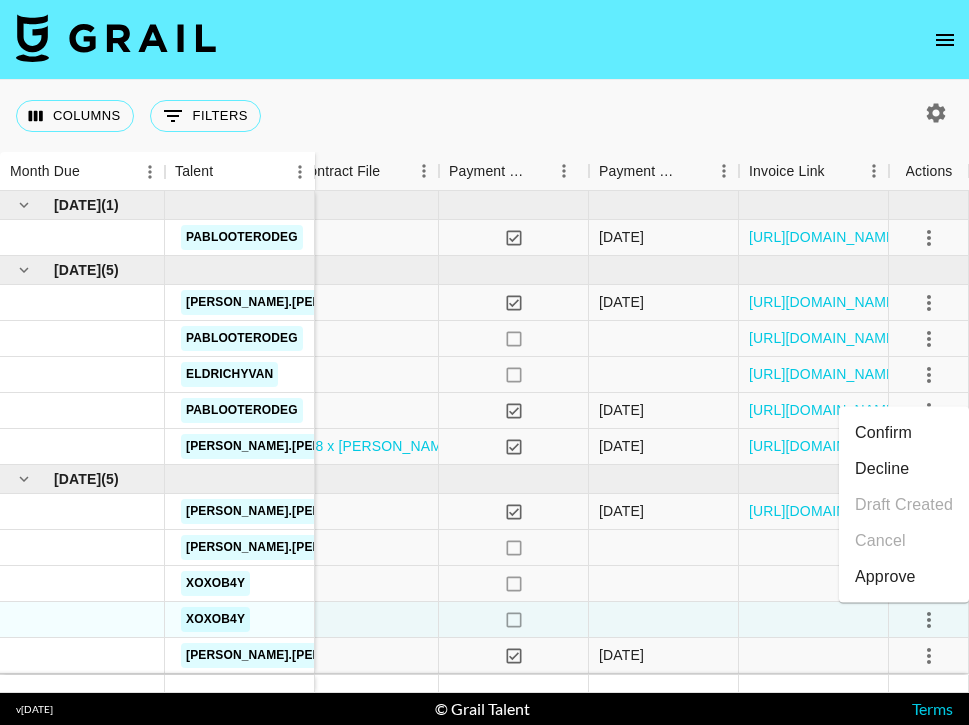 click on "Confirm" at bounding box center (904, 433) 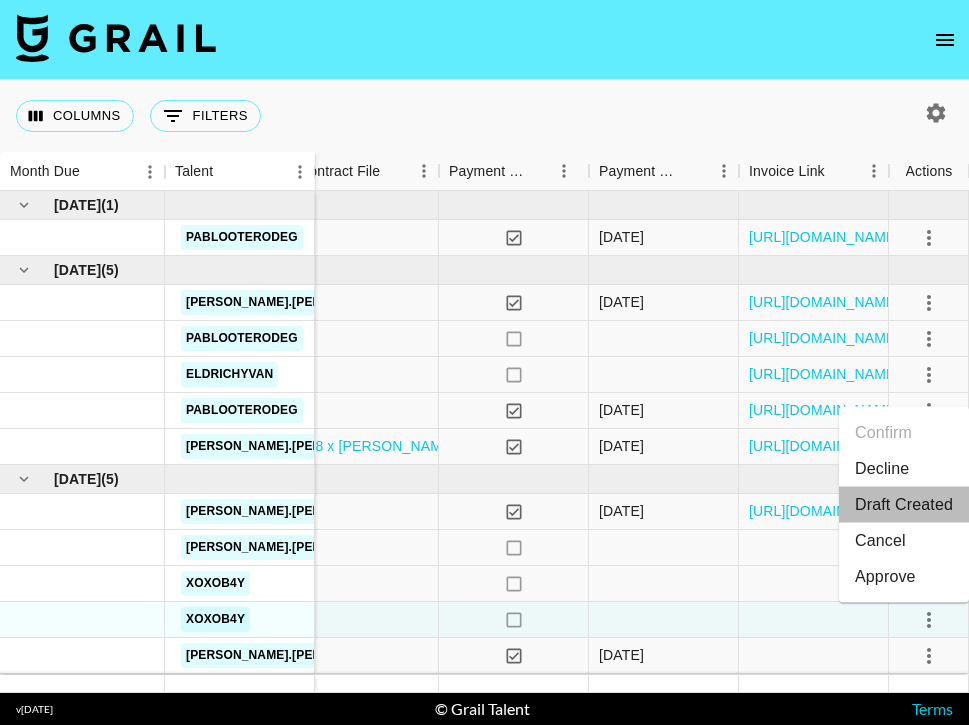 click on "Draft Created" at bounding box center [904, 505] 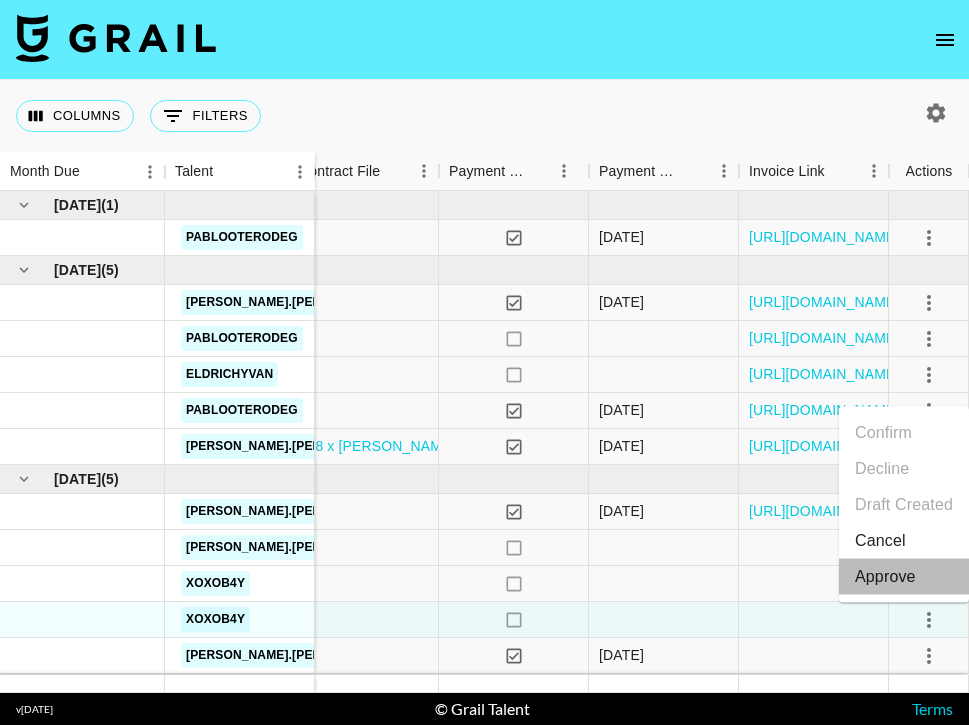 click on "Approve" at bounding box center (904, 577) 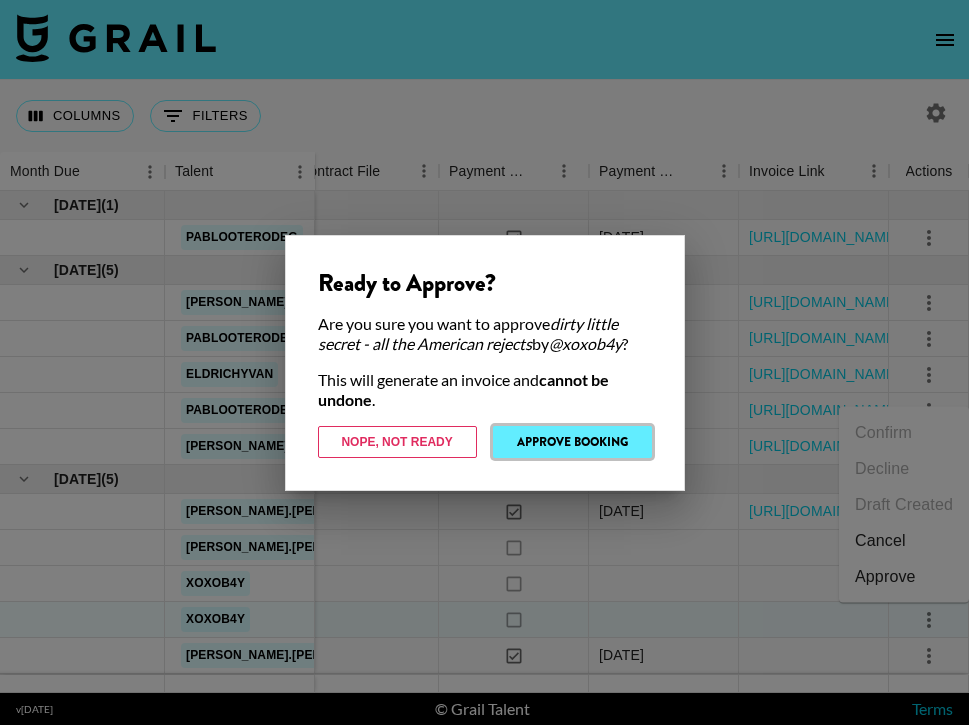 click on "Approve Booking" at bounding box center (572, 442) 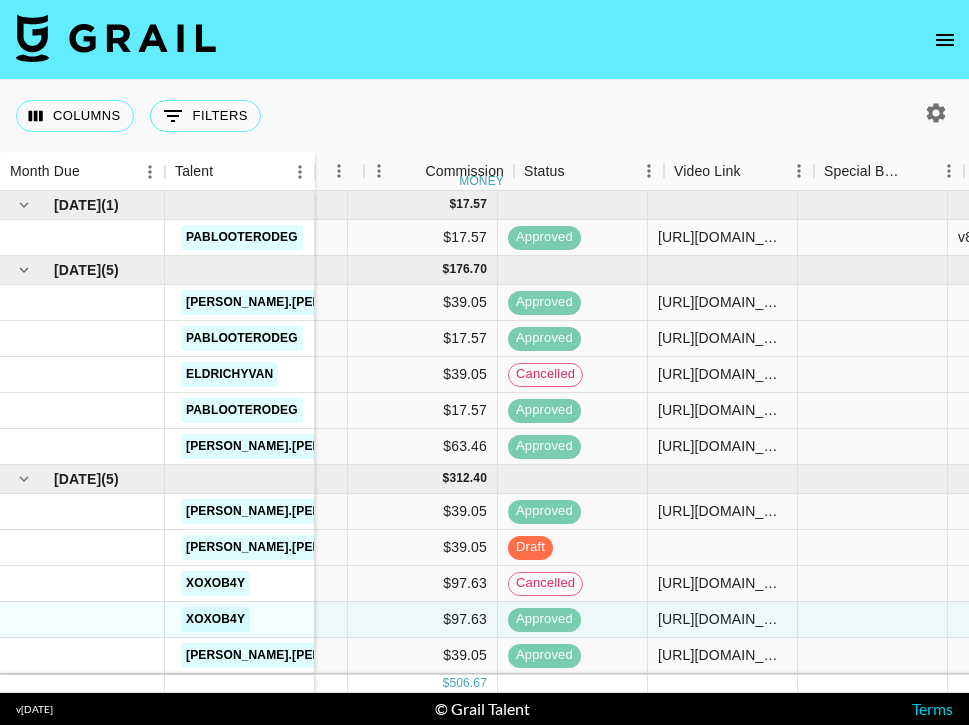 scroll, scrollTop: 0, scrollLeft: 1226, axis: horizontal 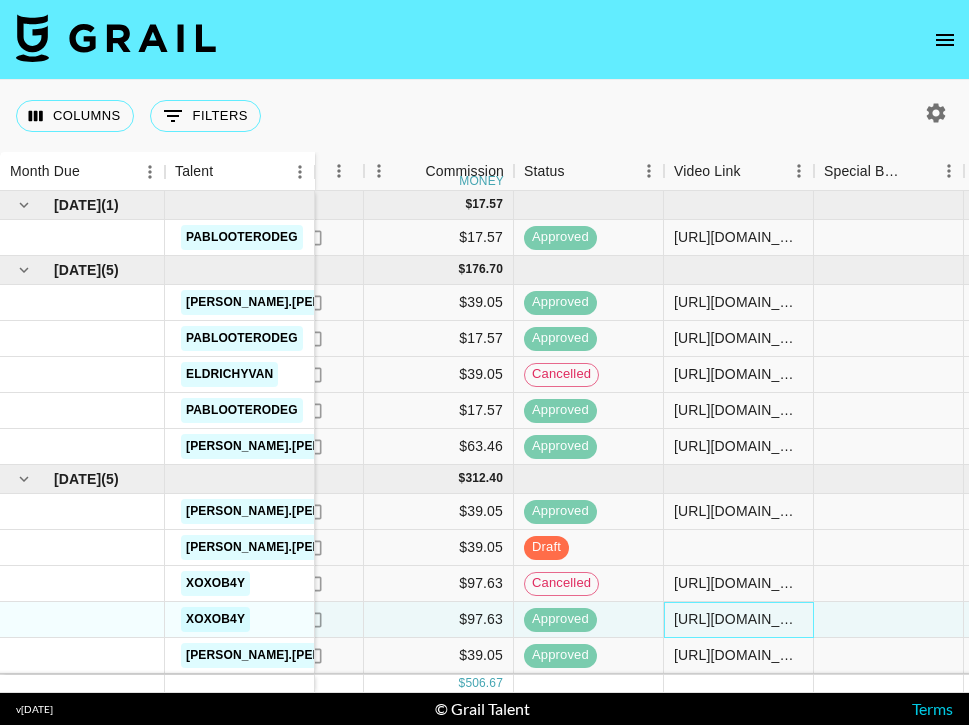 click on "[URL][DOMAIN_NAME]" at bounding box center [738, 619] 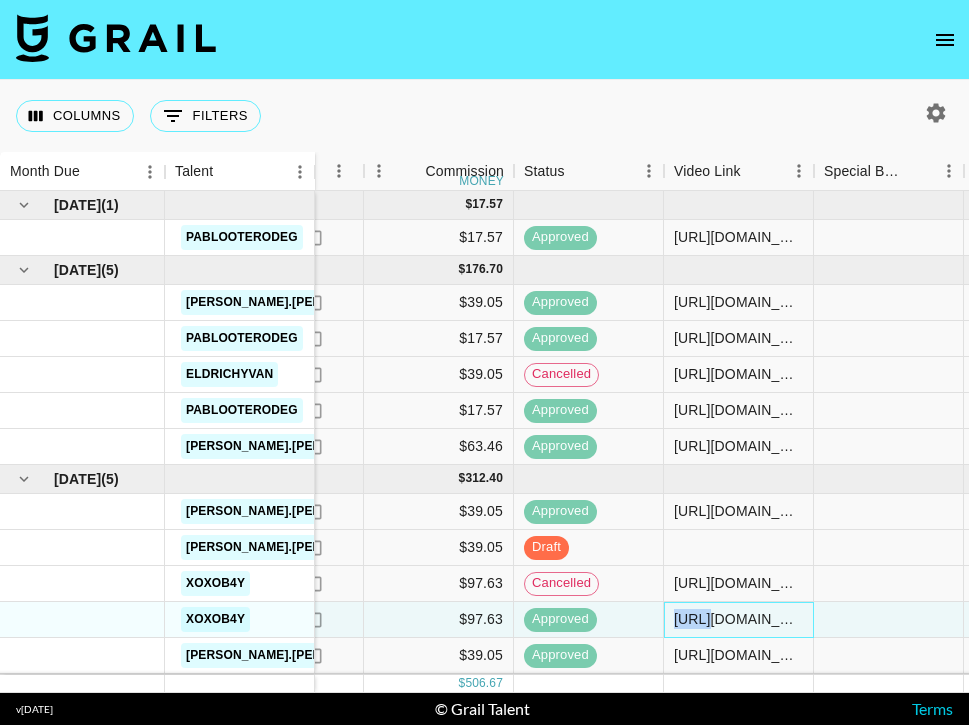 click on "[URL][DOMAIN_NAME]" at bounding box center (738, 619) 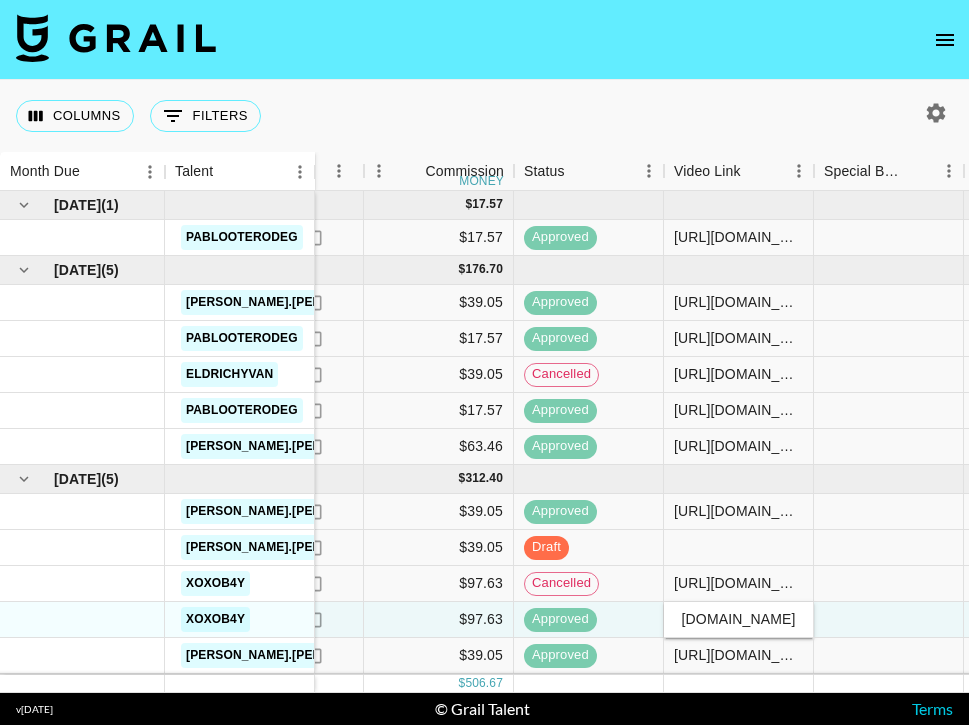 scroll, scrollTop: 0, scrollLeft: 0, axis: both 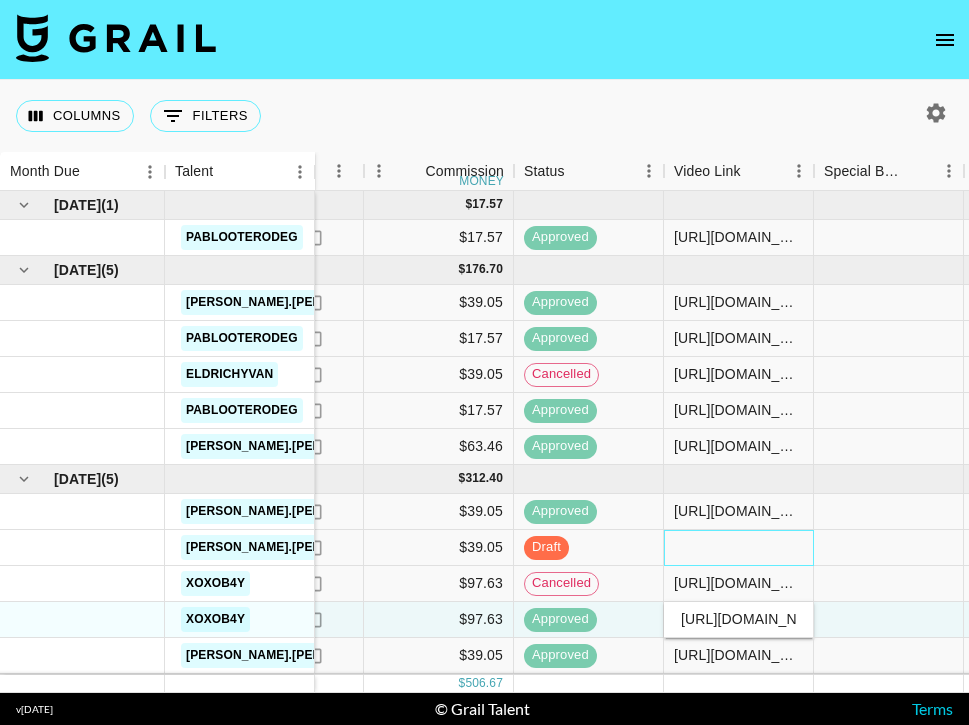 click at bounding box center (739, 548) 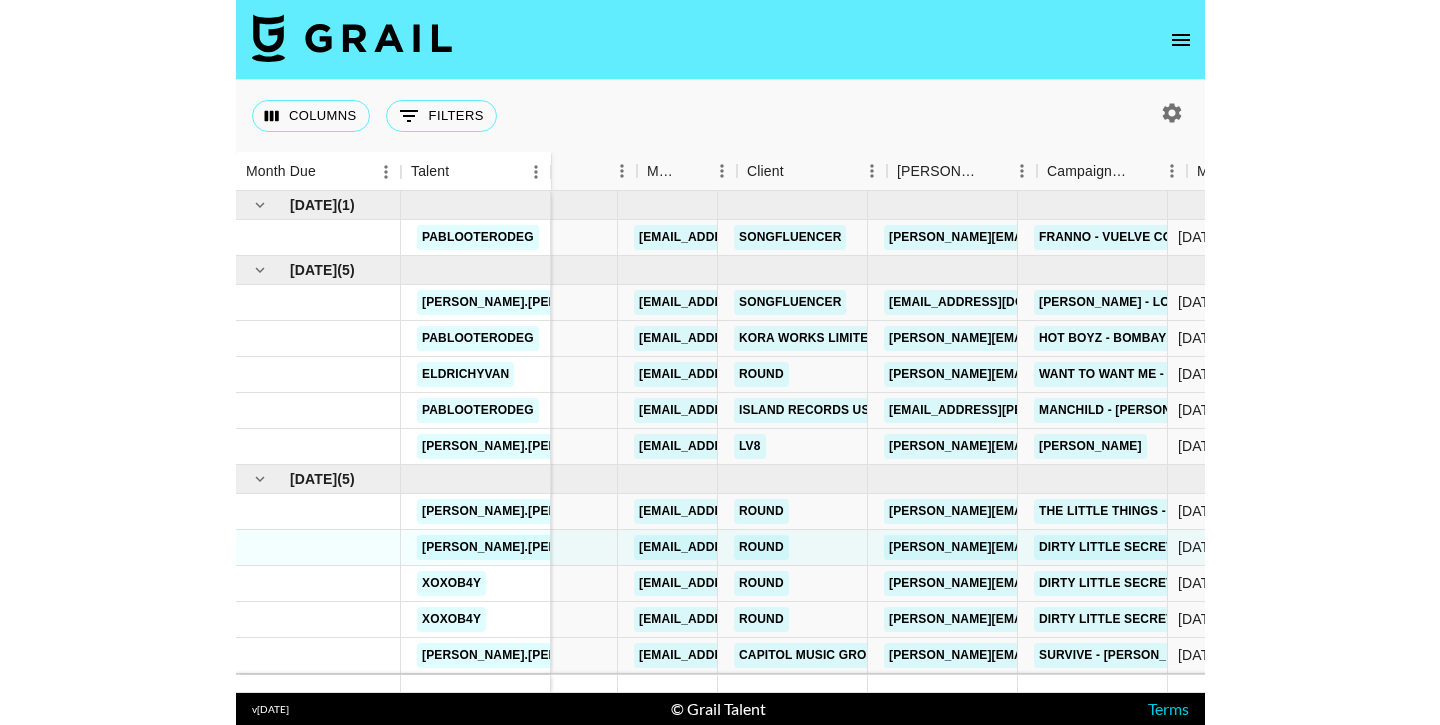 scroll, scrollTop: 0, scrollLeft: 204, axis: horizontal 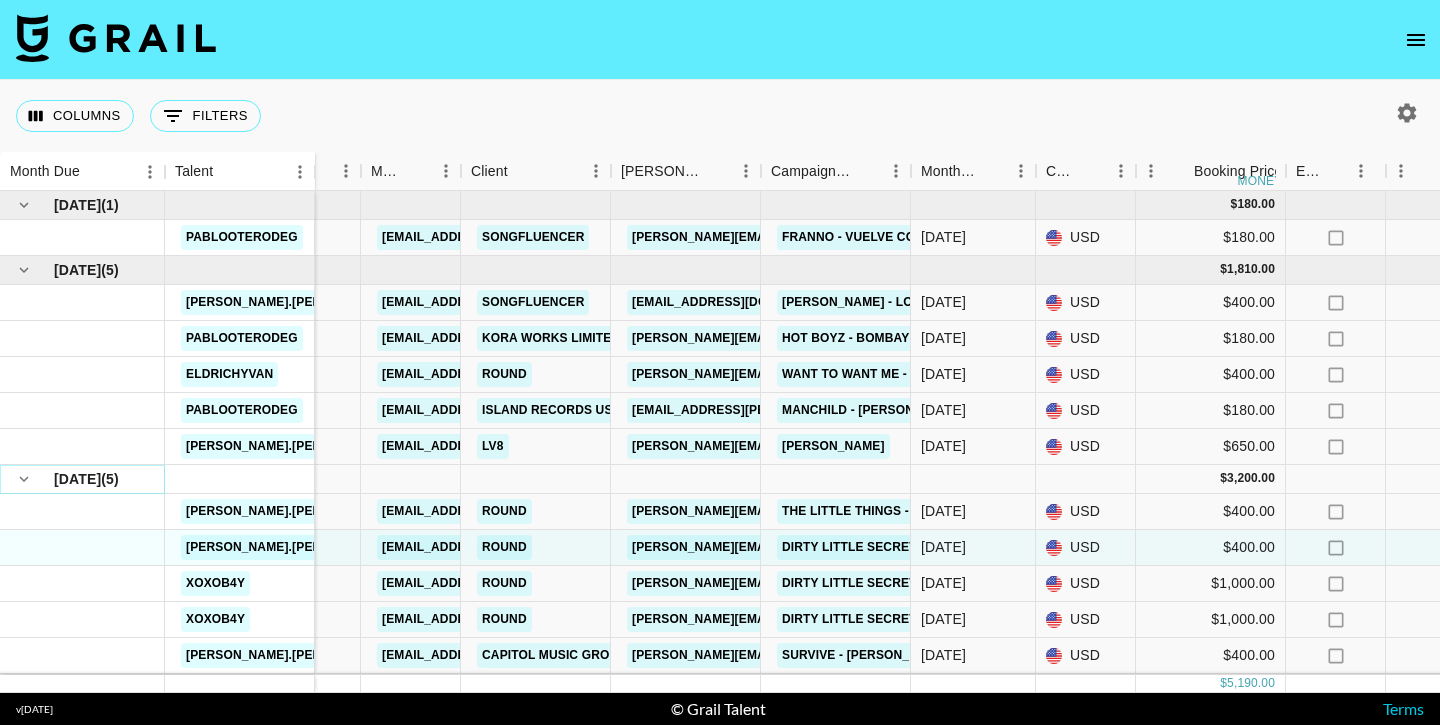 click 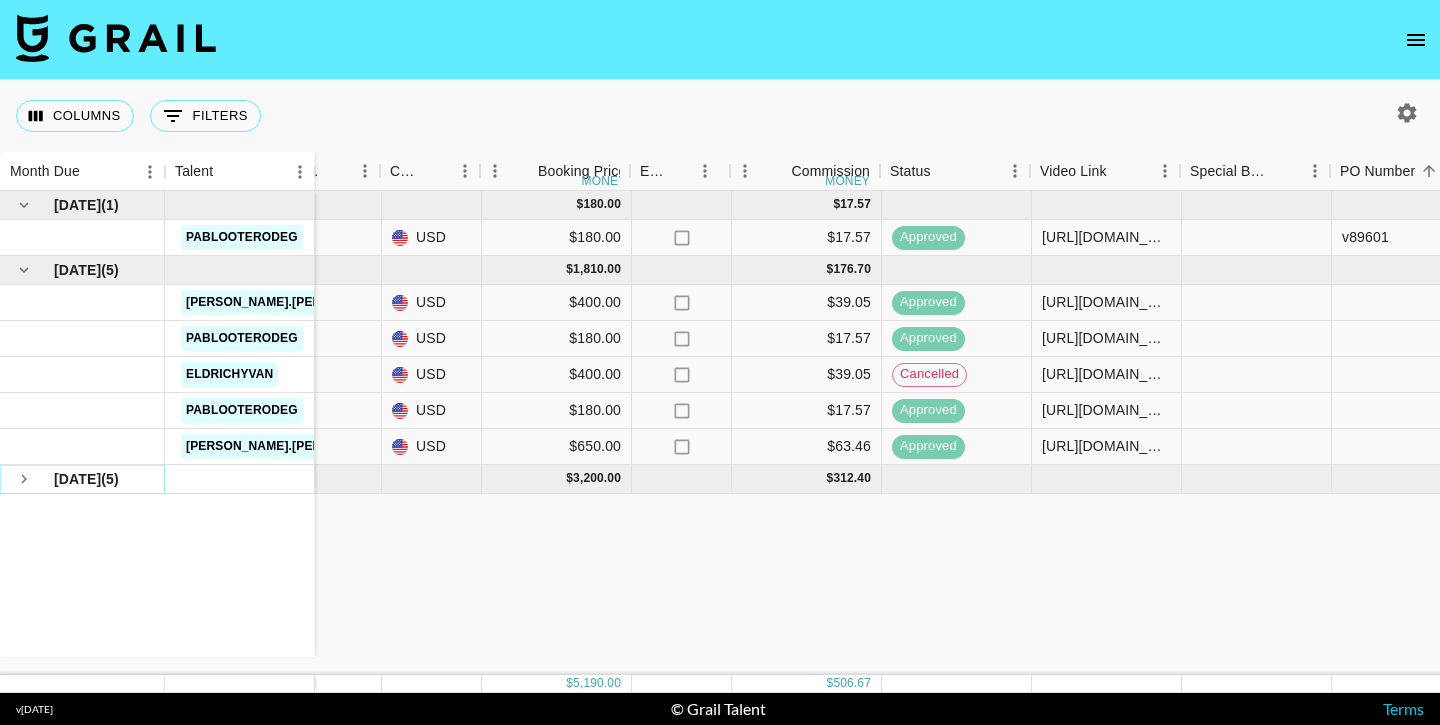 scroll, scrollTop: 0, scrollLeft: 862, axis: horizontal 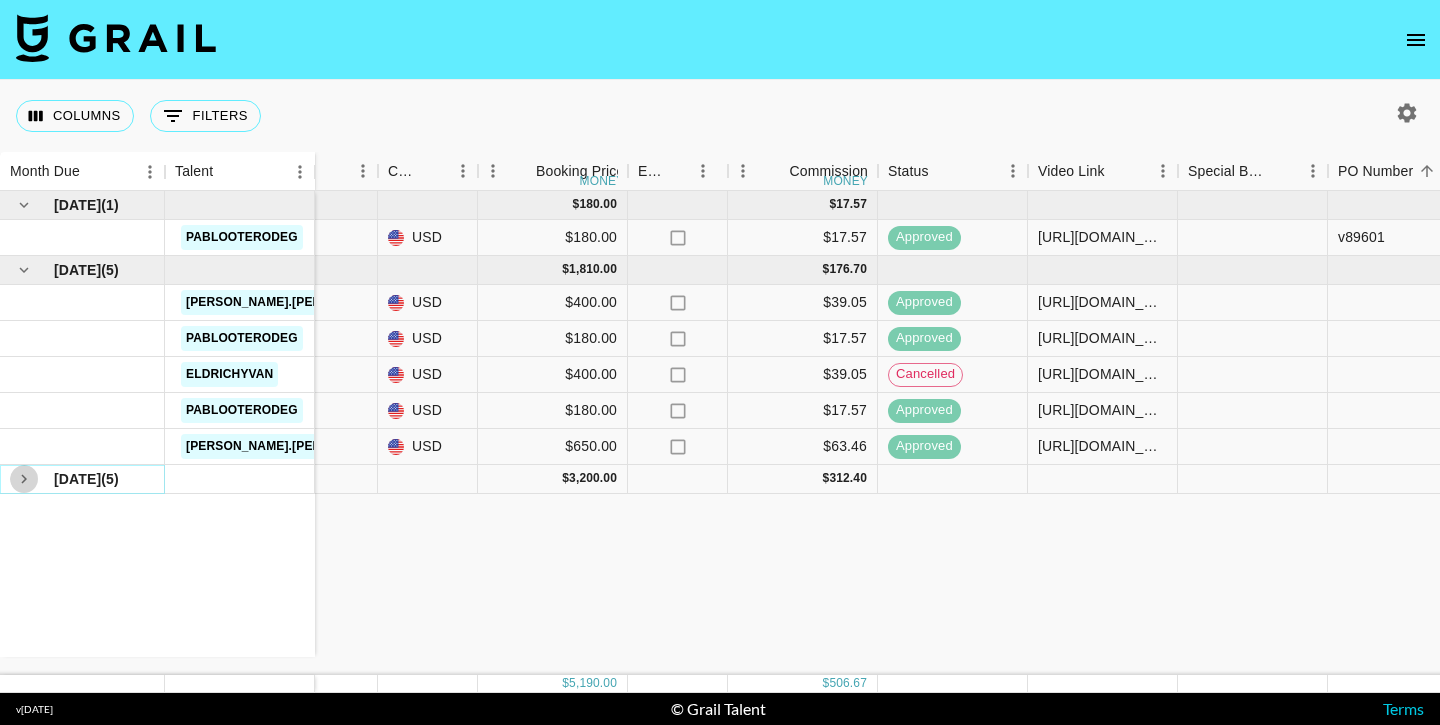 click at bounding box center [24, 479] 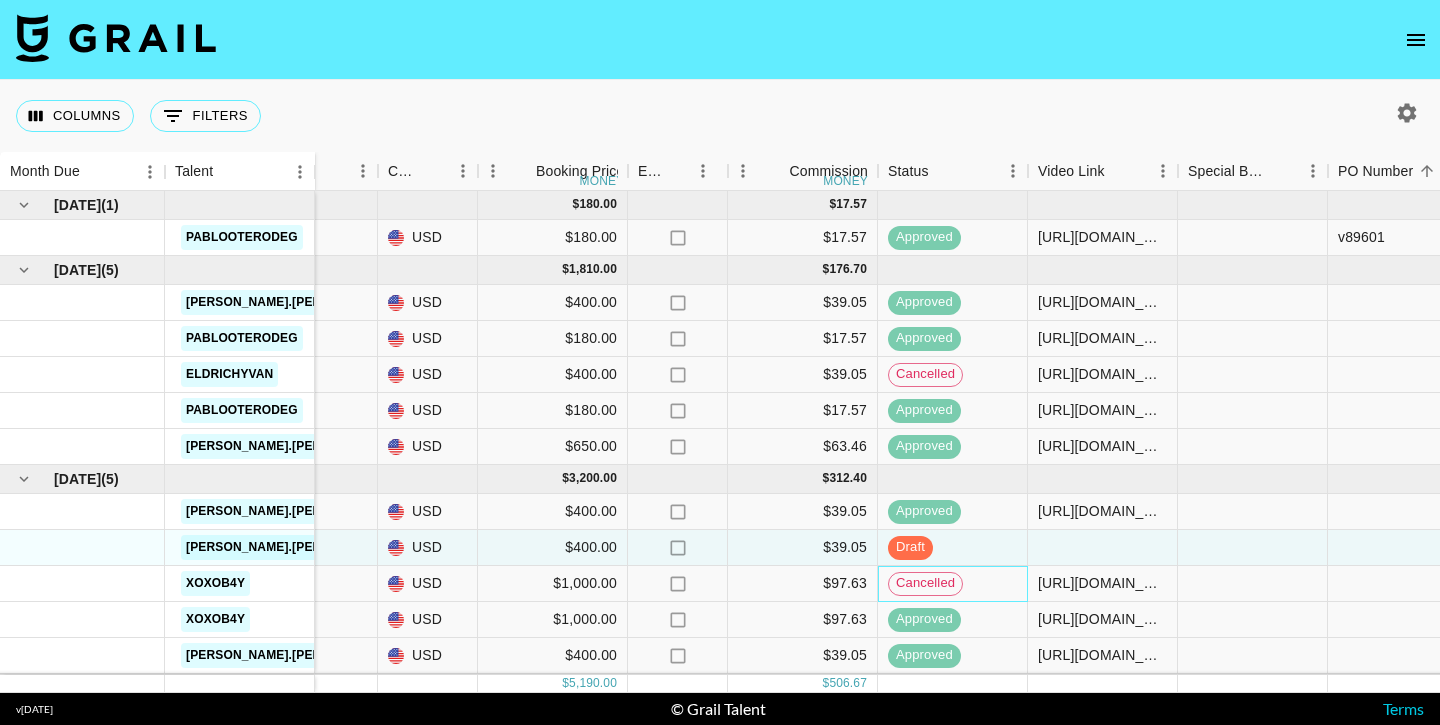 click on "cancelled" at bounding box center [953, 584] 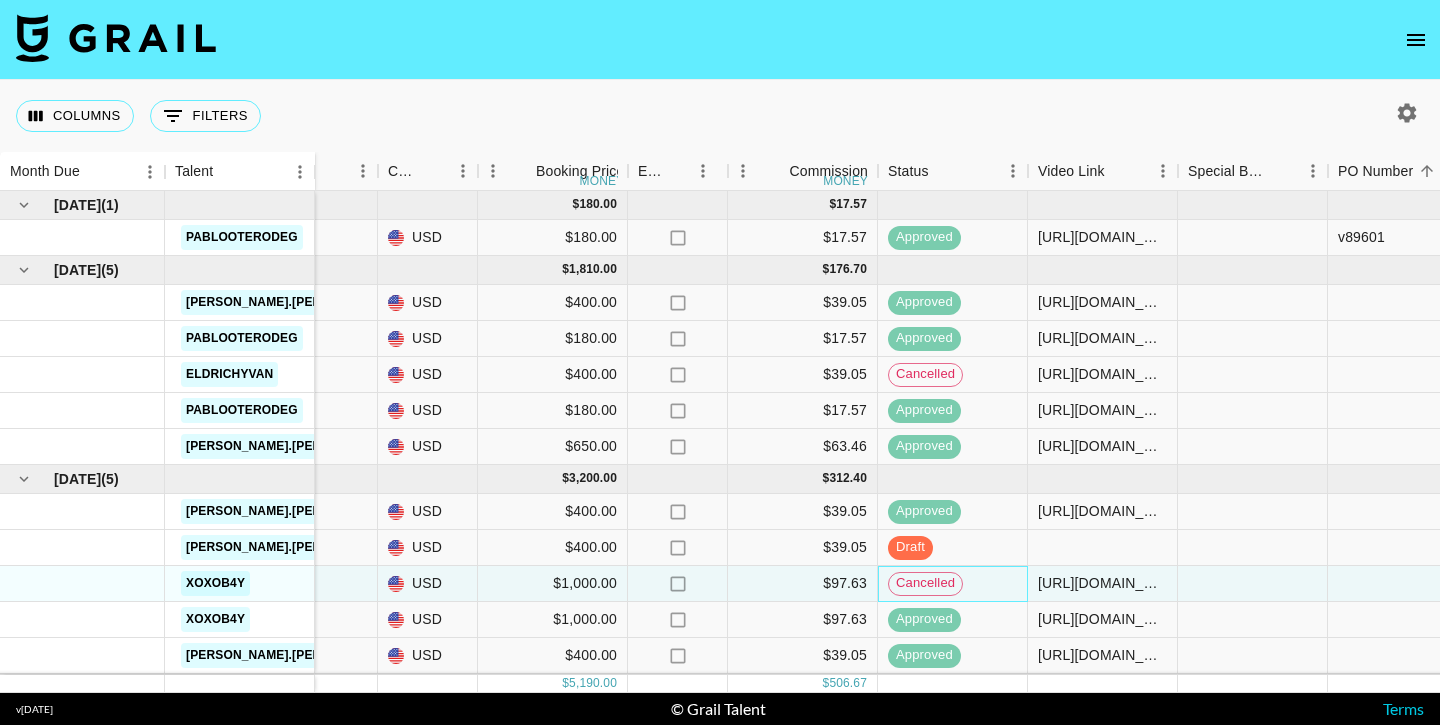 click on "cancelled" at bounding box center [953, 584] 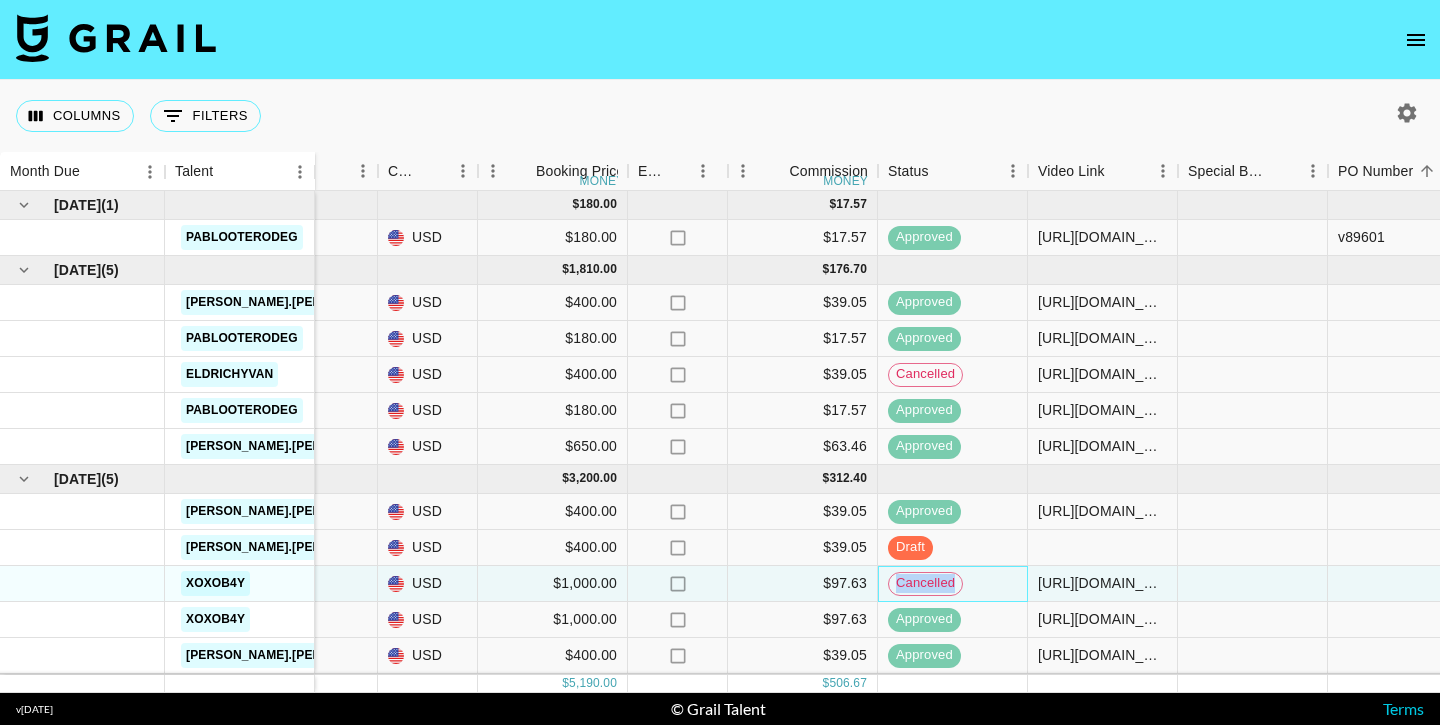 click on "cancelled" at bounding box center (953, 584) 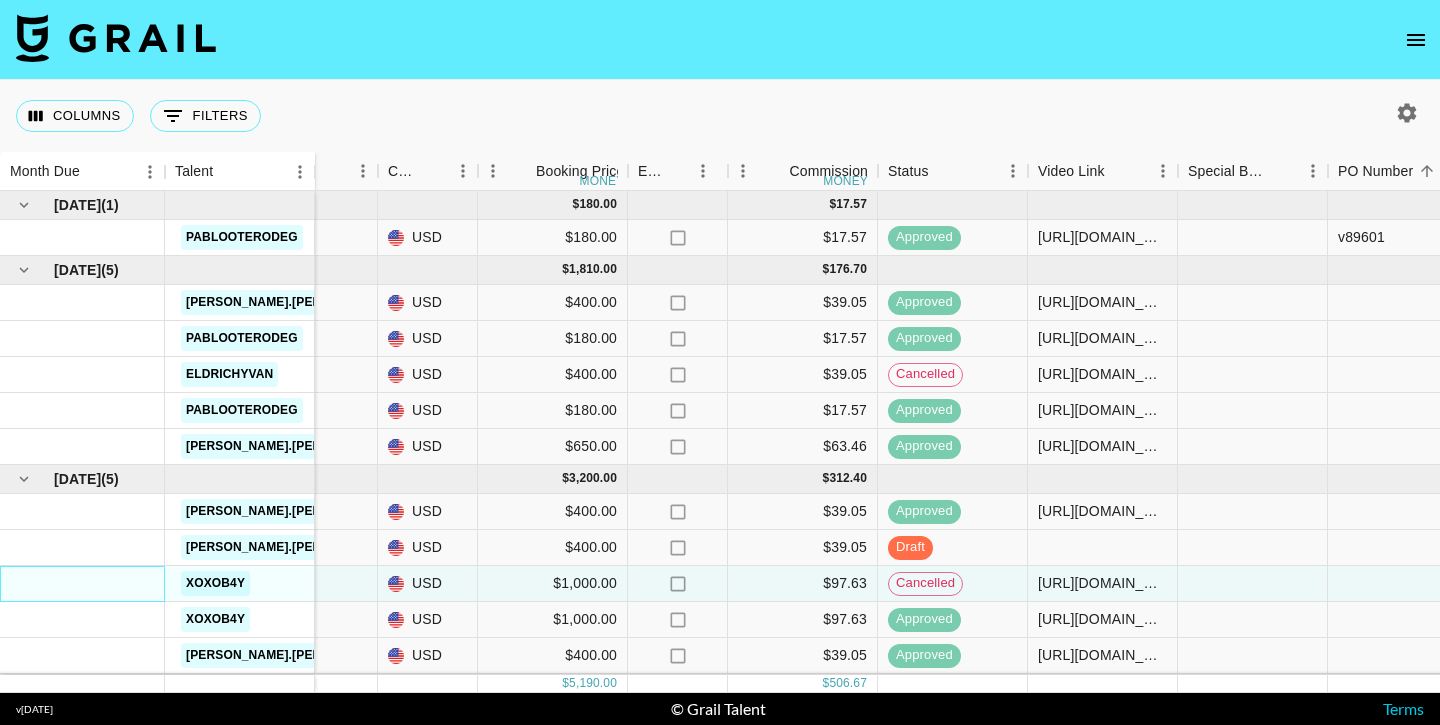 click at bounding box center [82, 584] 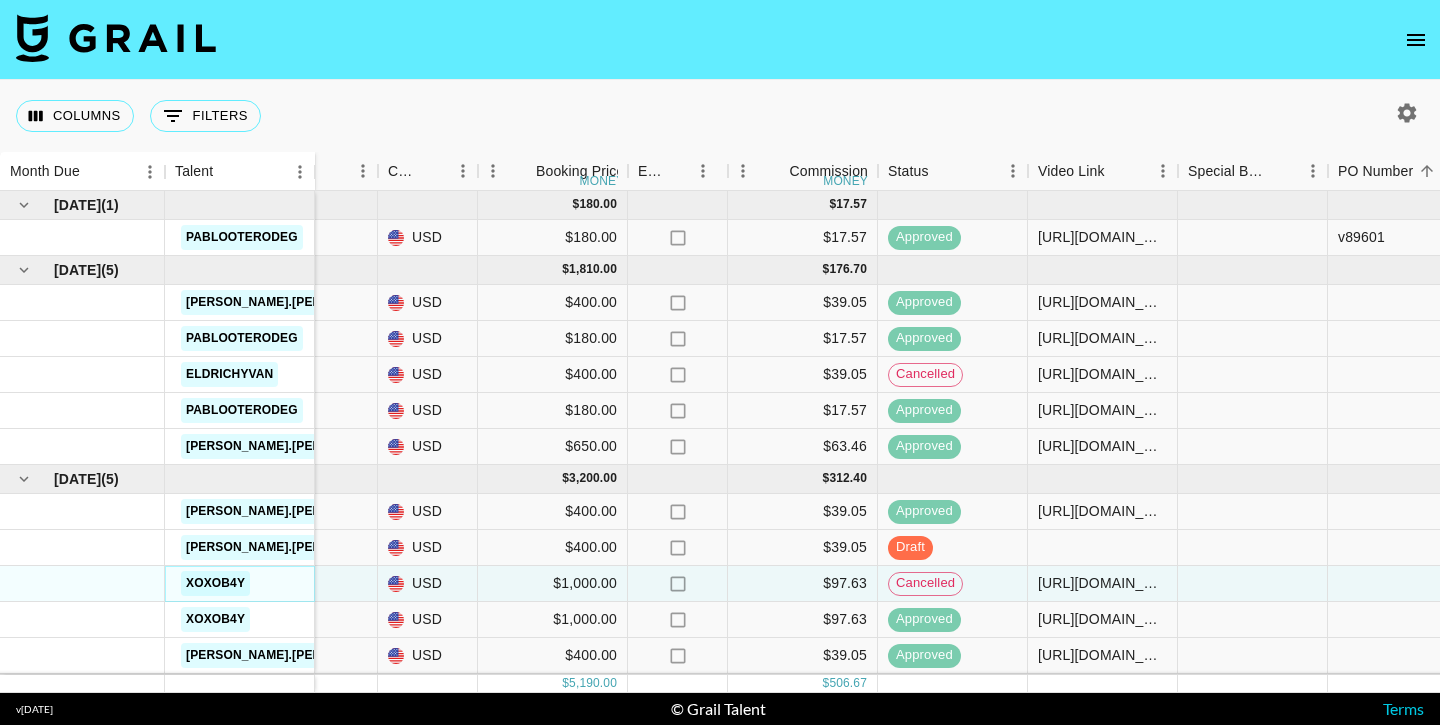 click on "xoxob4y" at bounding box center [215, 583] 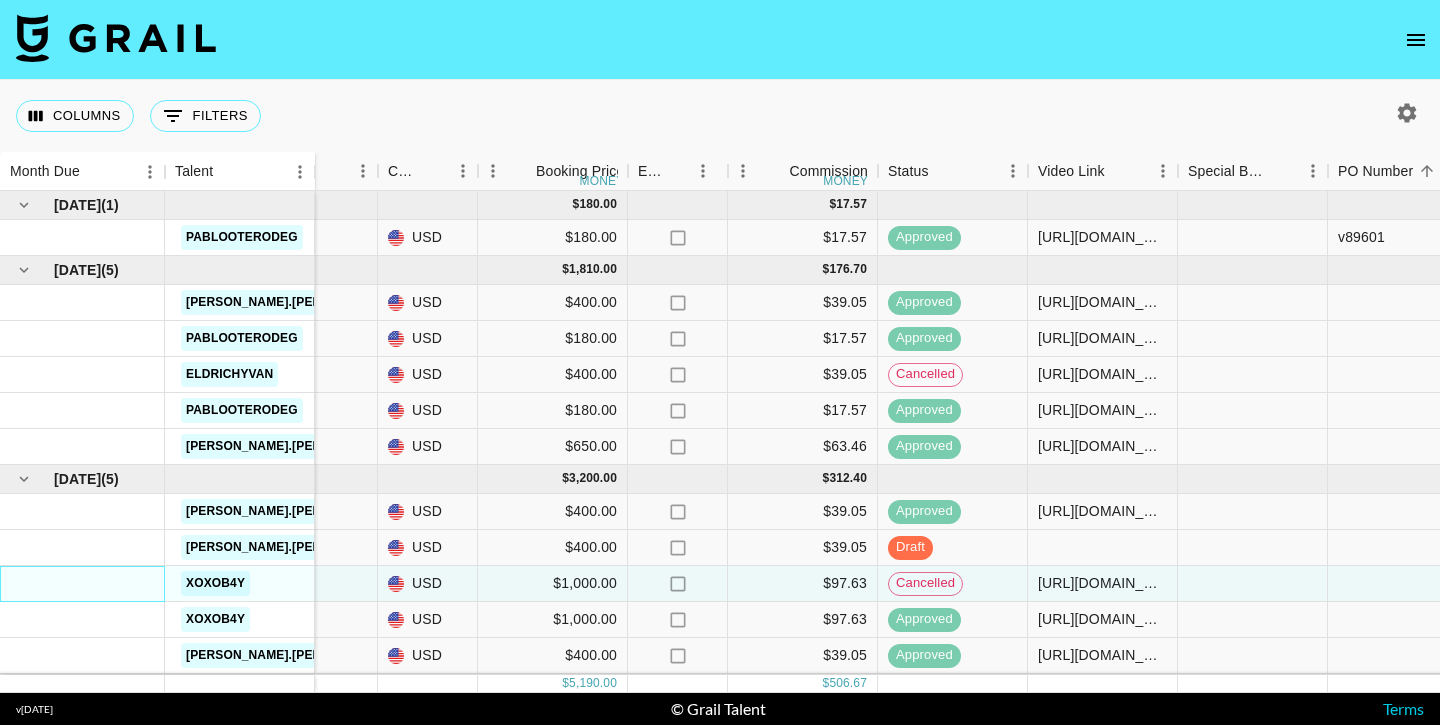 click at bounding box center (82, 584) 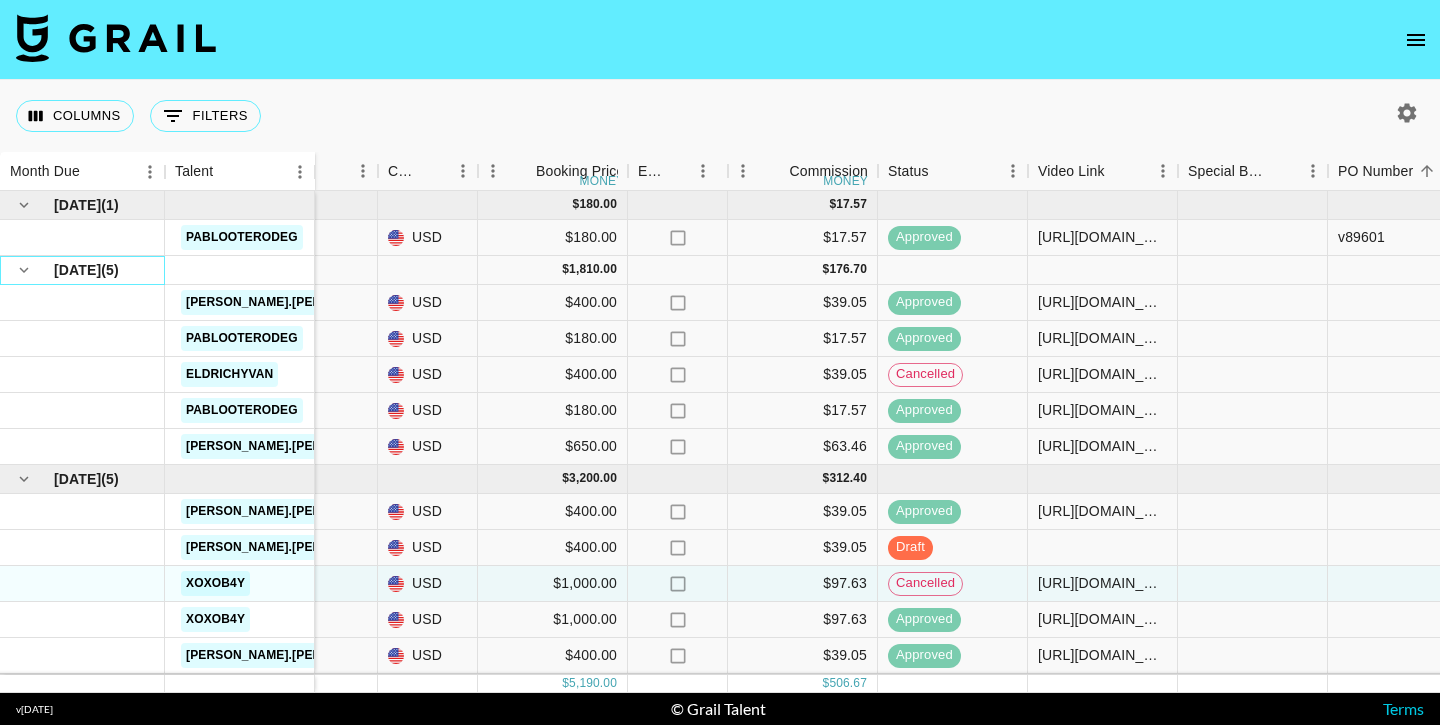 click on "[DATE]" at bounding box center [77, 270] 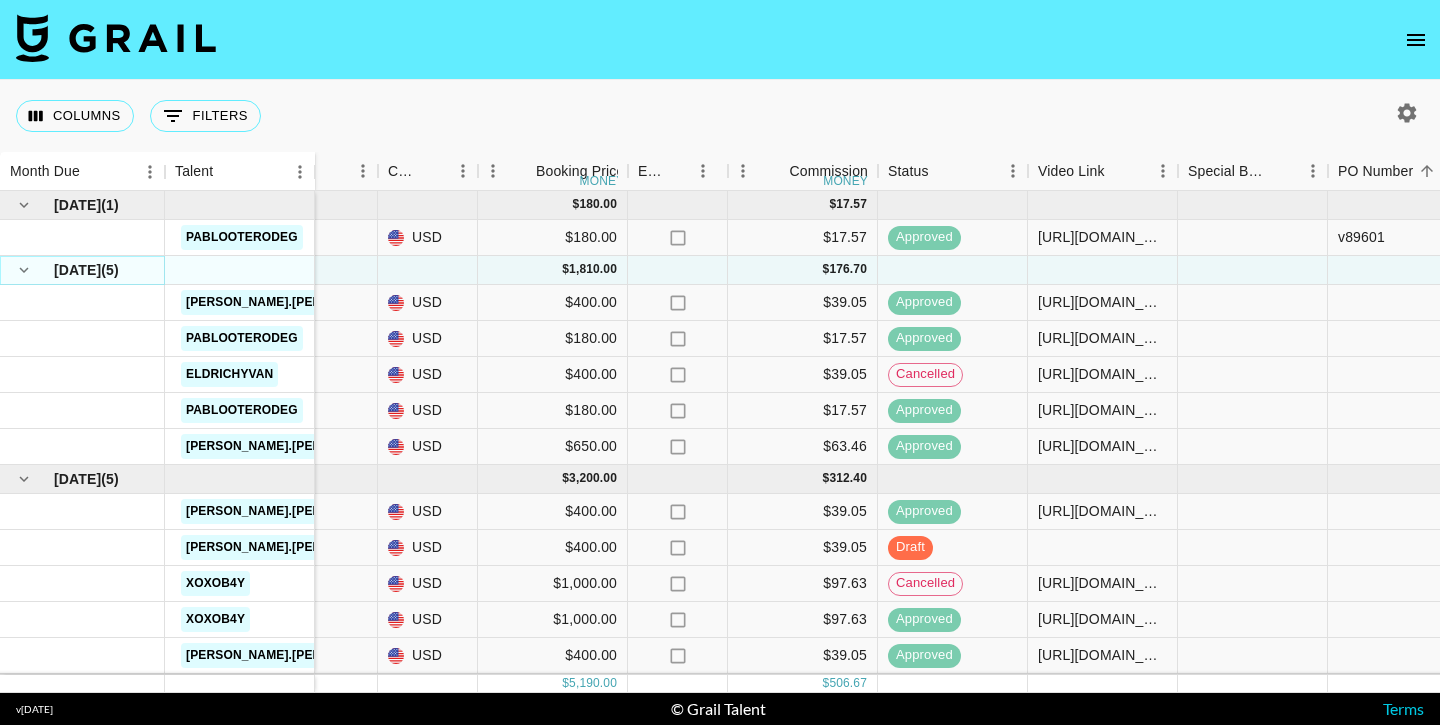 click 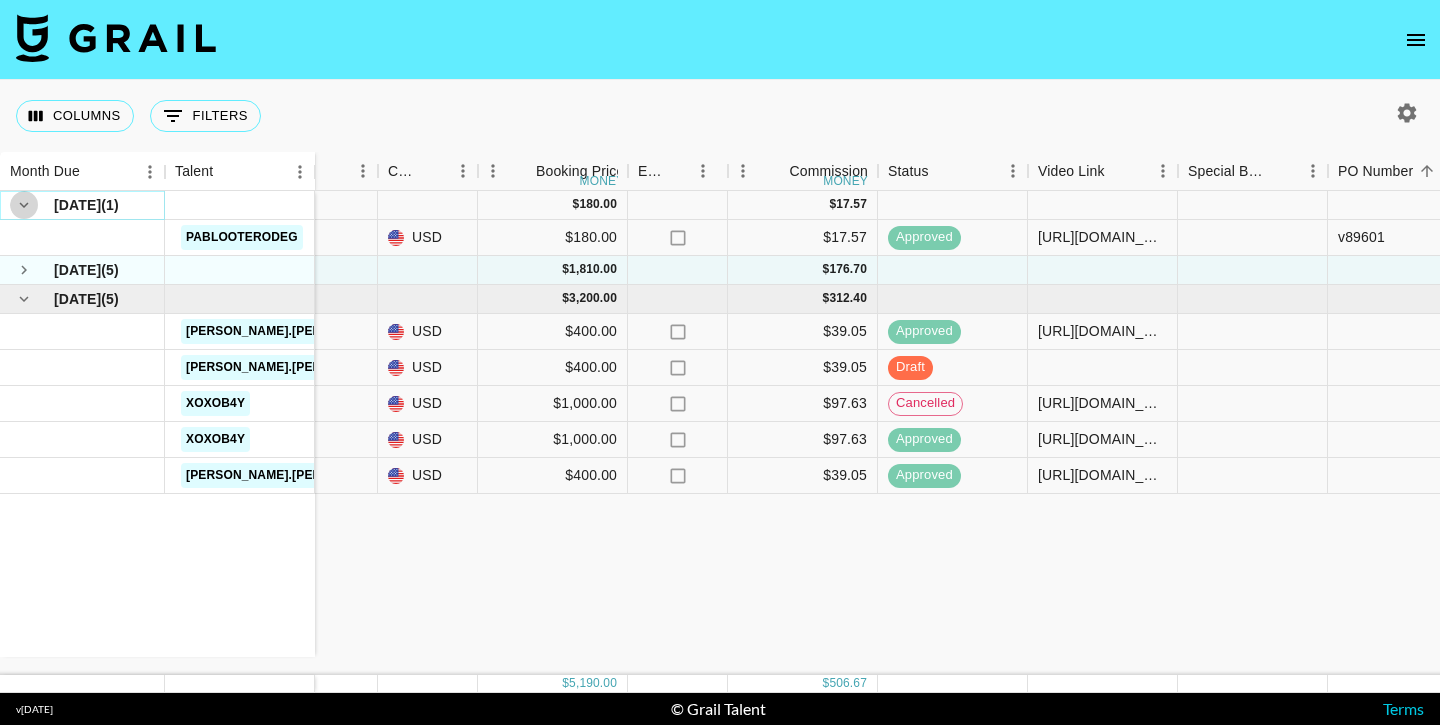 click at bounding box center [24, 205] 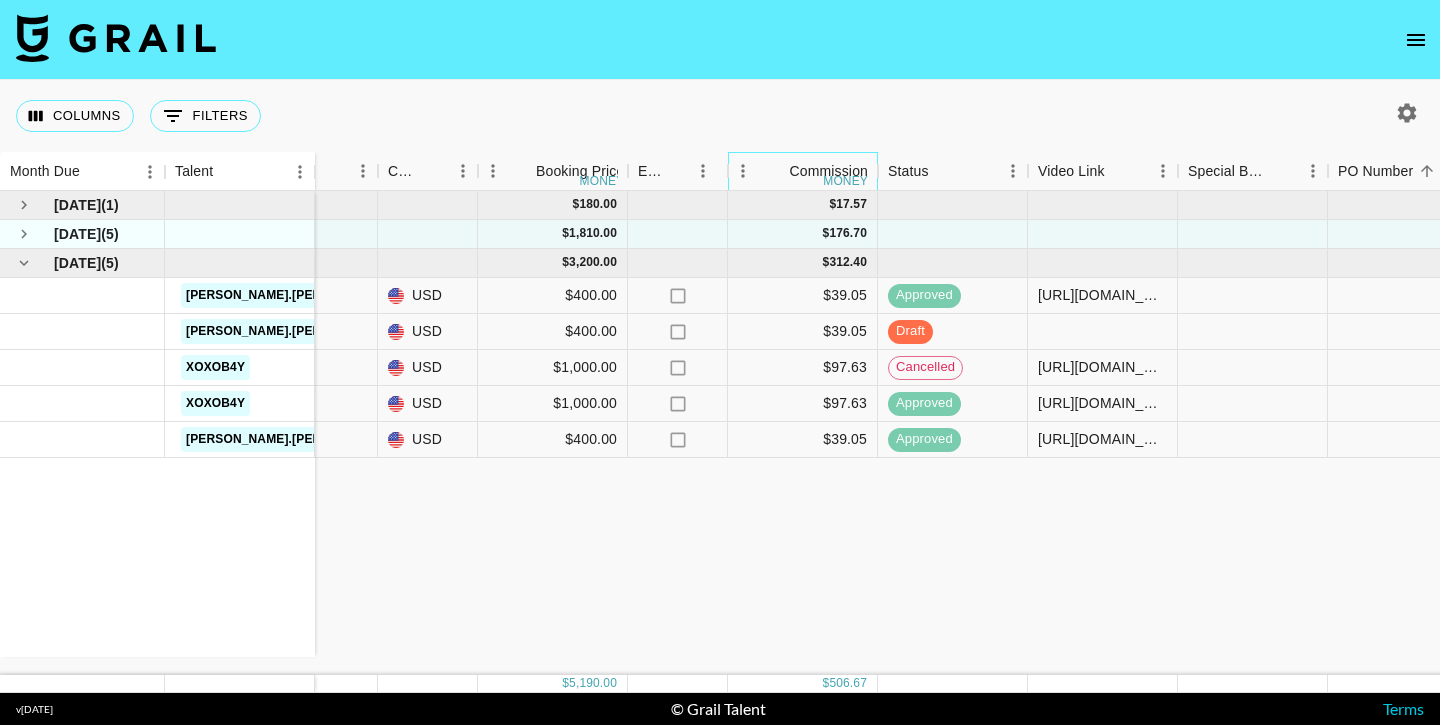 click on "Commission" at bounding box center (828, 171) 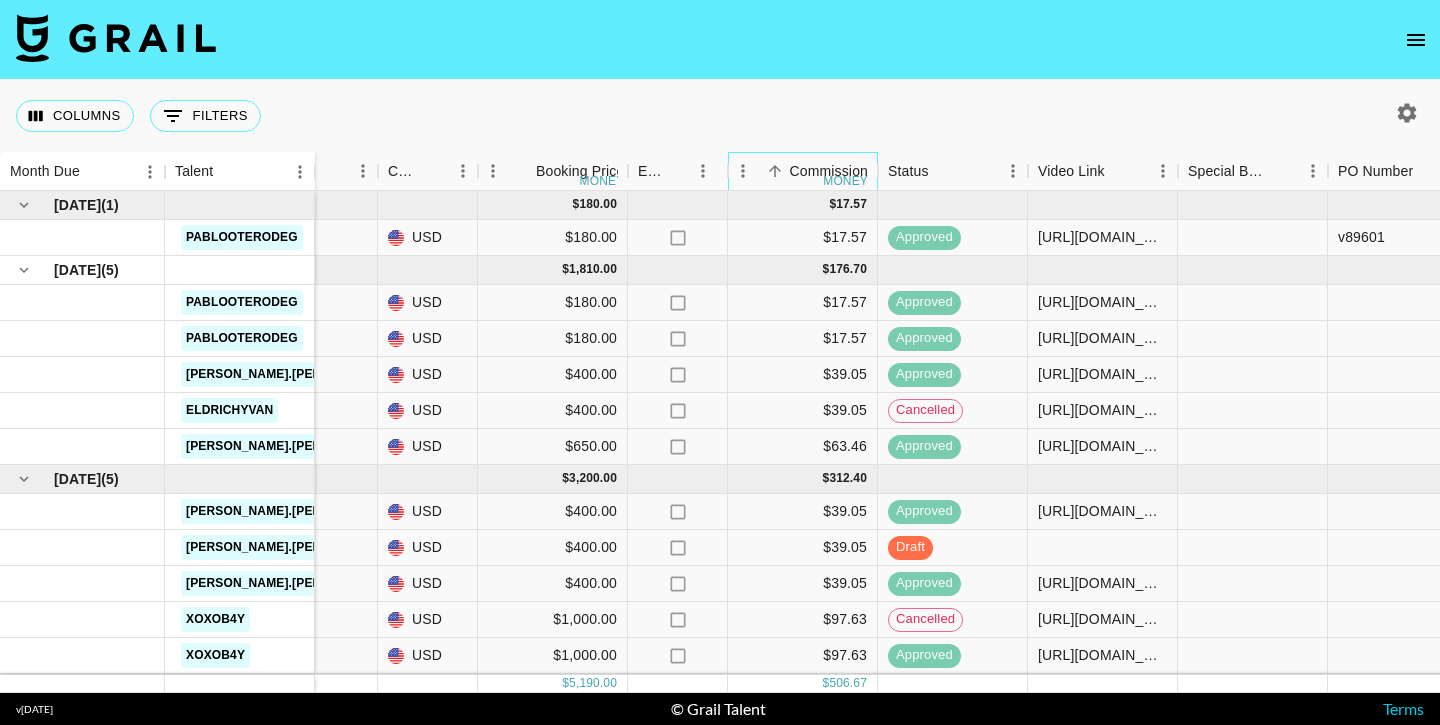 click on "Commission money" at bounding box center [813, 171] 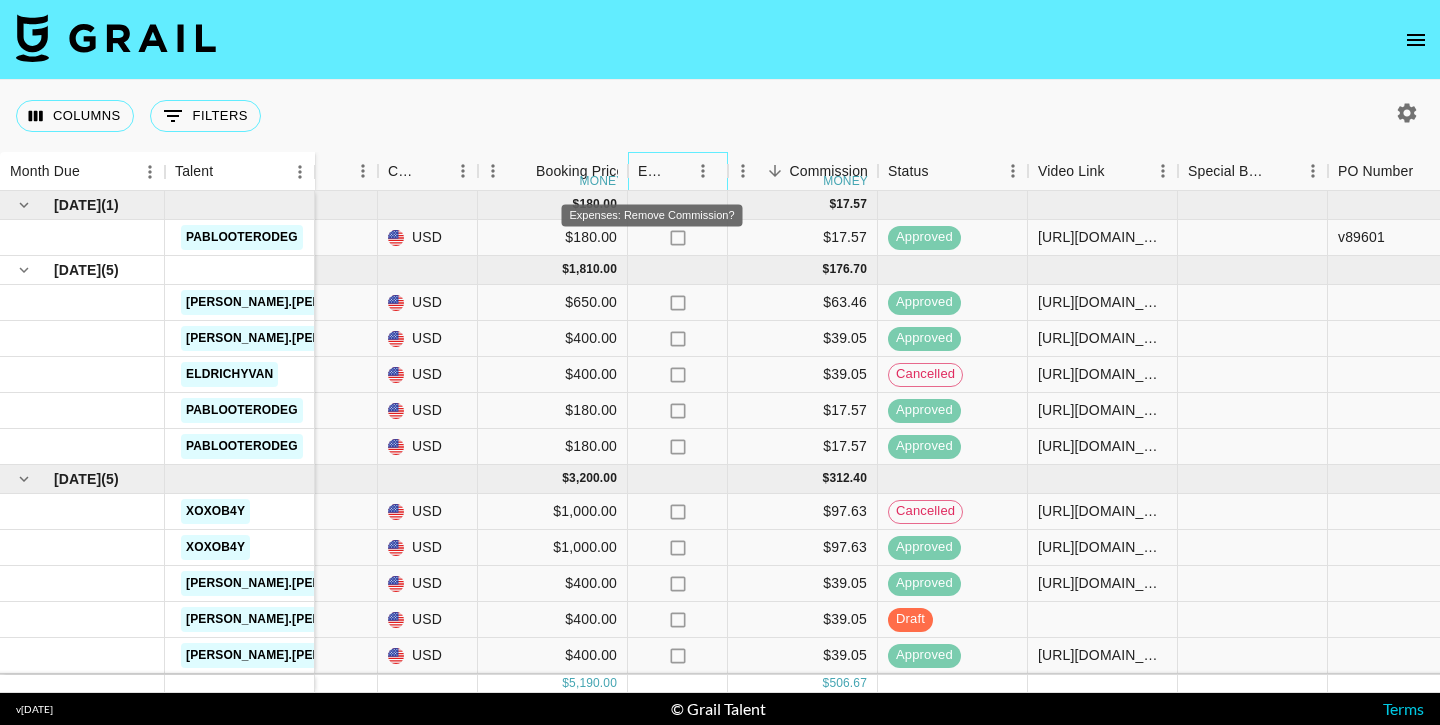 click on "Expenses: Remove Commission?" at bounding box center (652, 171) 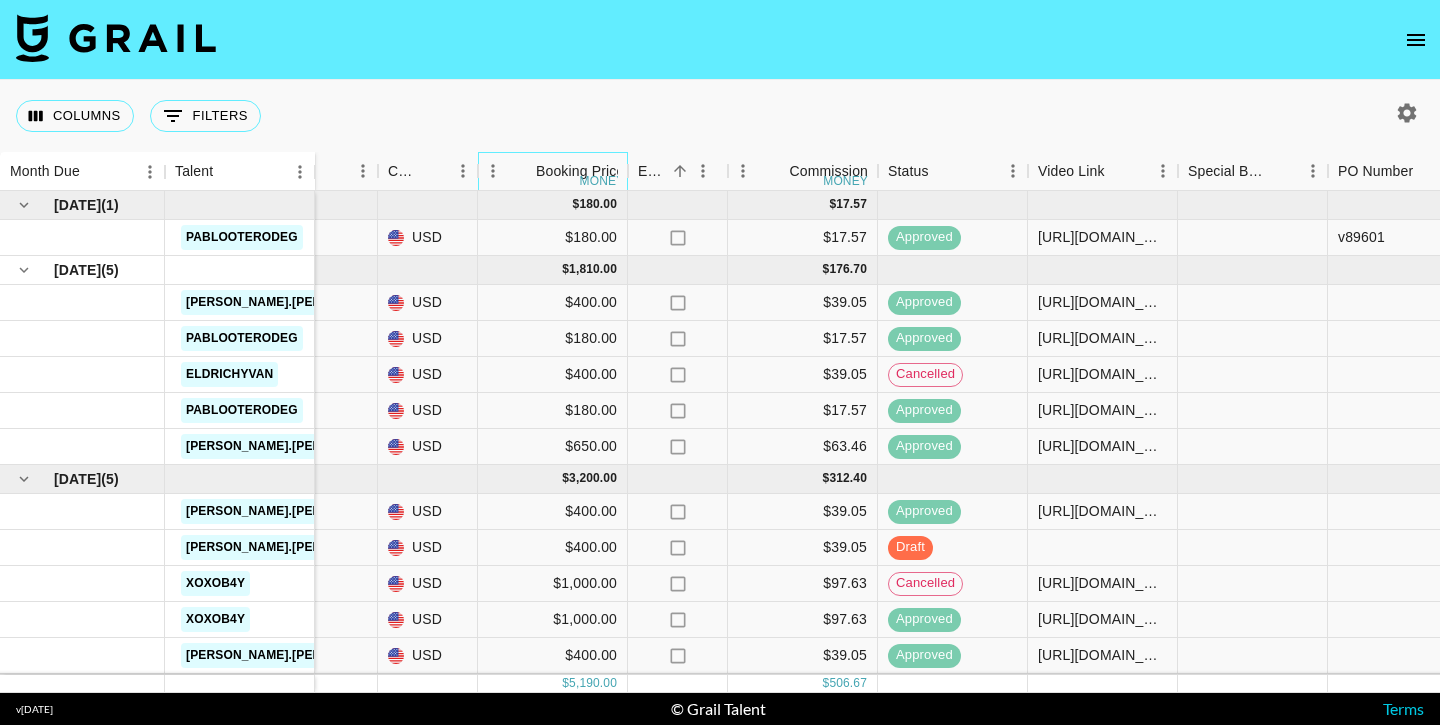 click on "Booking Price" at bounding box center [580, 171] 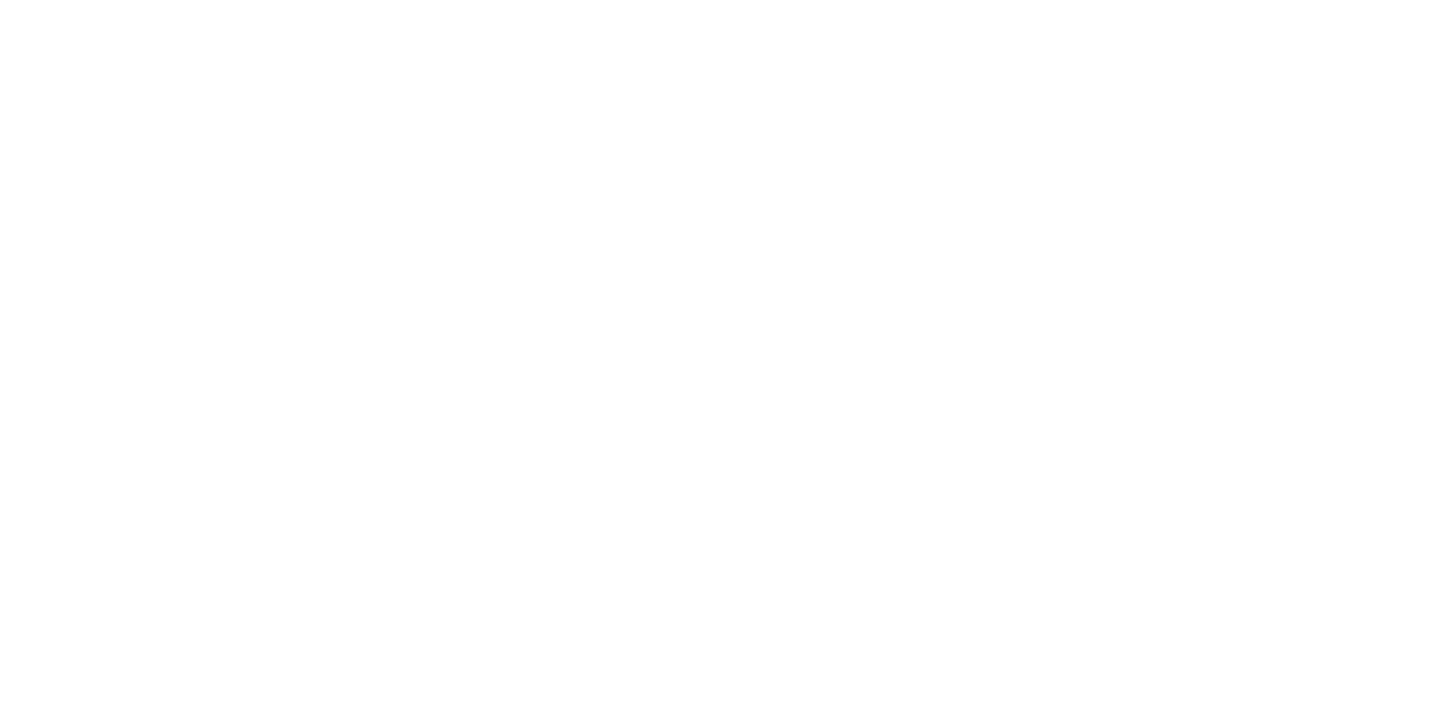 scroll, scrollTop: 0, scrollLeft: 0, axis: both 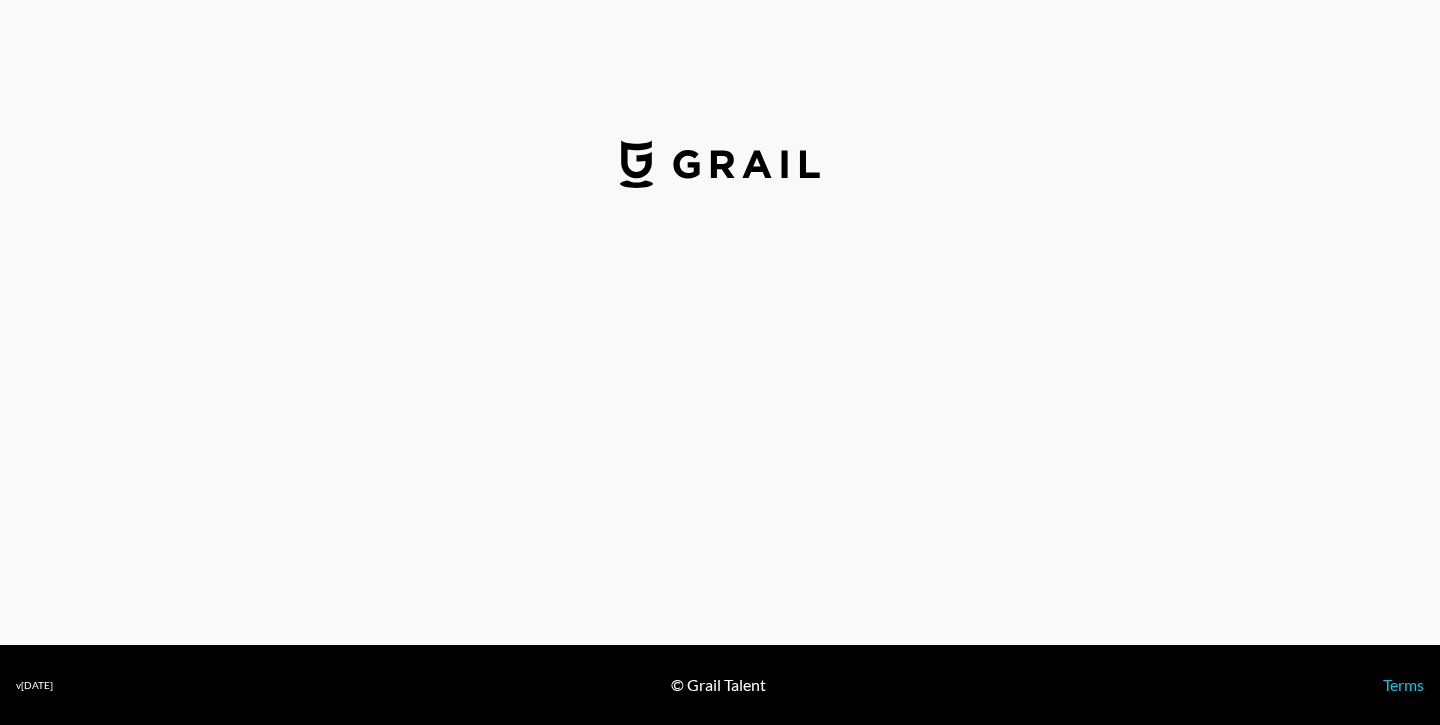select on "USD" 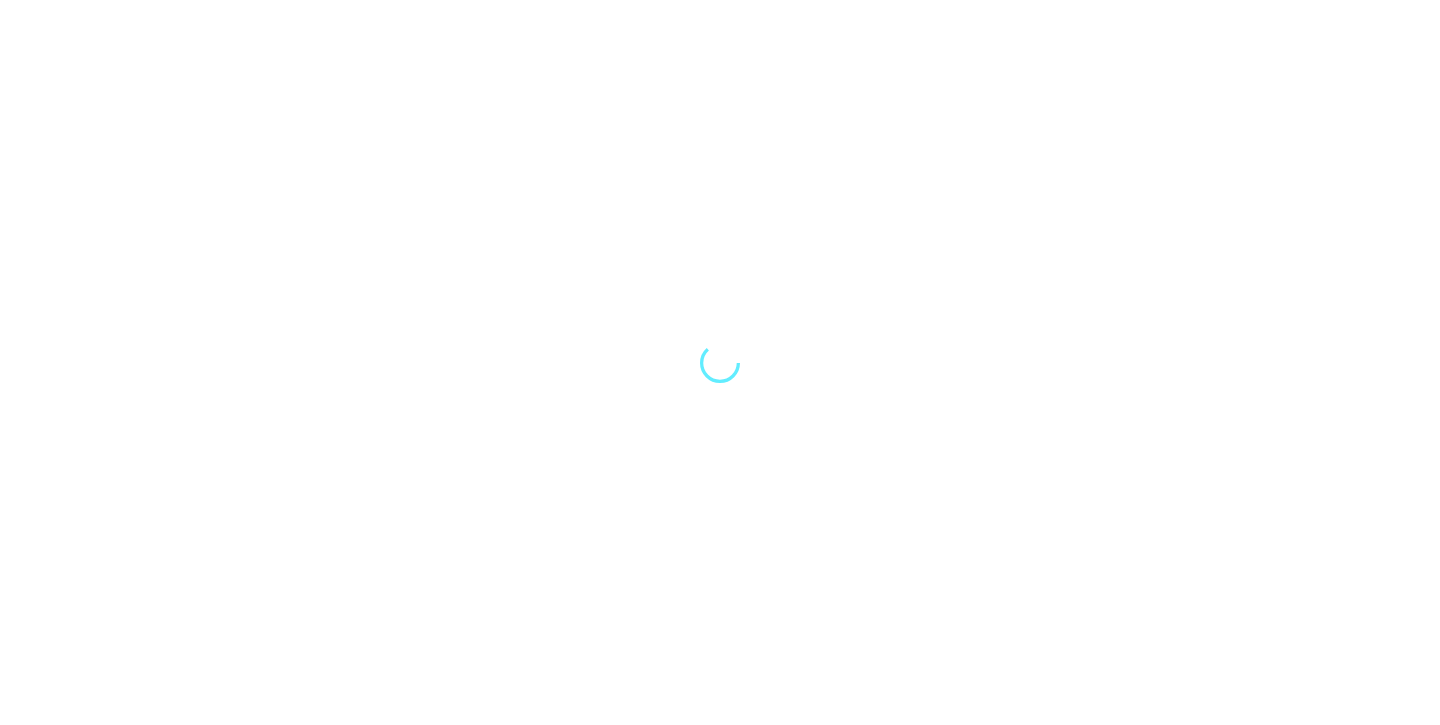 scroll, scrollTop: 0, scrollLeft: 0, axis: both 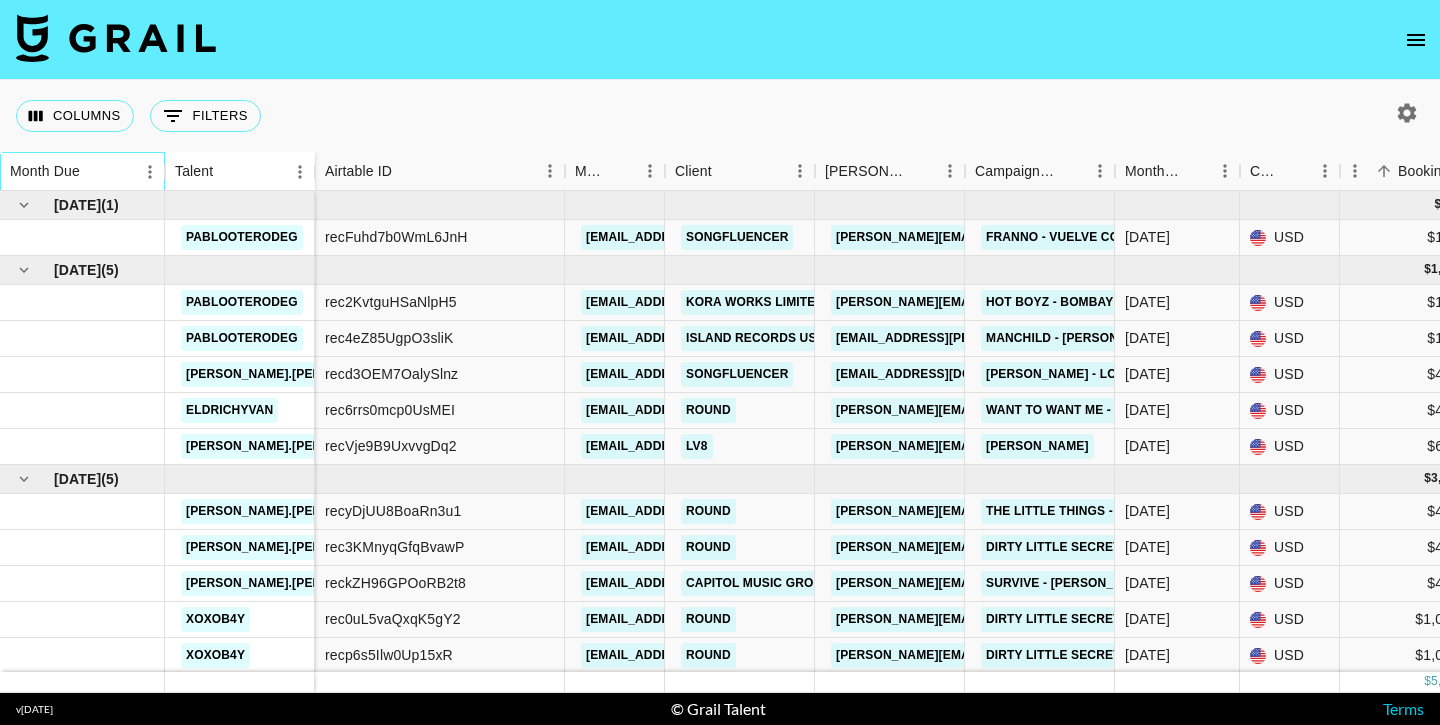 click on "Month Due" at bounding box center [45, 171] 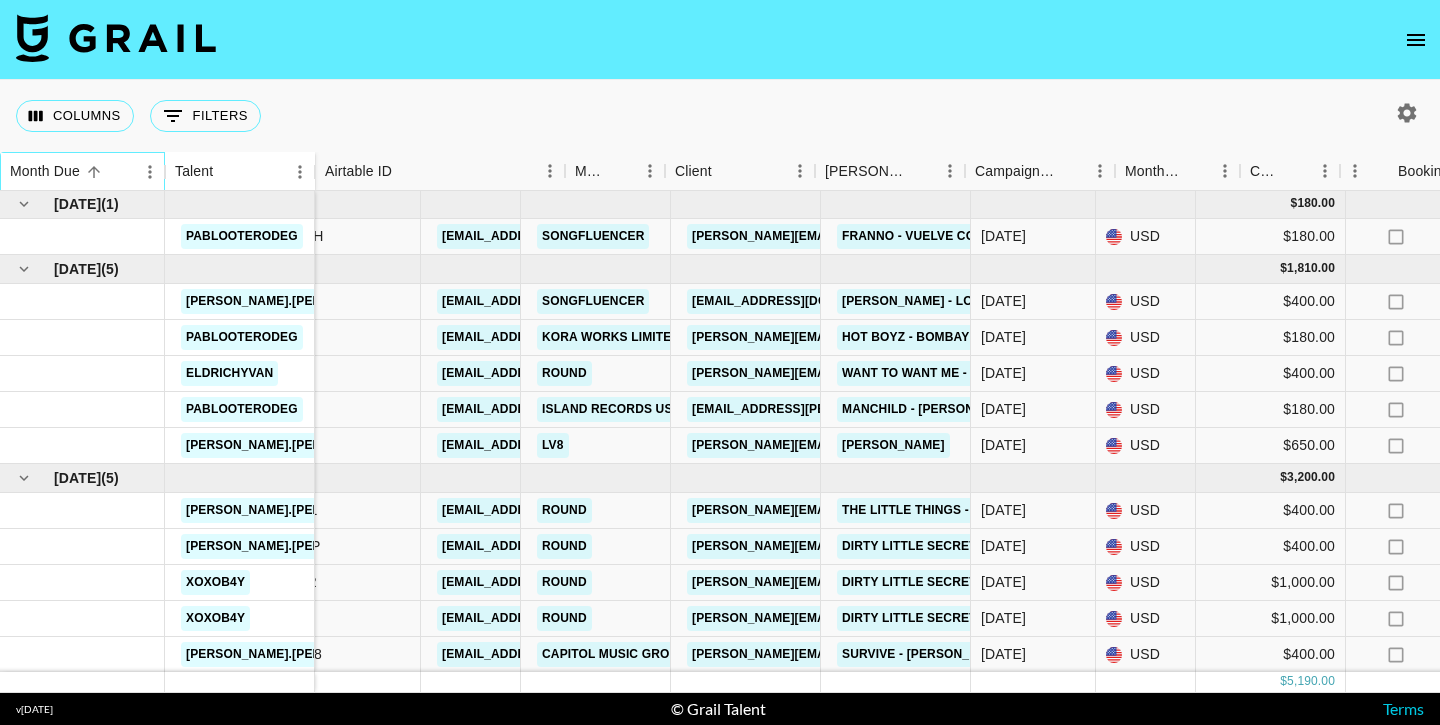 scroll, scrollTop: 1, scrollLeft: 0, axis: vertical 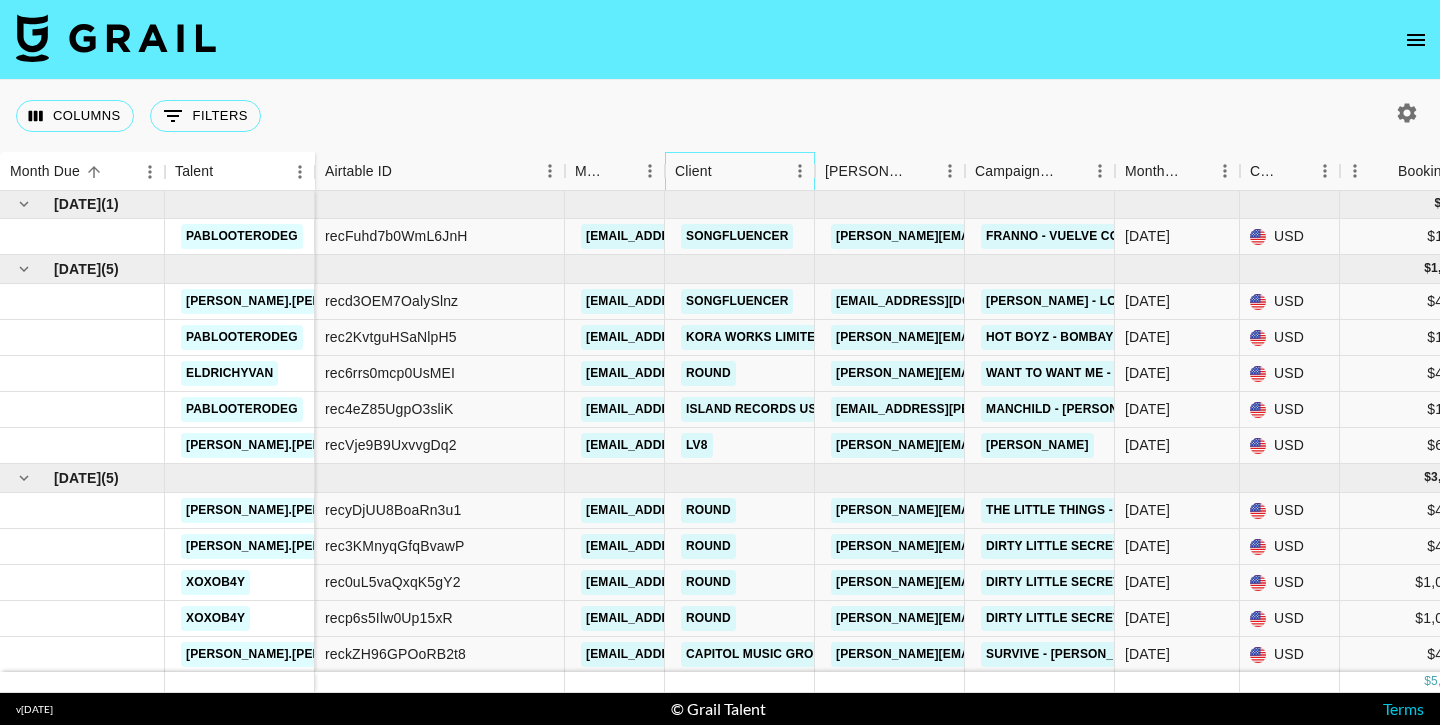 click on "Client" at bounding box center (693, 171) 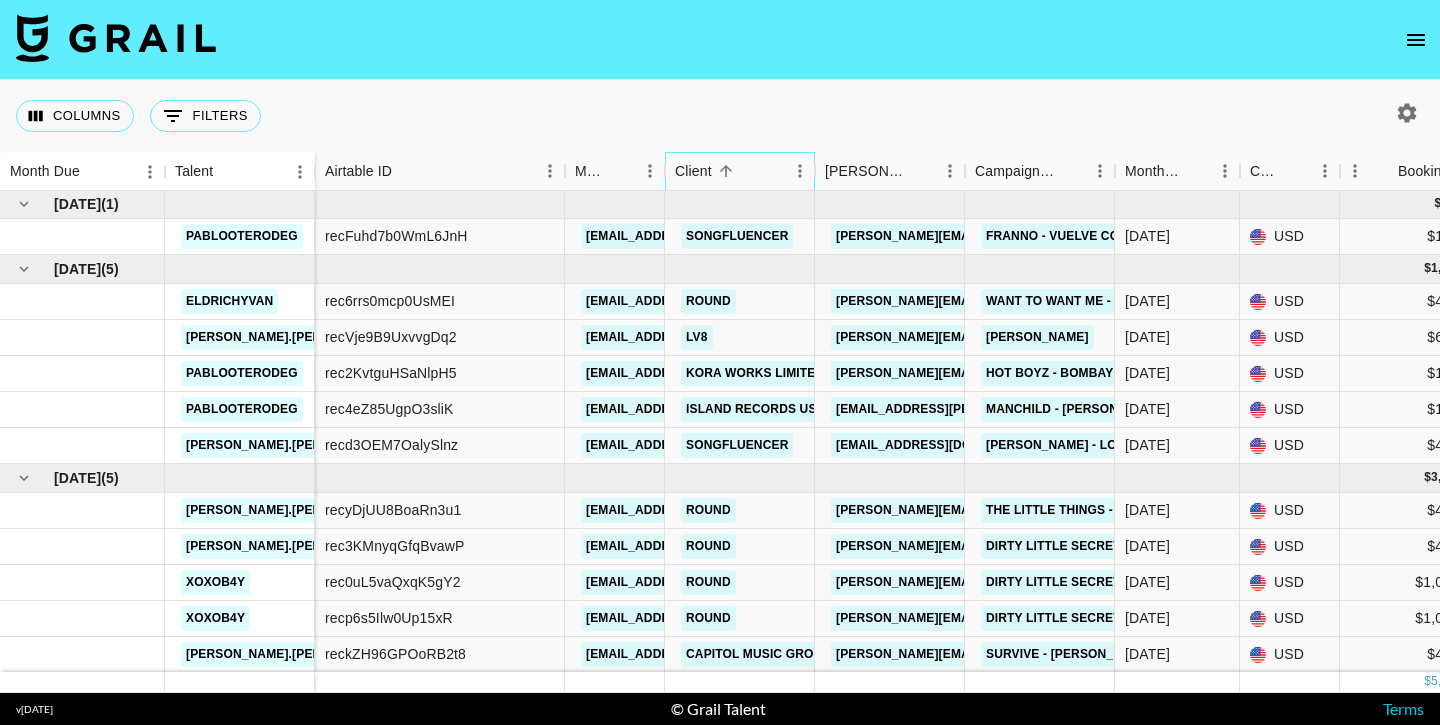 scroll, scrollTop: 2, scrollLeft: 0, axis: vertical 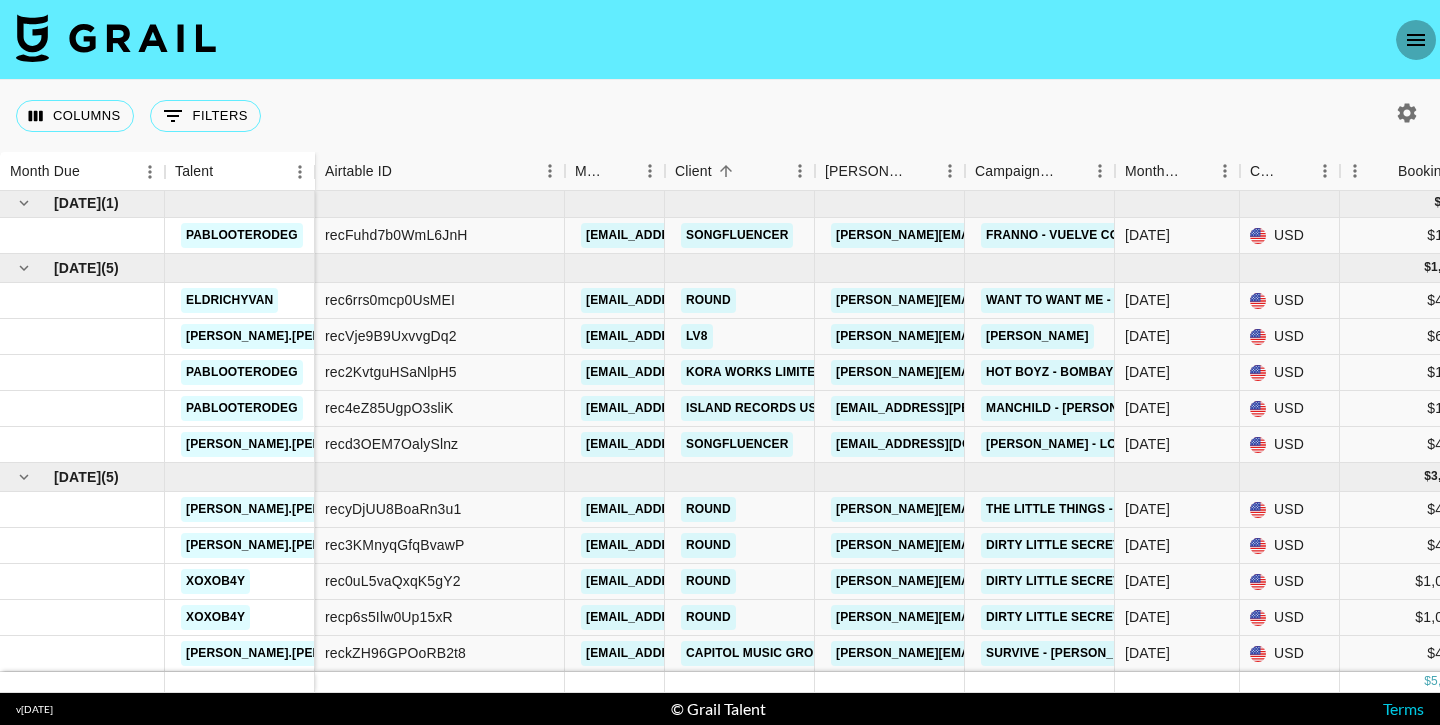 click 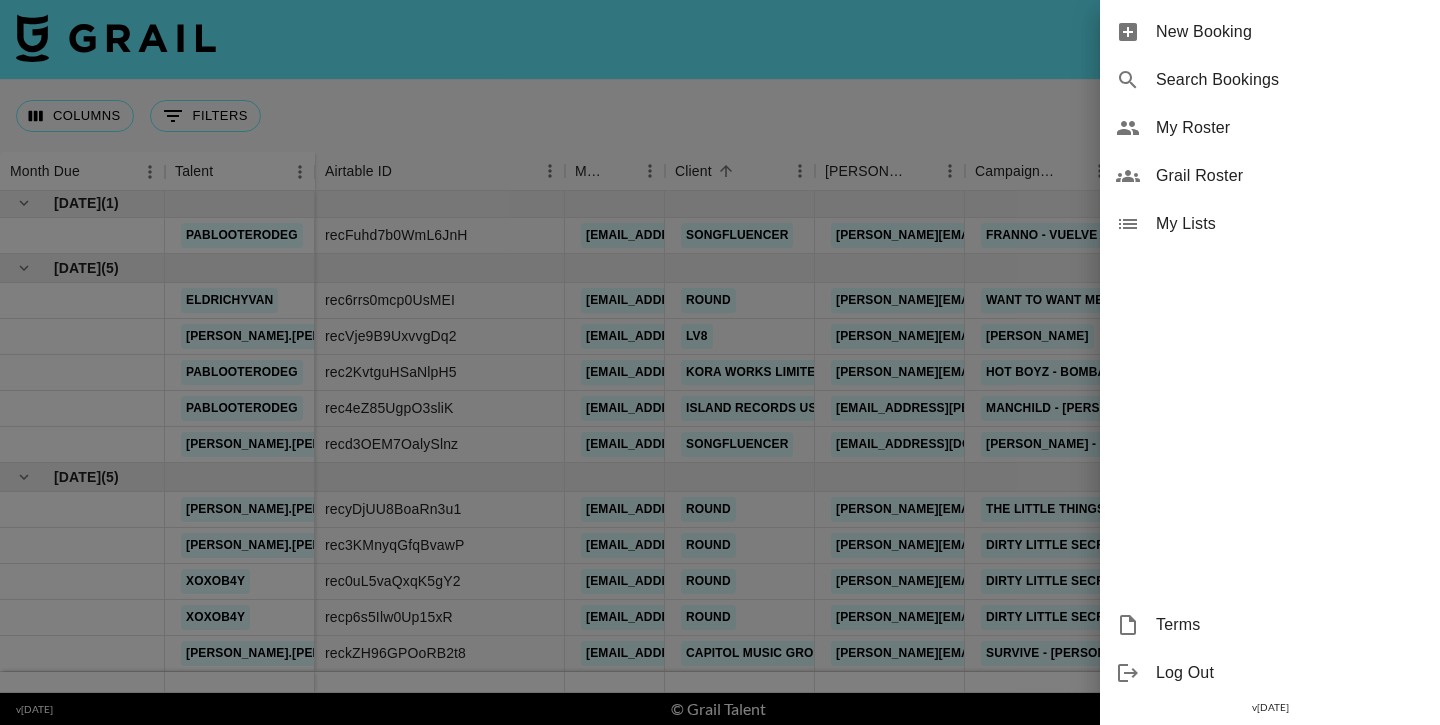 click on "My Roster" at bounding box center (1290, 128) 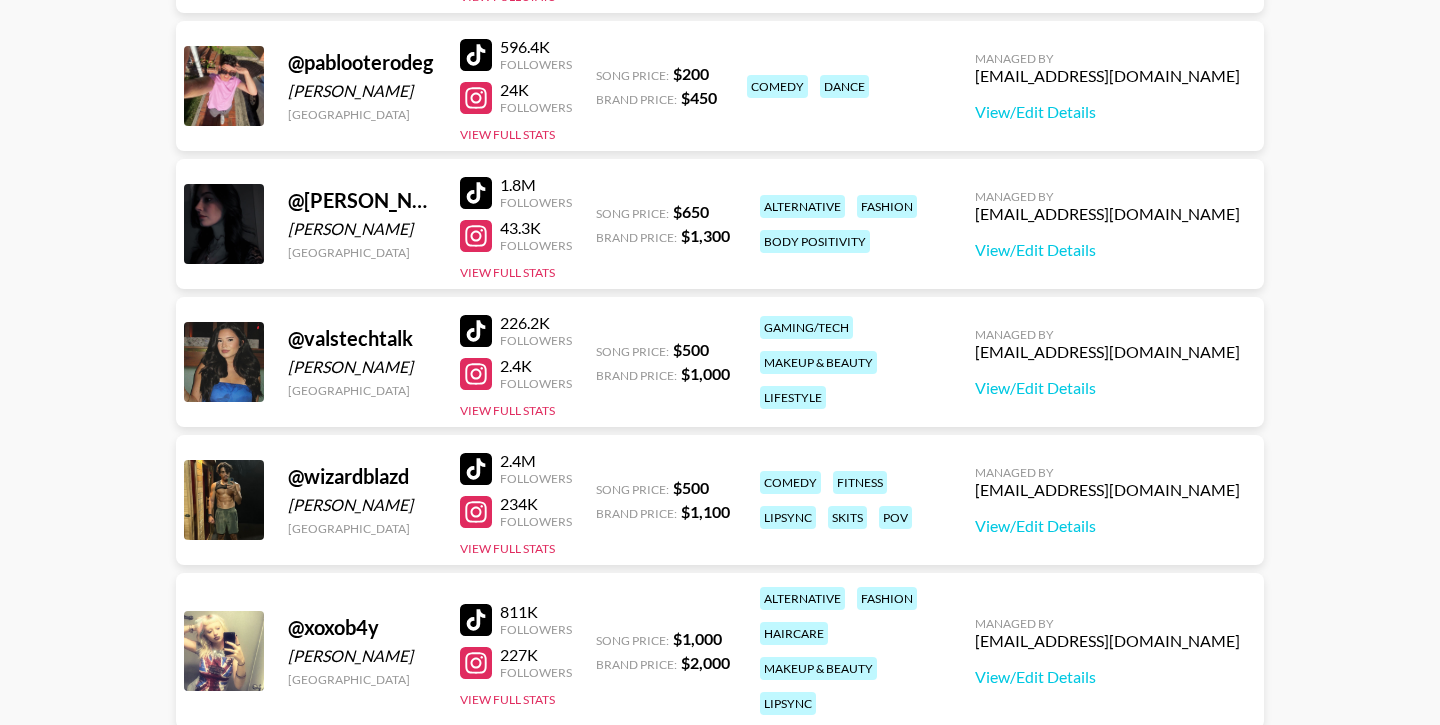 scroll, scrollTop: 811, scrollLeft: 0, axis: vertical 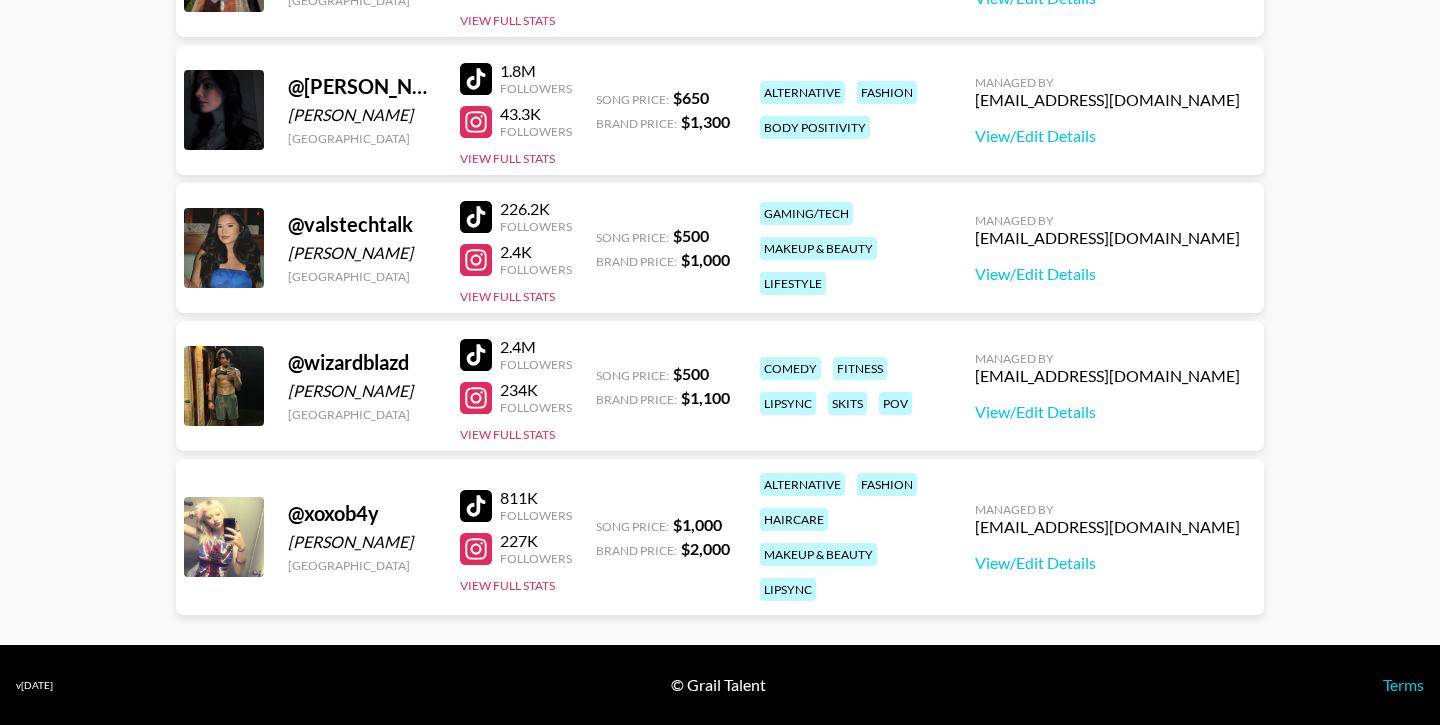 drag, startPoint x: 416, startPoint y: 534, endPoint x: 338, endPoint y: 537, distance: 78.05767 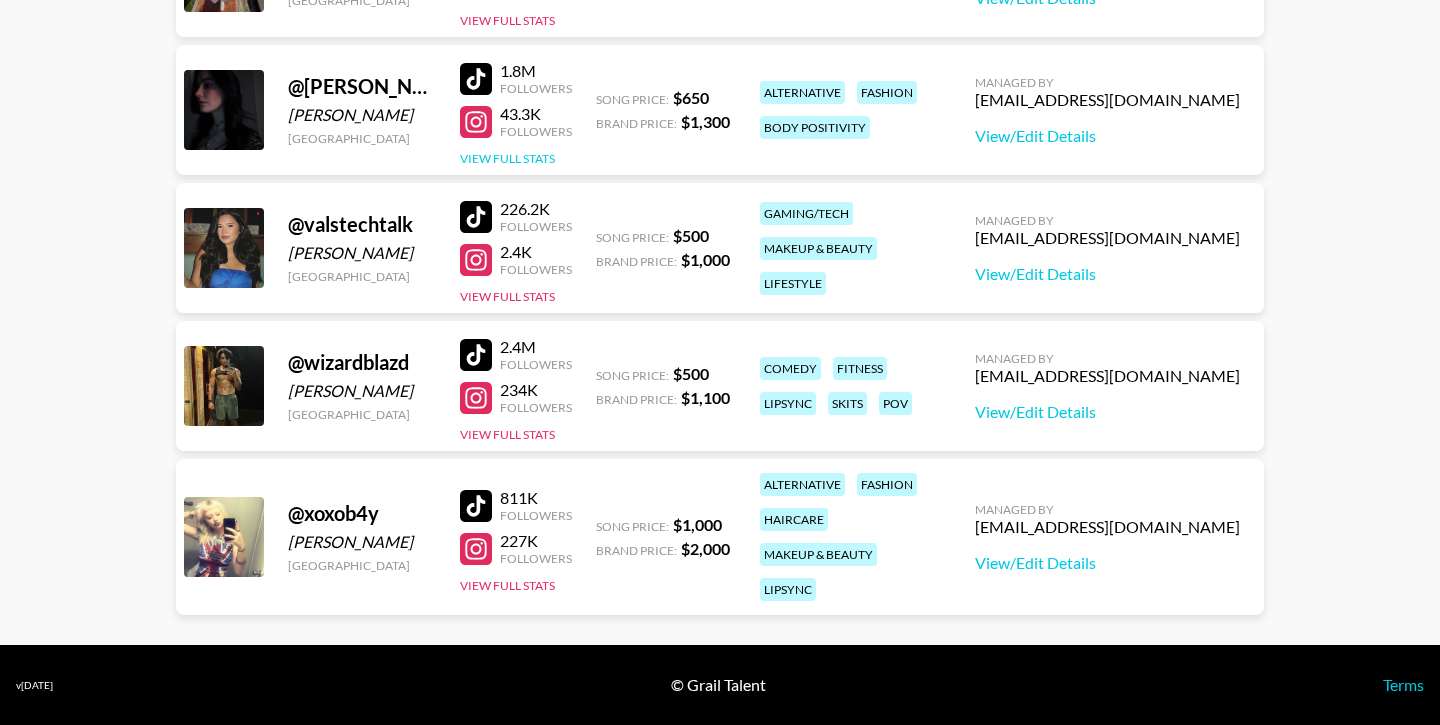 click on "View Full Stats" at bounding box center [507, 158] 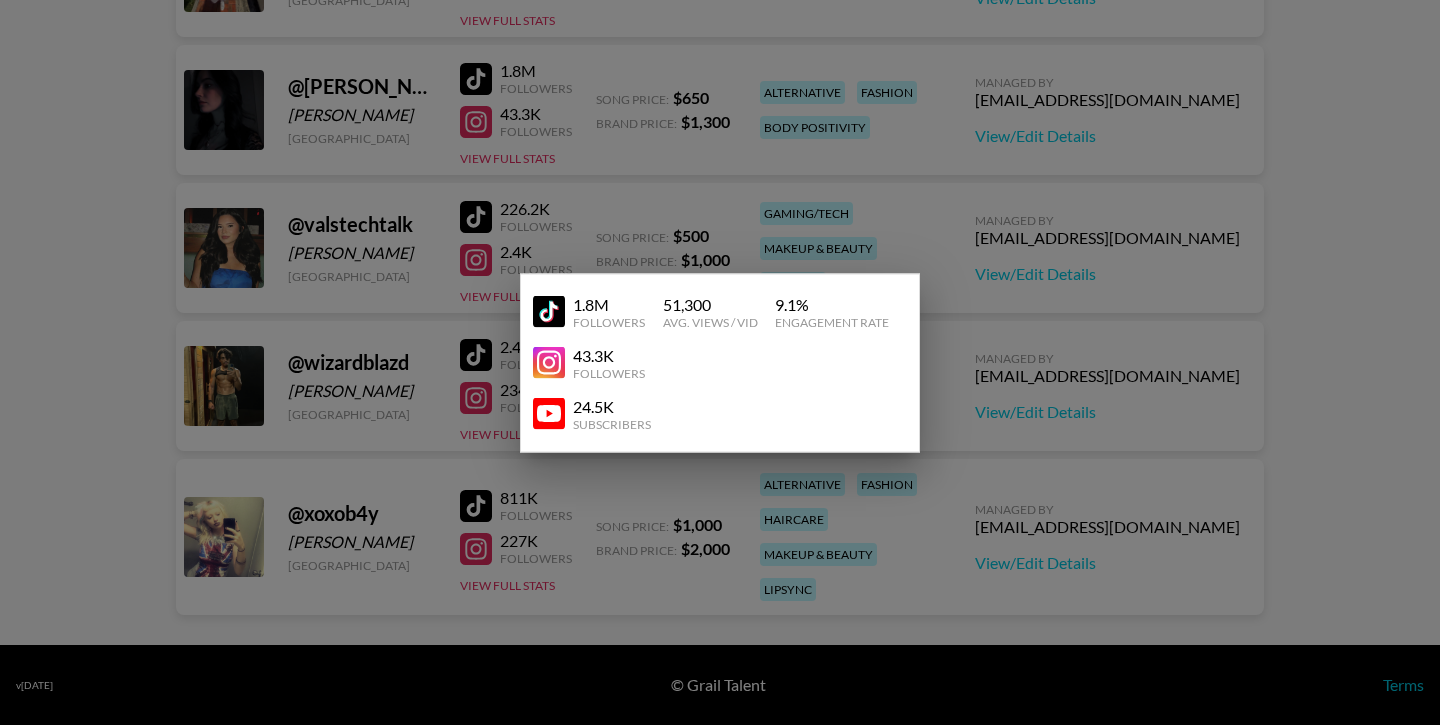 click at bounding box center [549, 312] 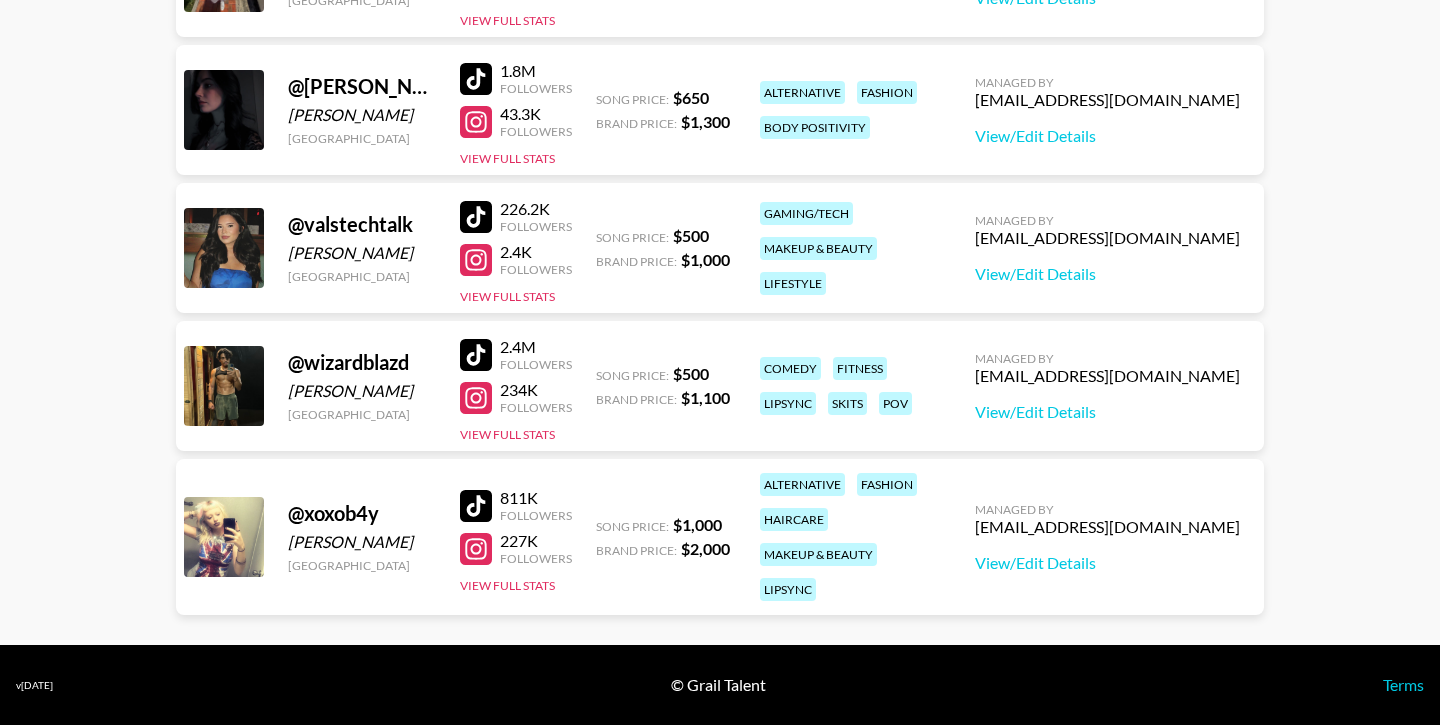 click at bounding box center (476, 217) 